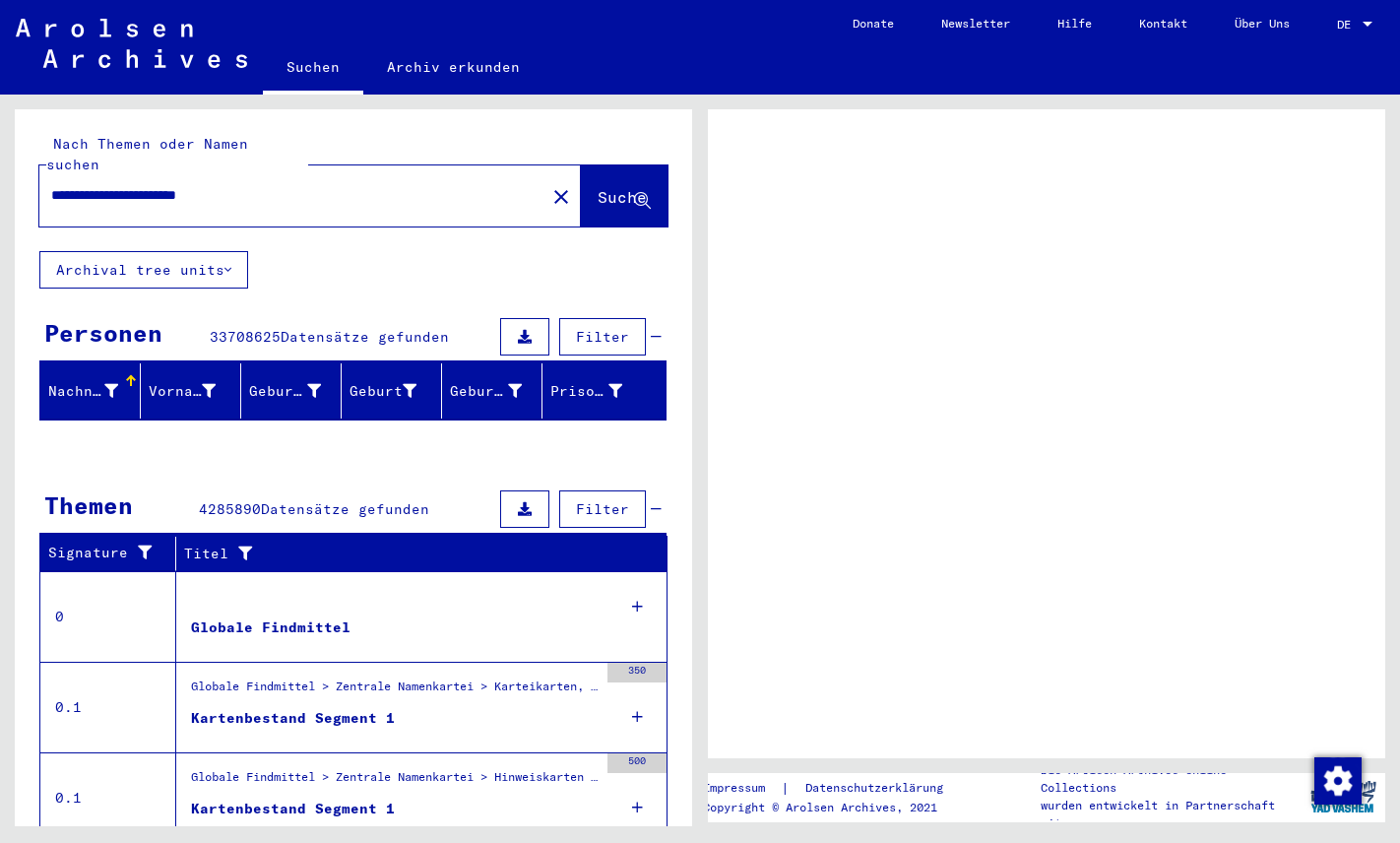 scroll, scrollTop: 0, scrollLeft: 0, axis: both 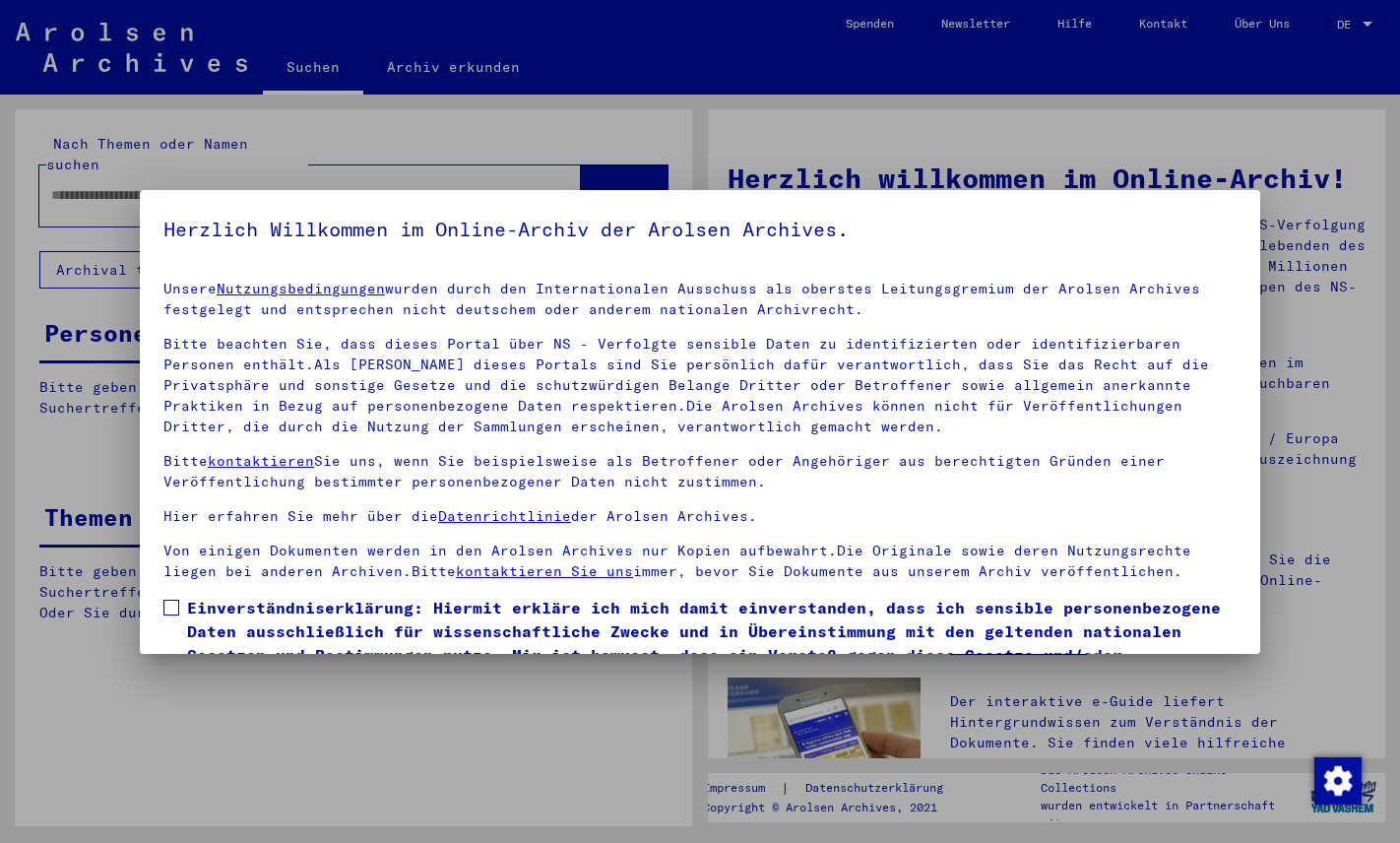 type on "**********" 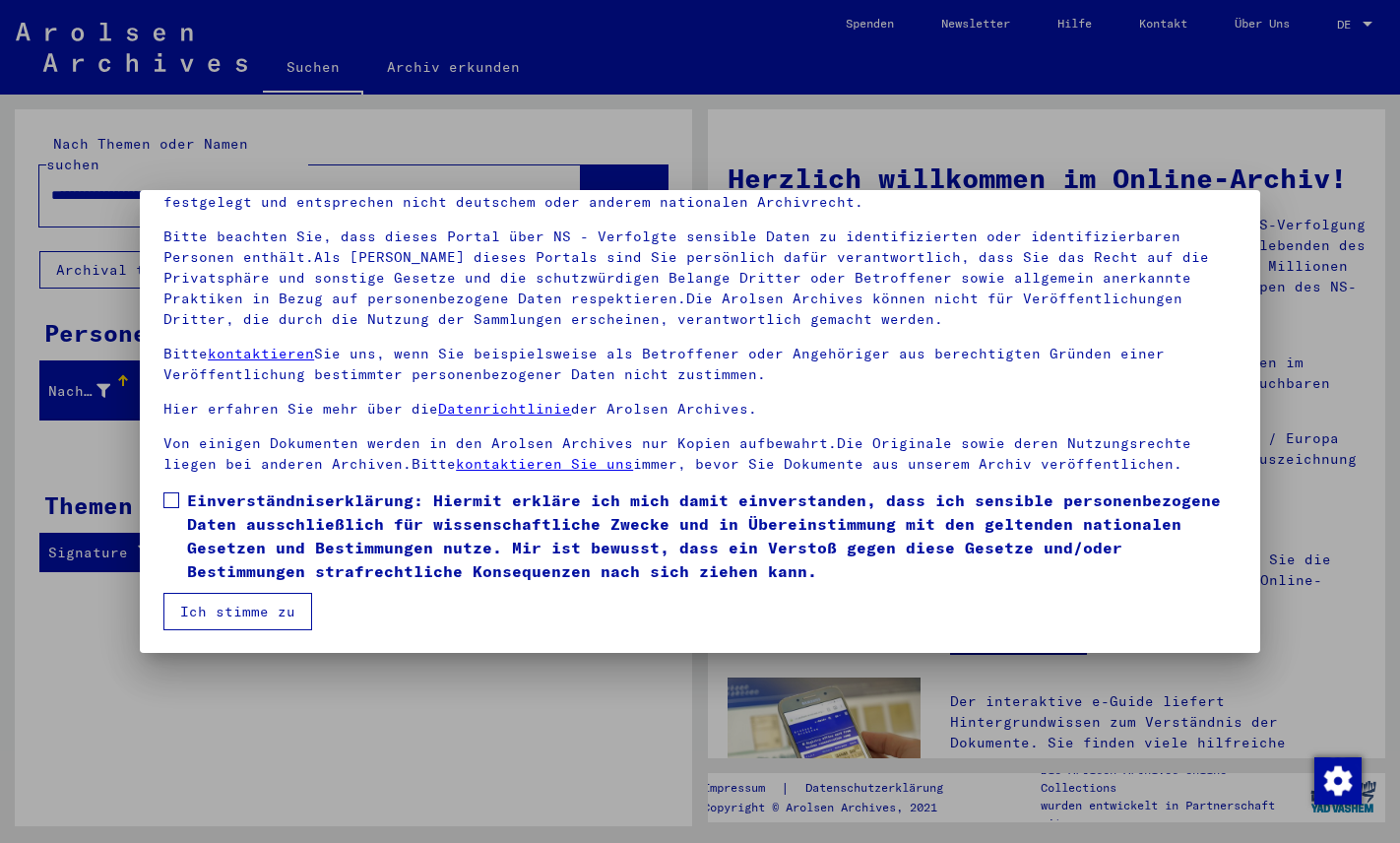 scroll, scrollTop: 107, scrollLeft: 0, axis: vertical 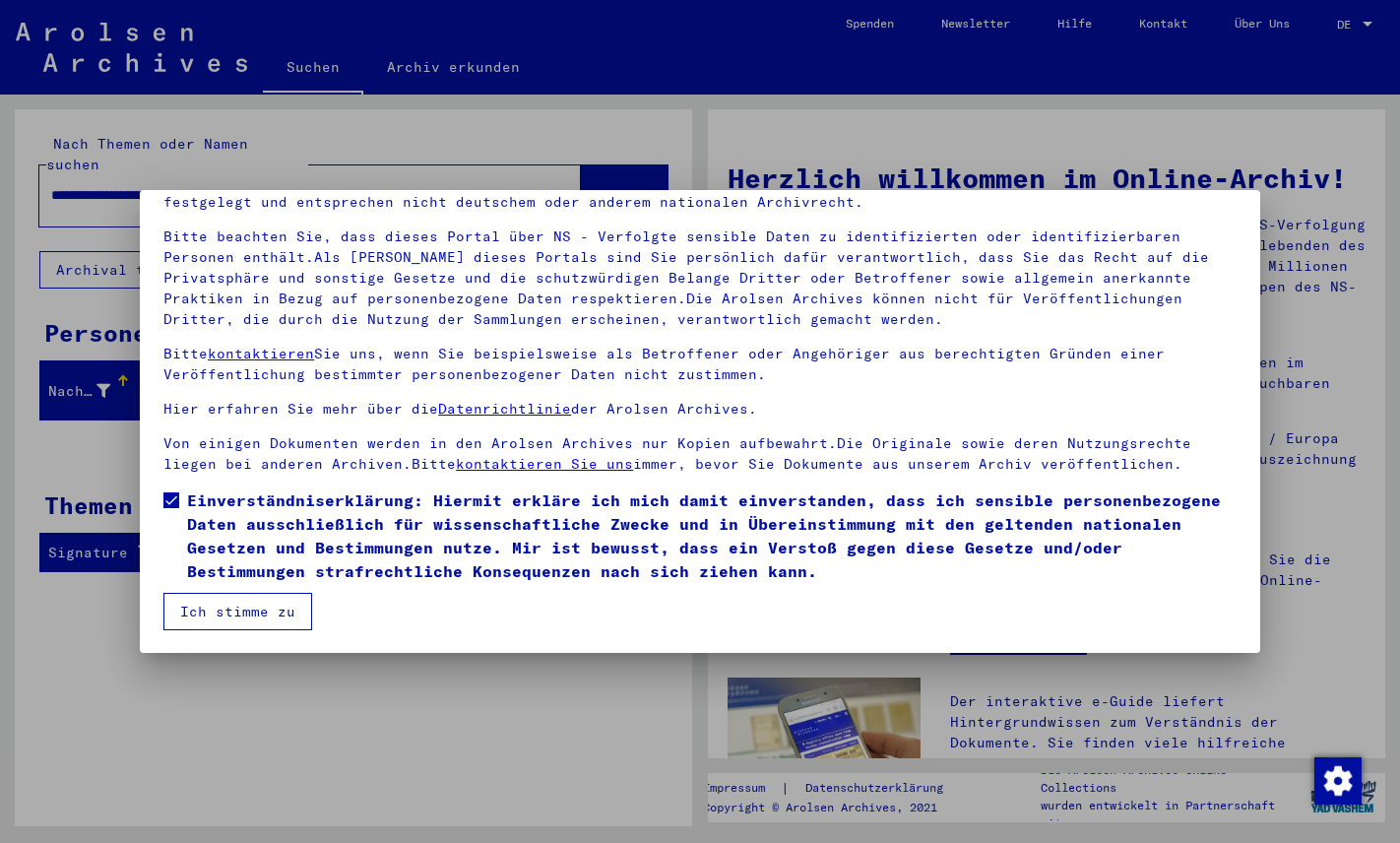 click on "Ich stimme zu" at bounding box center (237, 612) 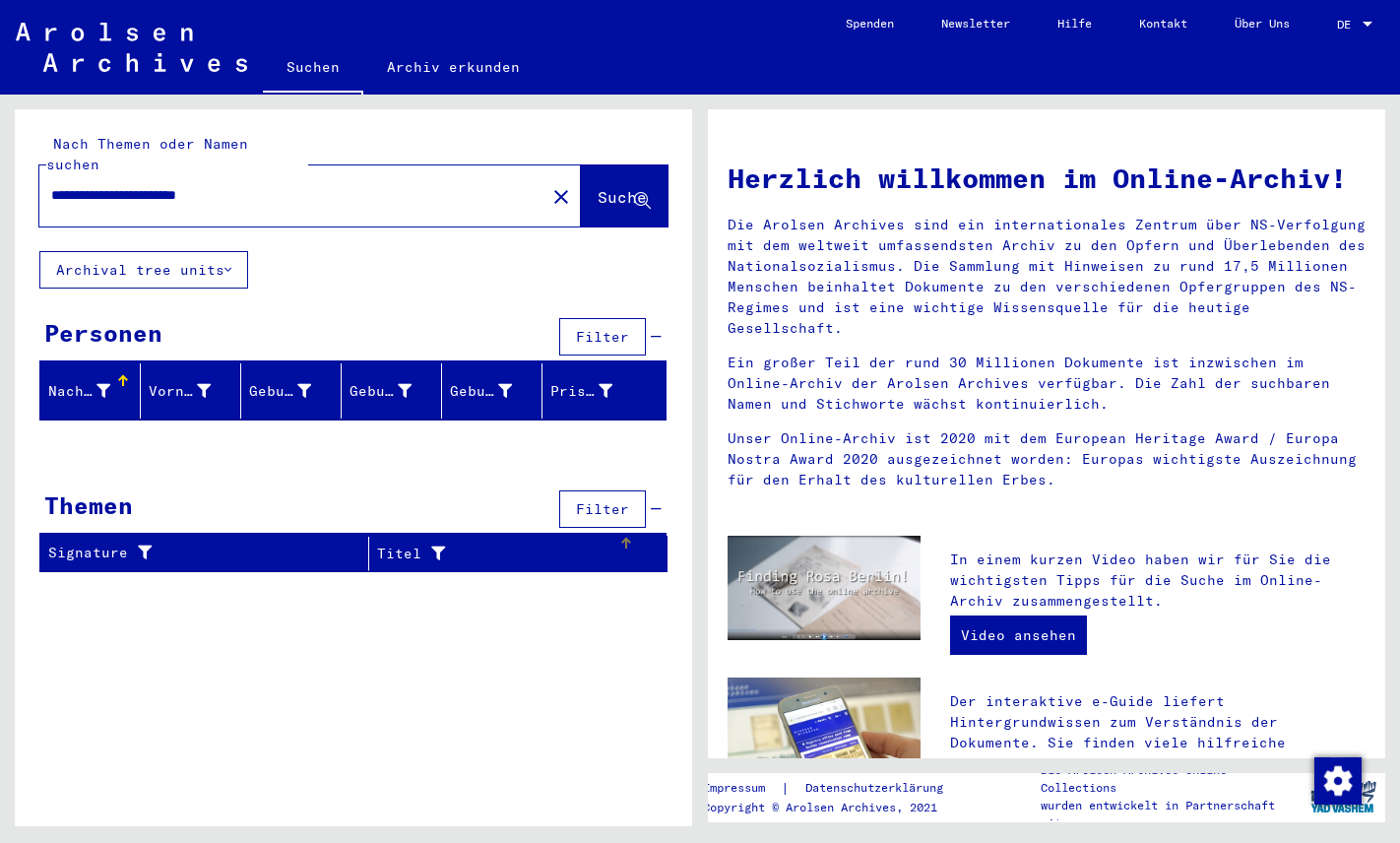 scroll, scrollTop: 0, scrollLeft: 0, axis: both 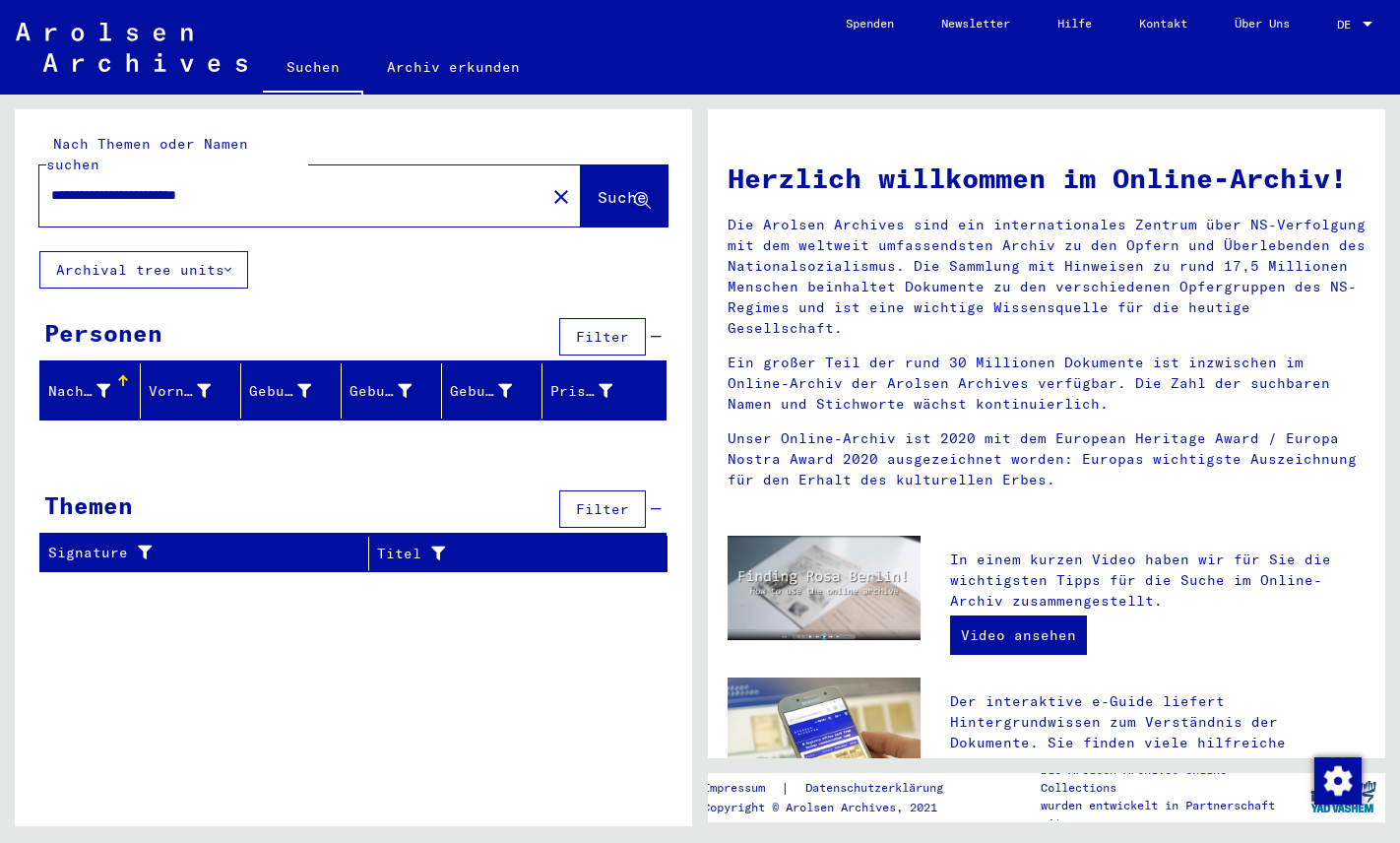 click on "Archival tree units" 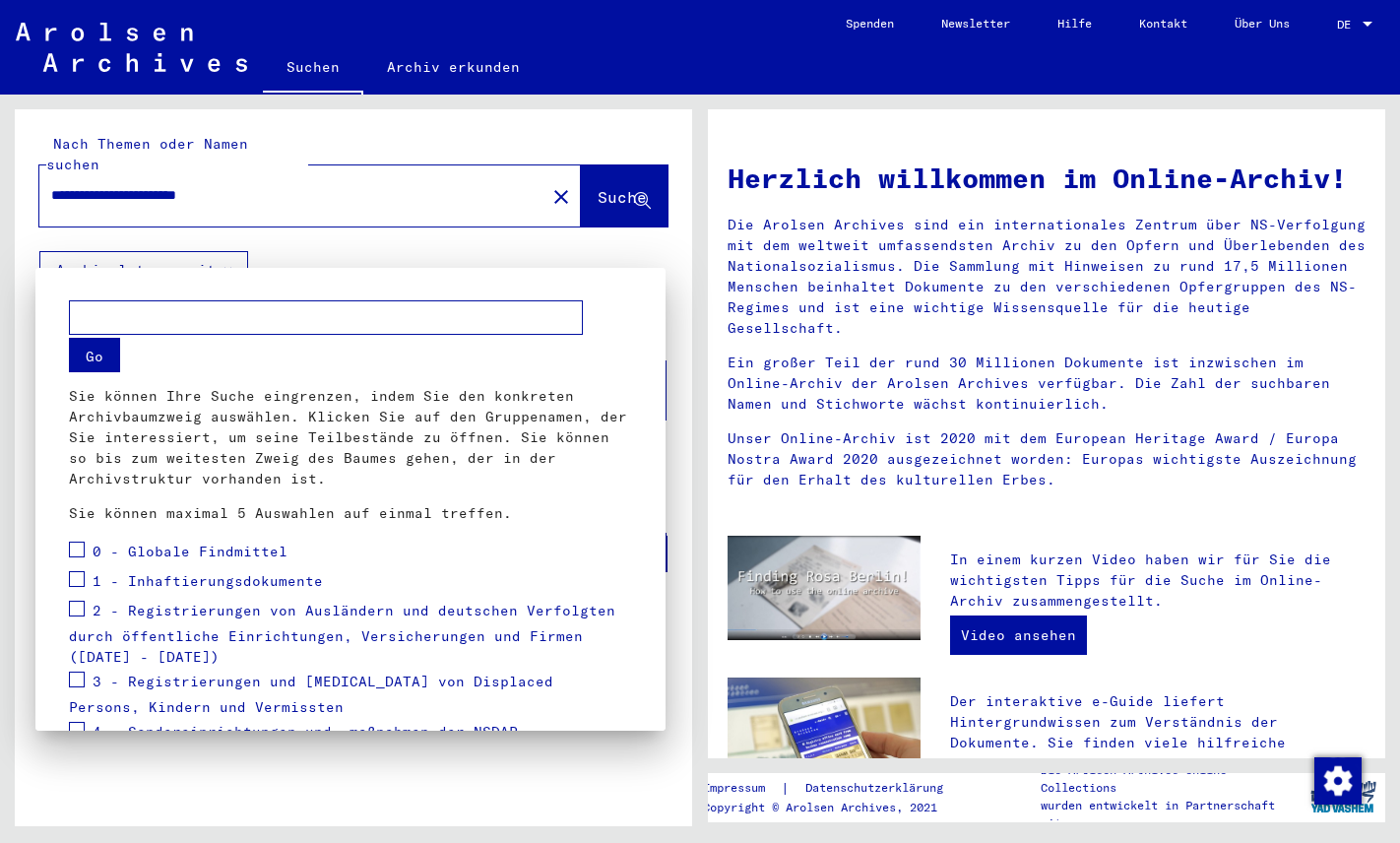 click at bounding box center (700, 422) 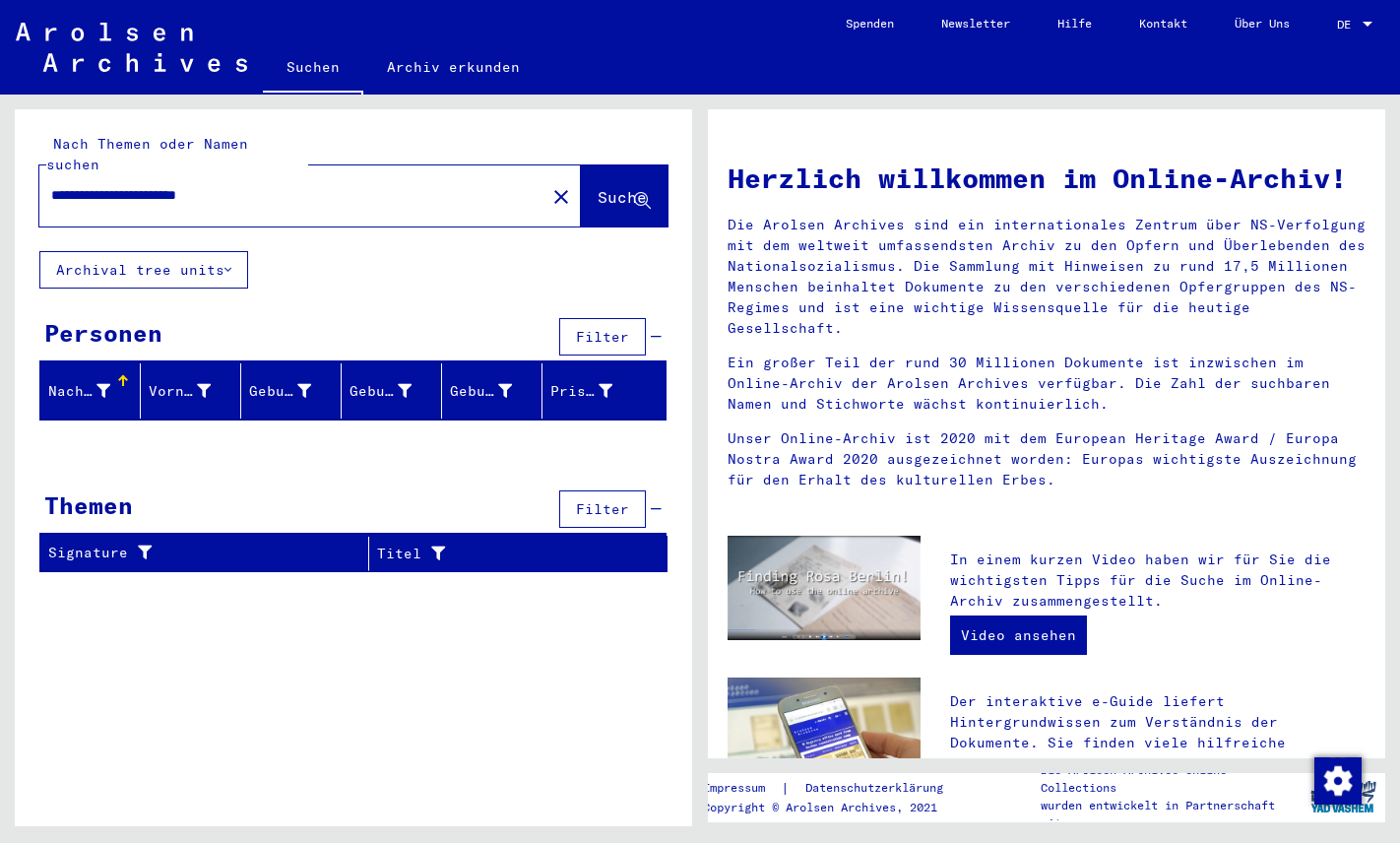click on "**********" at bounding box center (286, 195) 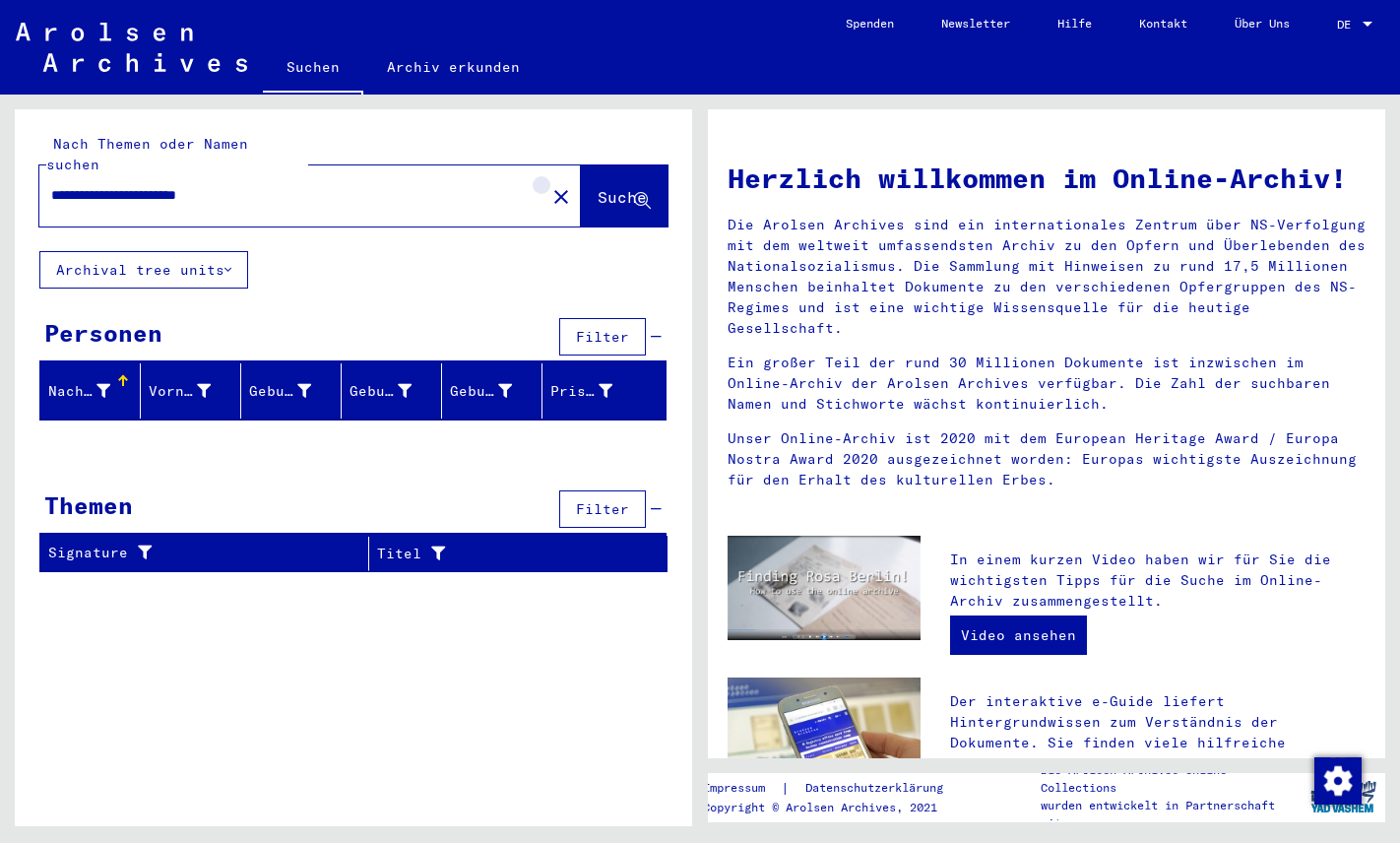 click on "close" 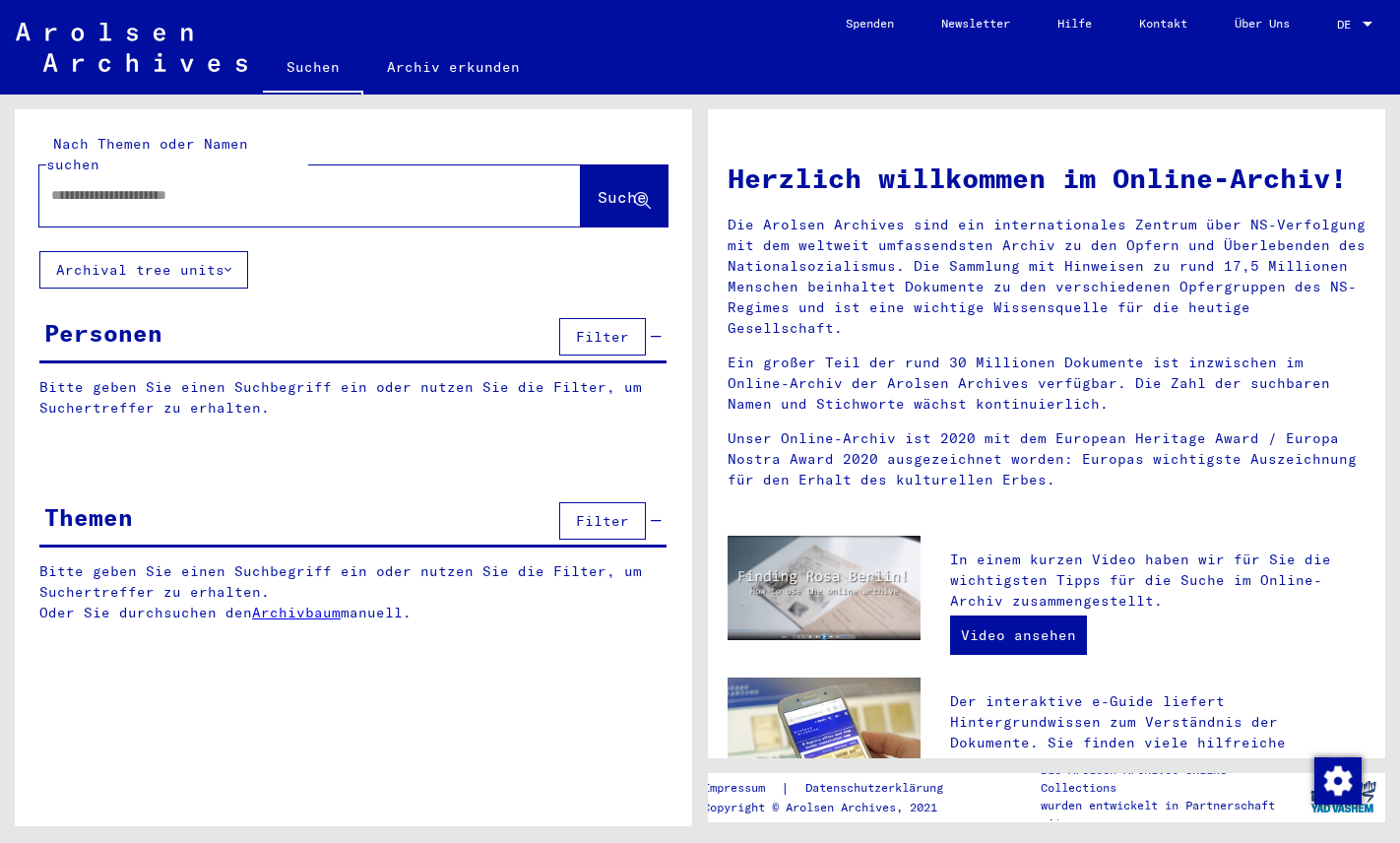 click at bounding box center [286, 195] 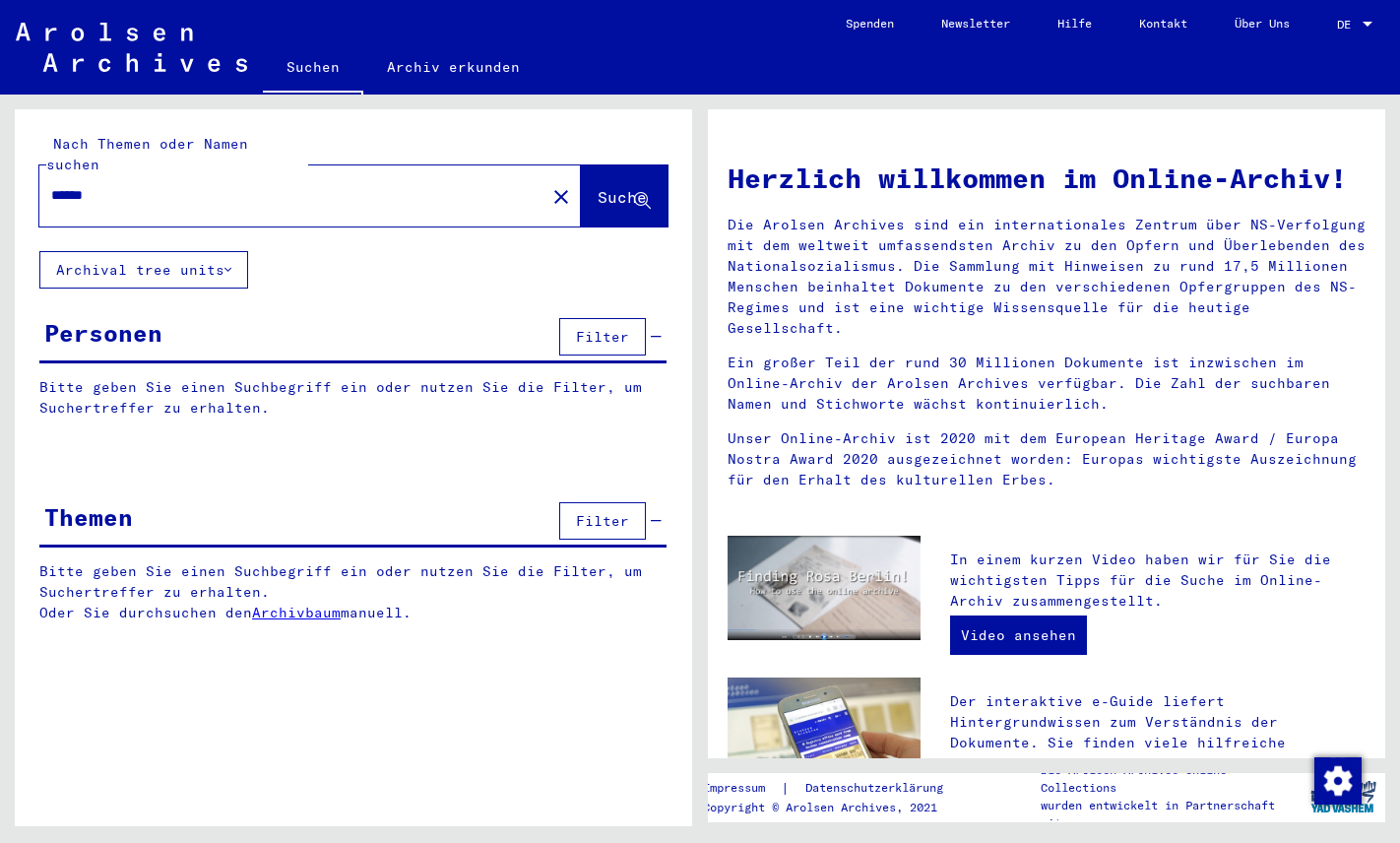 type on "******" 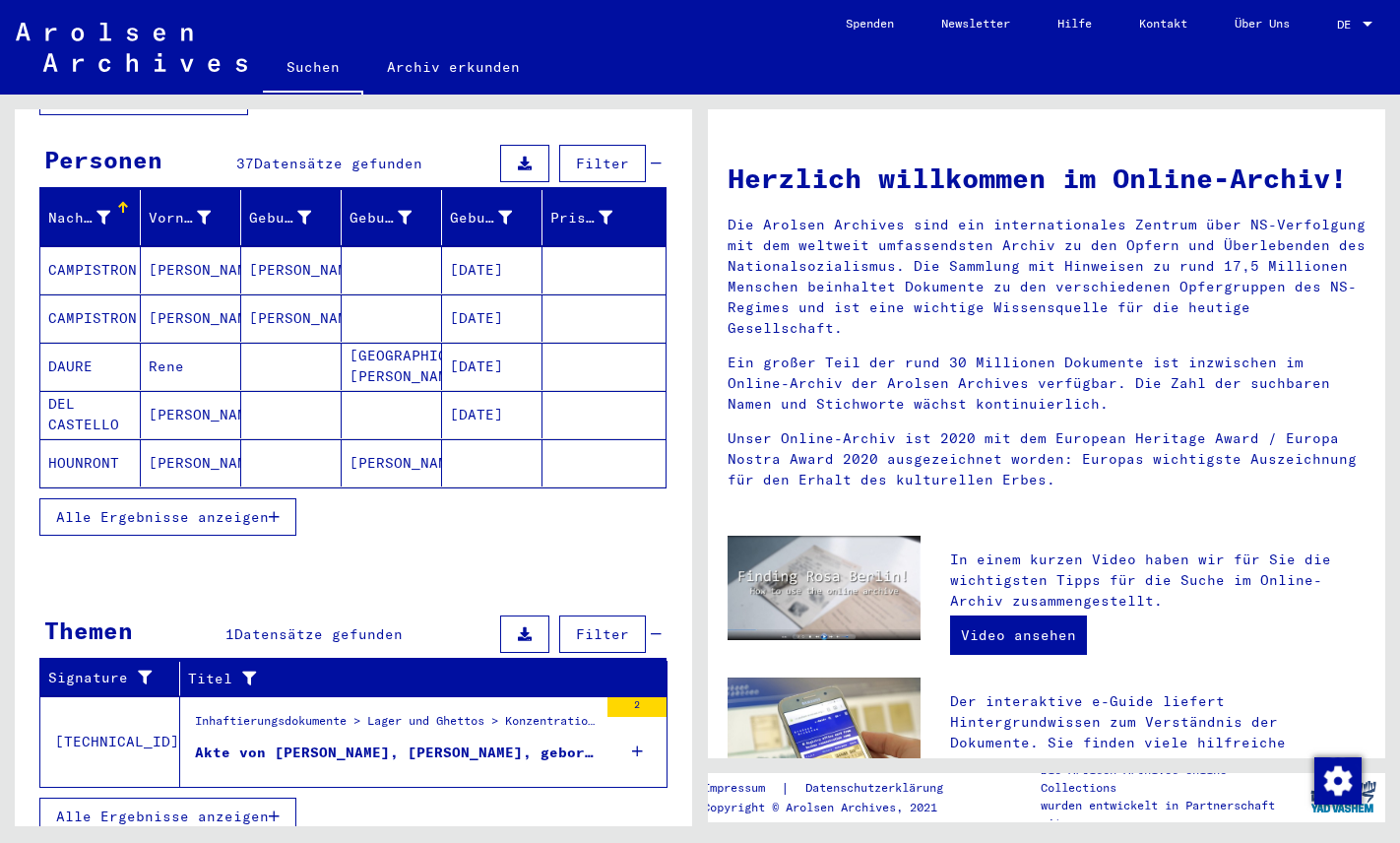 scroll, scrollTop: 172, scrollLeft: 0, axis: vertical 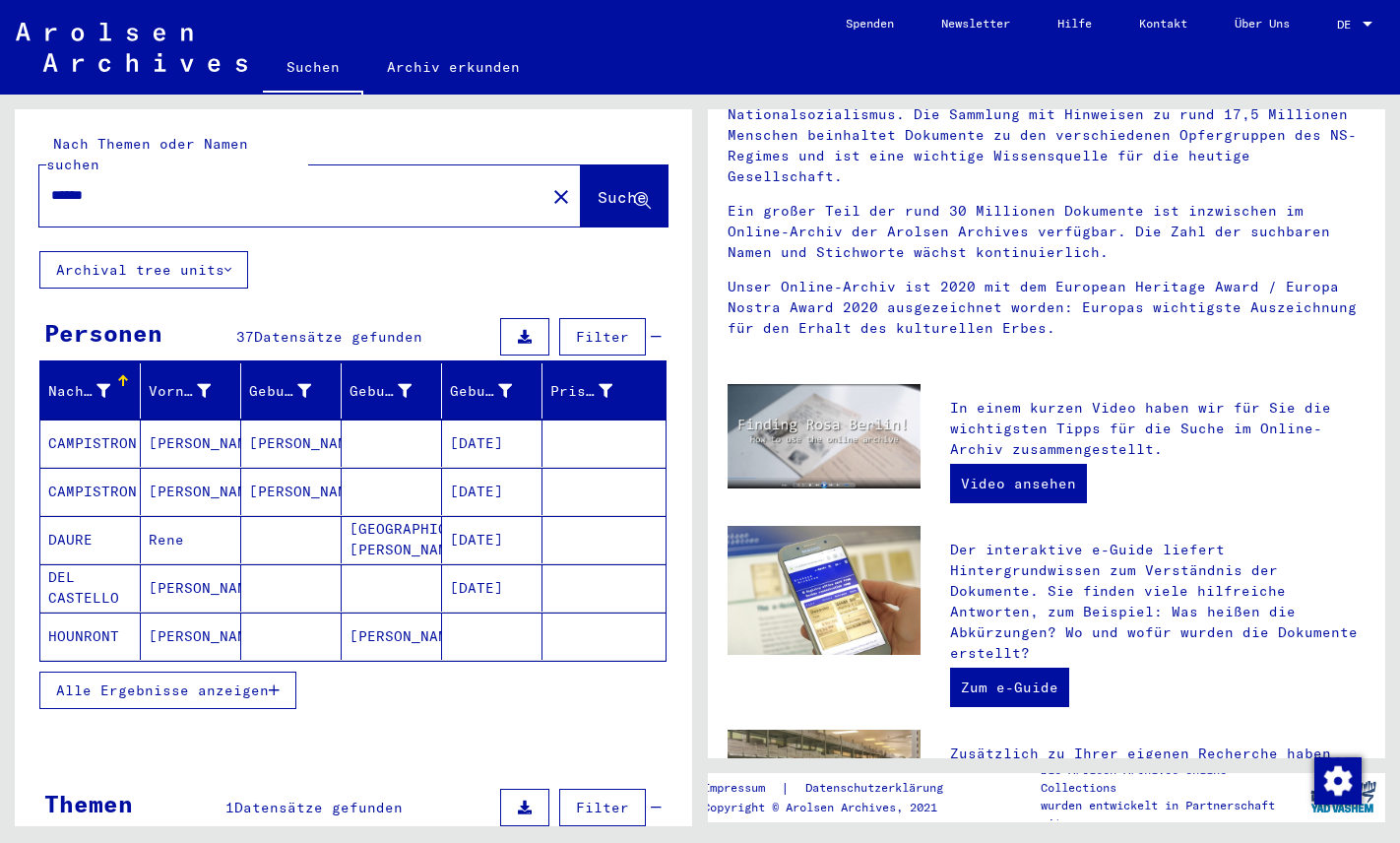 click on "DE" at bounding box center (1348, 25) 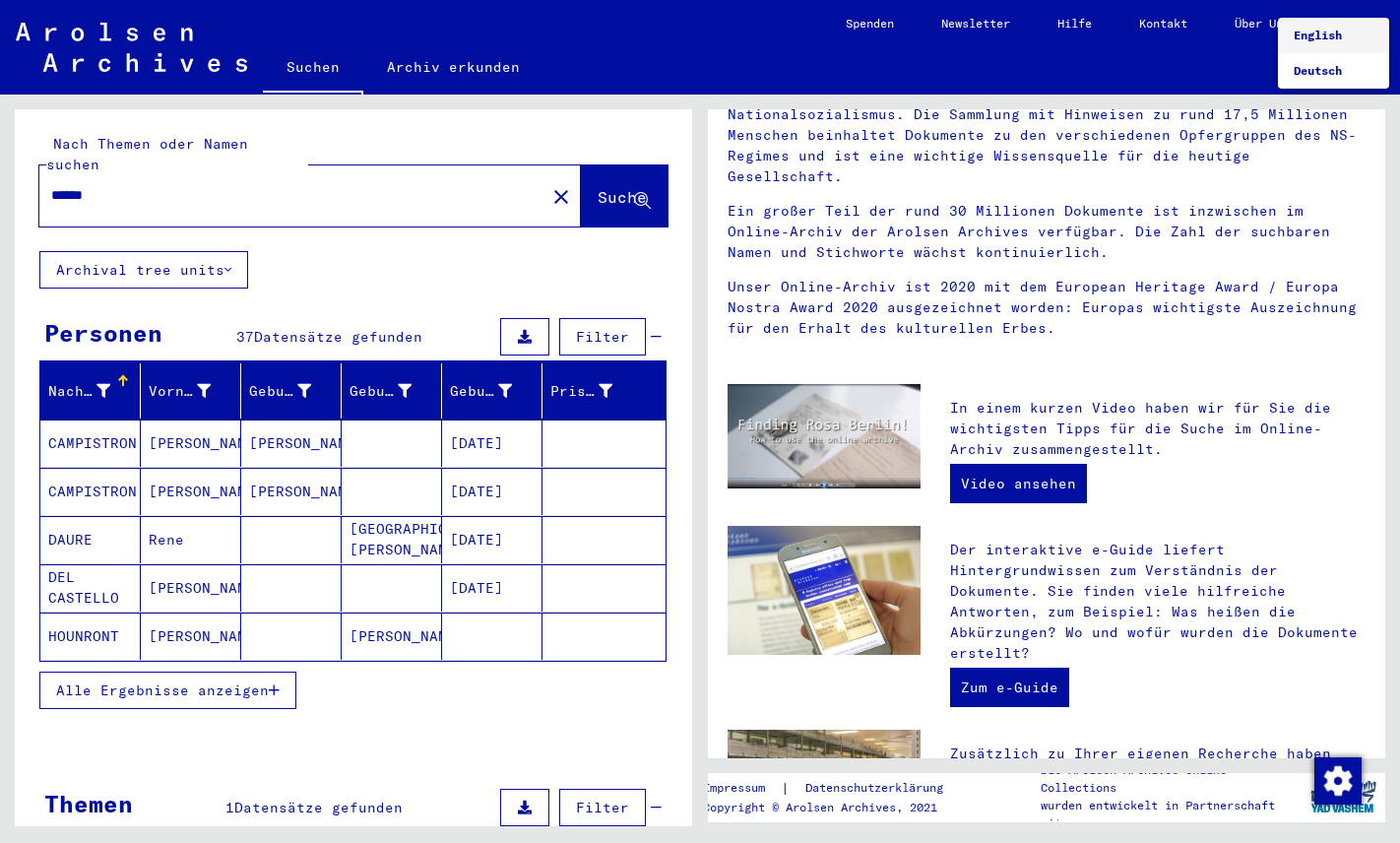 click on "English" at bounding box center (1317, 34) 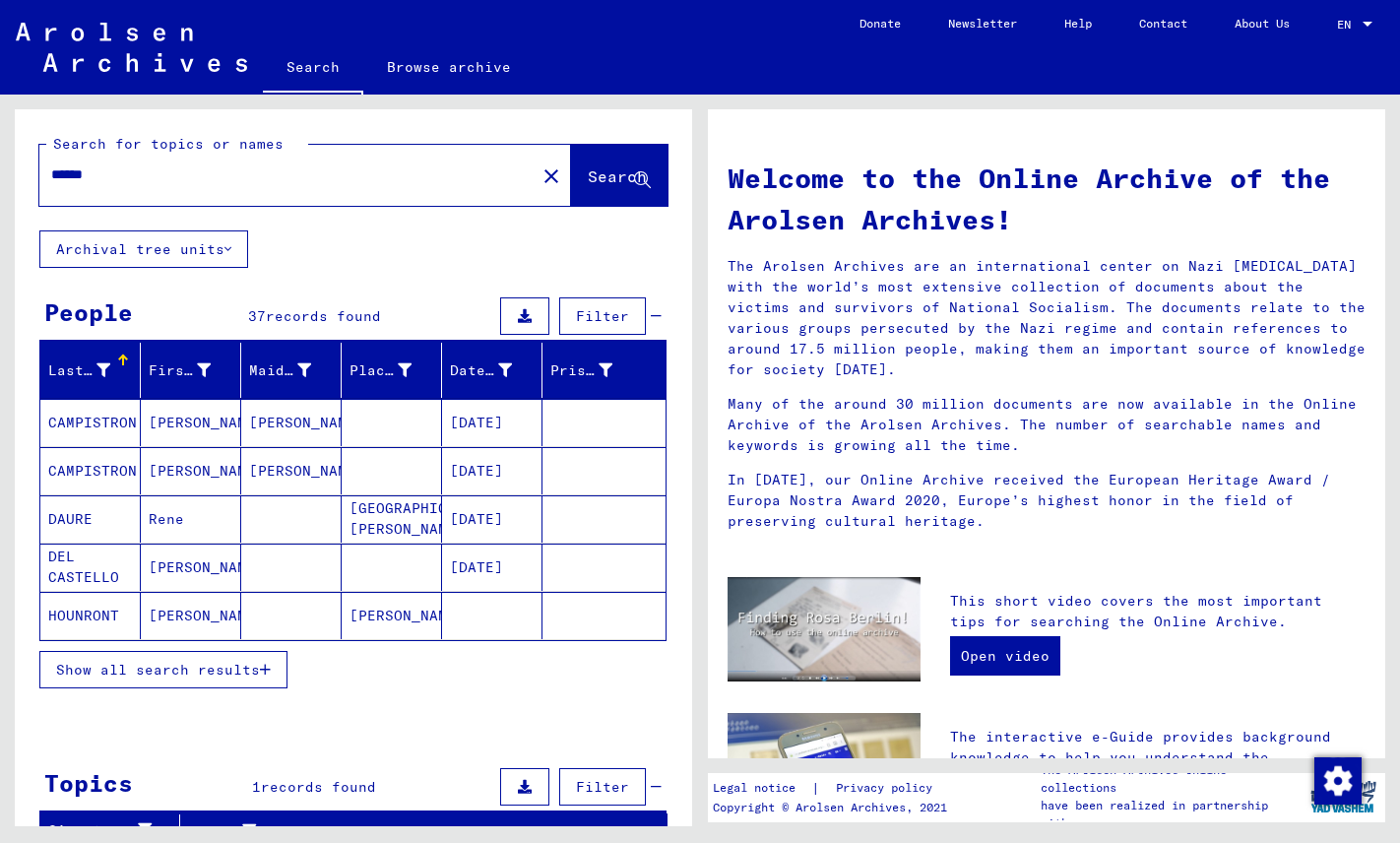 scroll, scrollTop: 0, scrollLeft: 0, axis: both 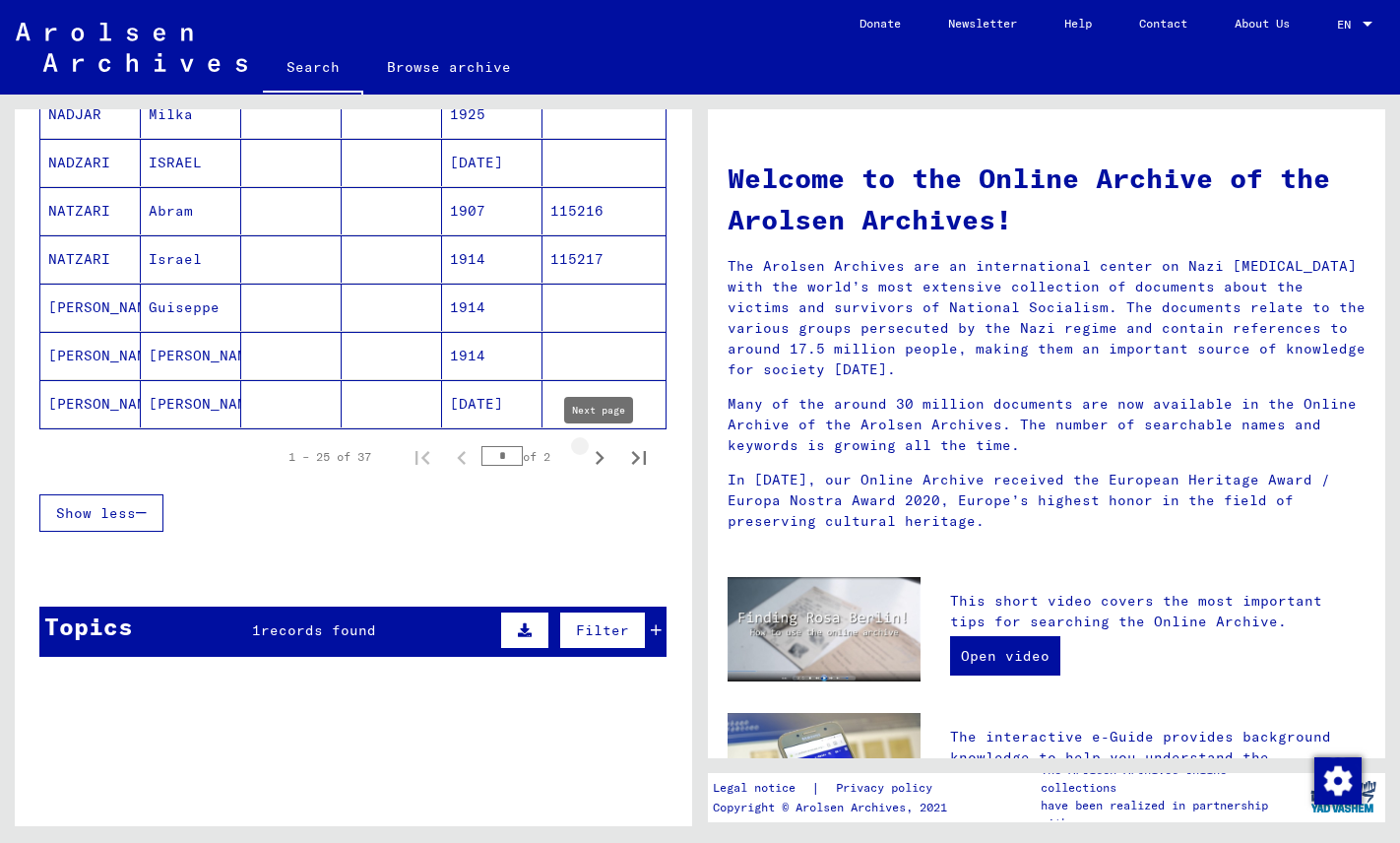 click 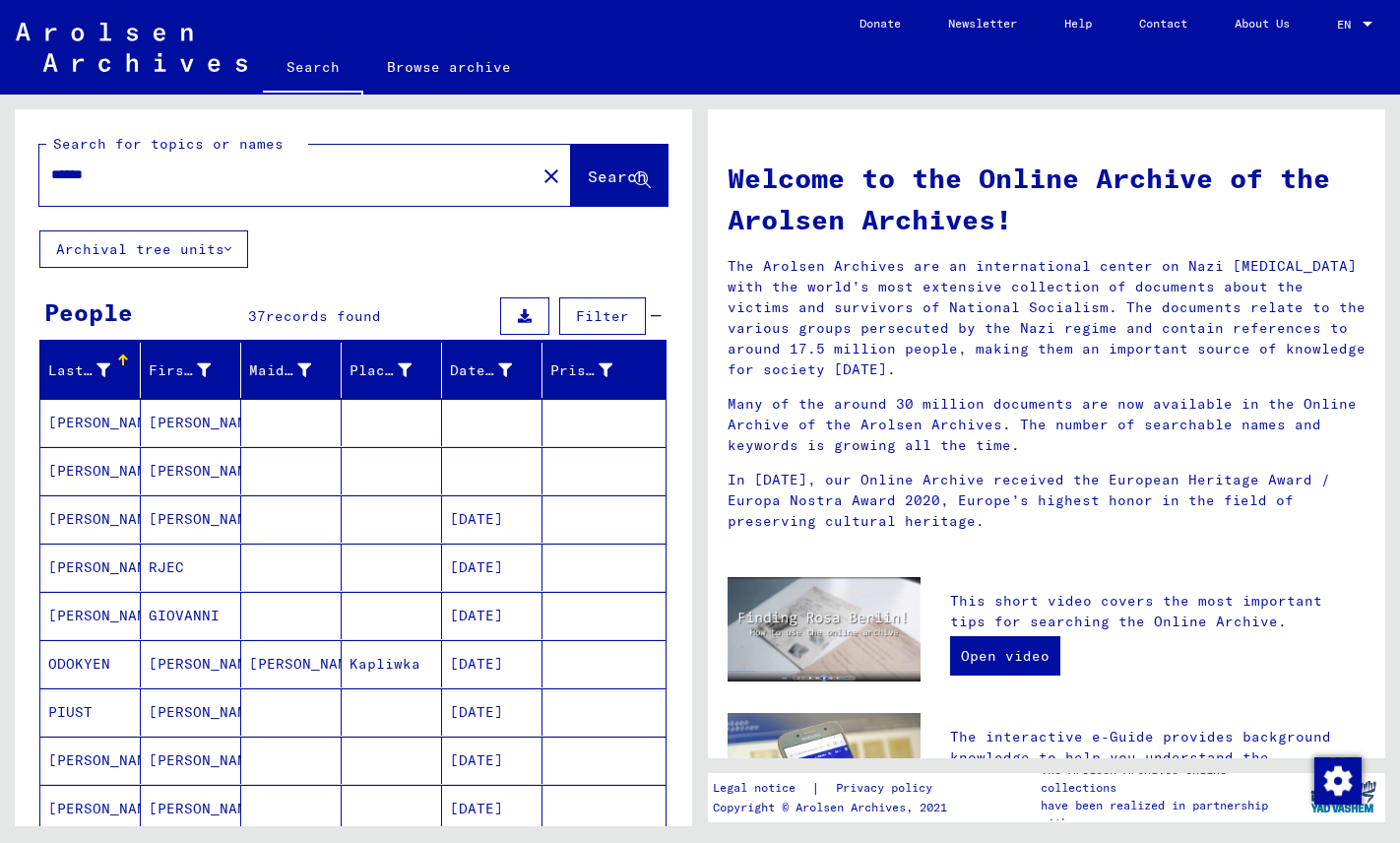 scroll, scrollTop: 0, scrollLeft: 0, axis: both 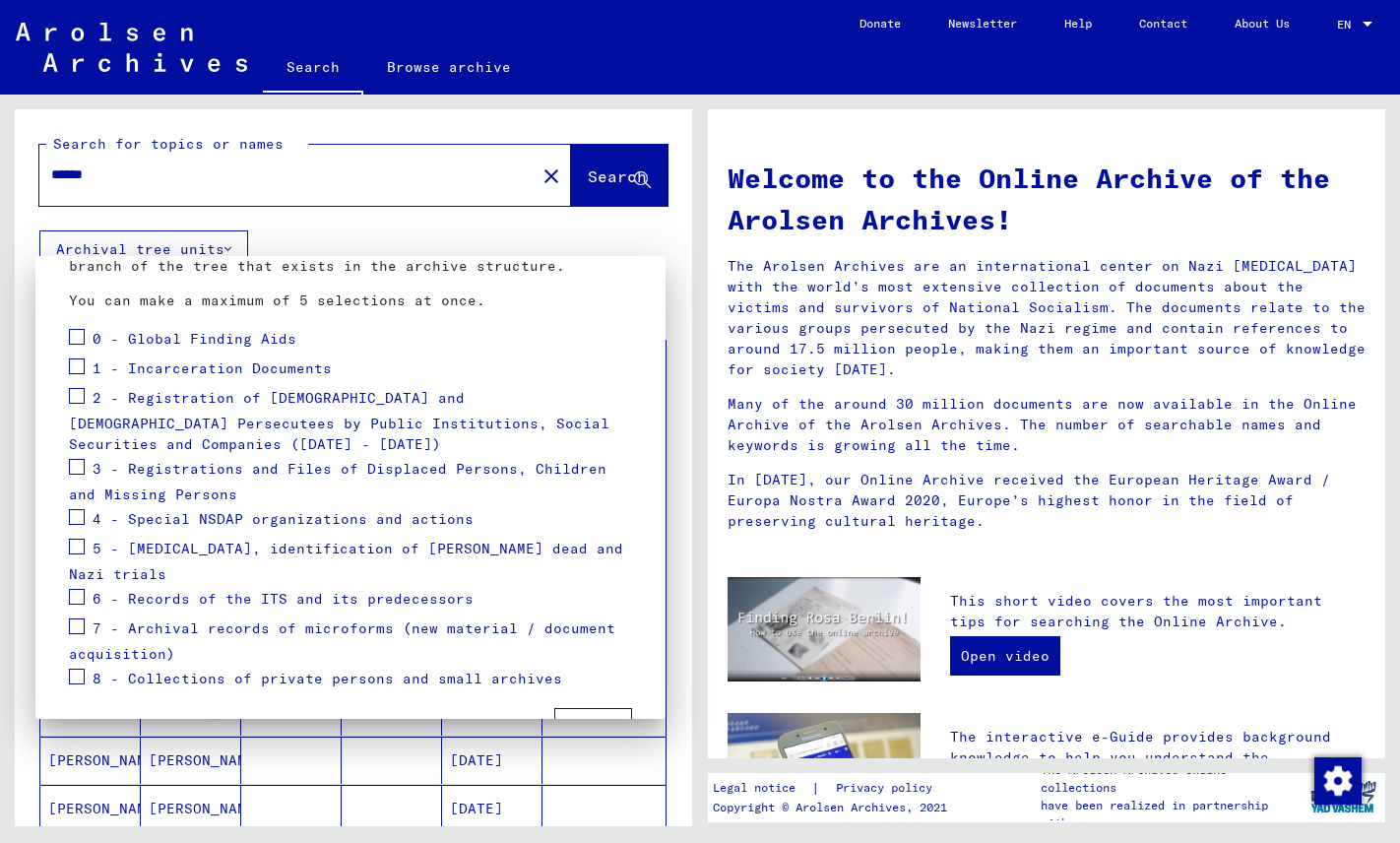click at bounding box center (77, 396) 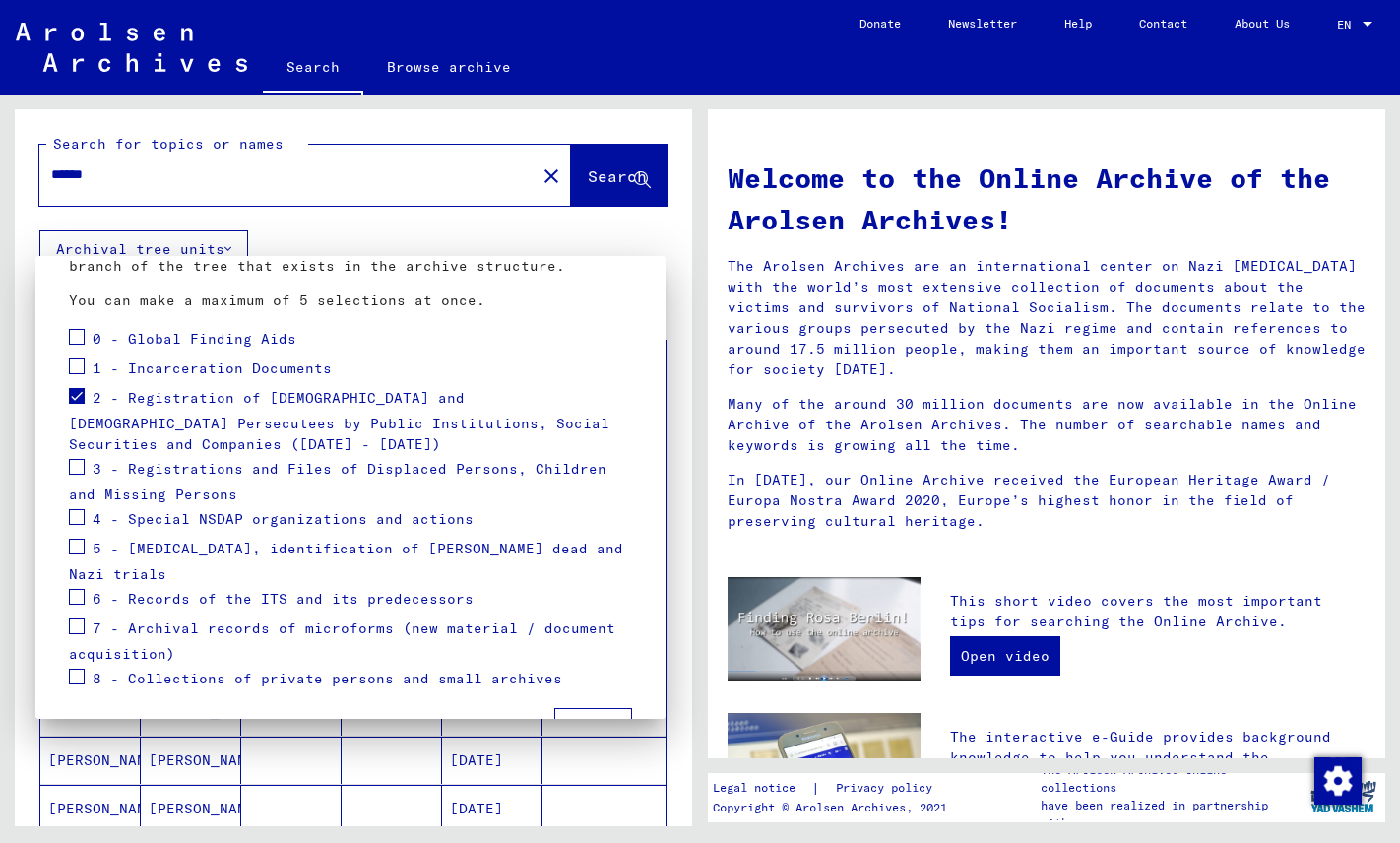 click at bounding box center [77, 467] 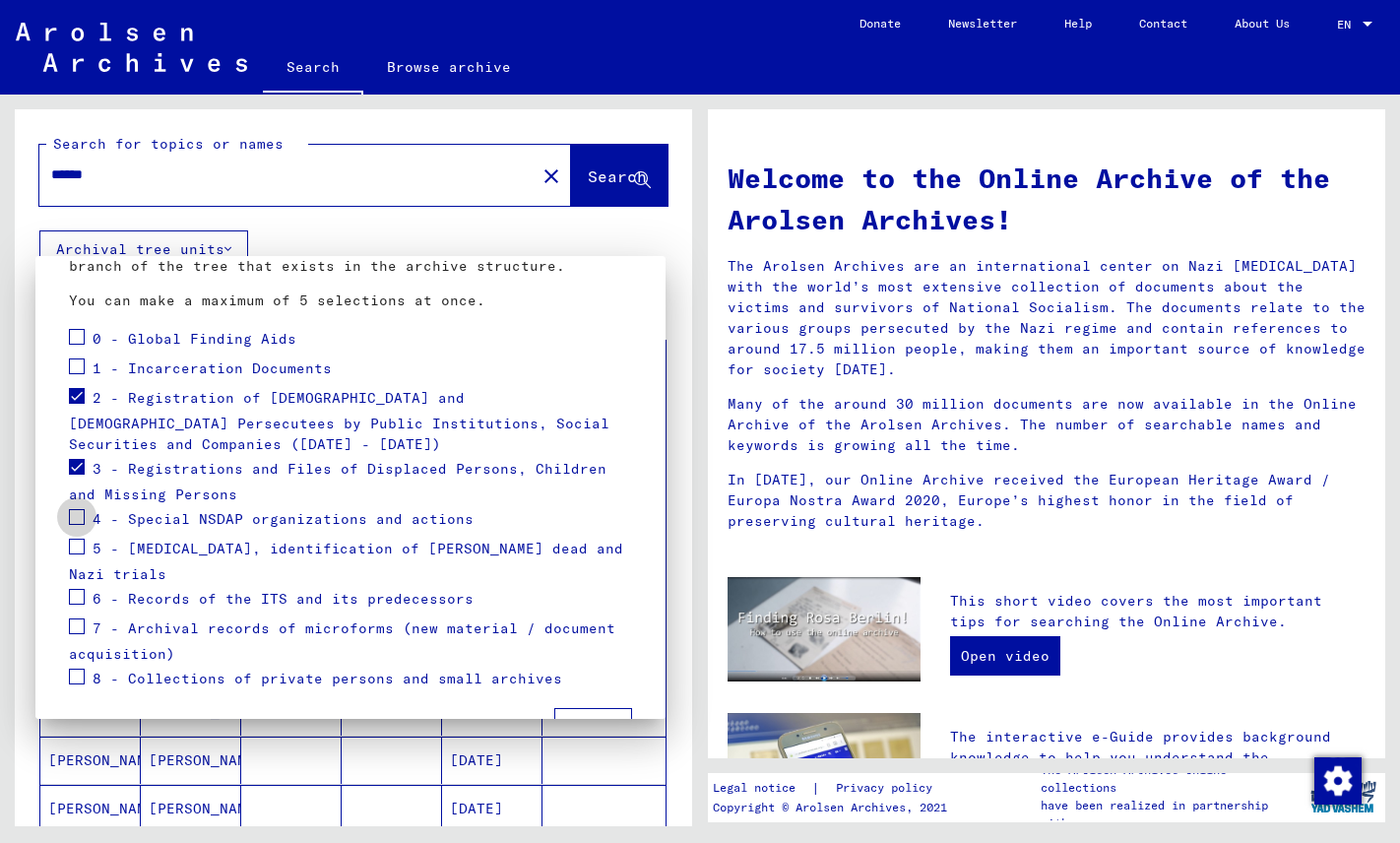 click at bounding box center [77, 517] 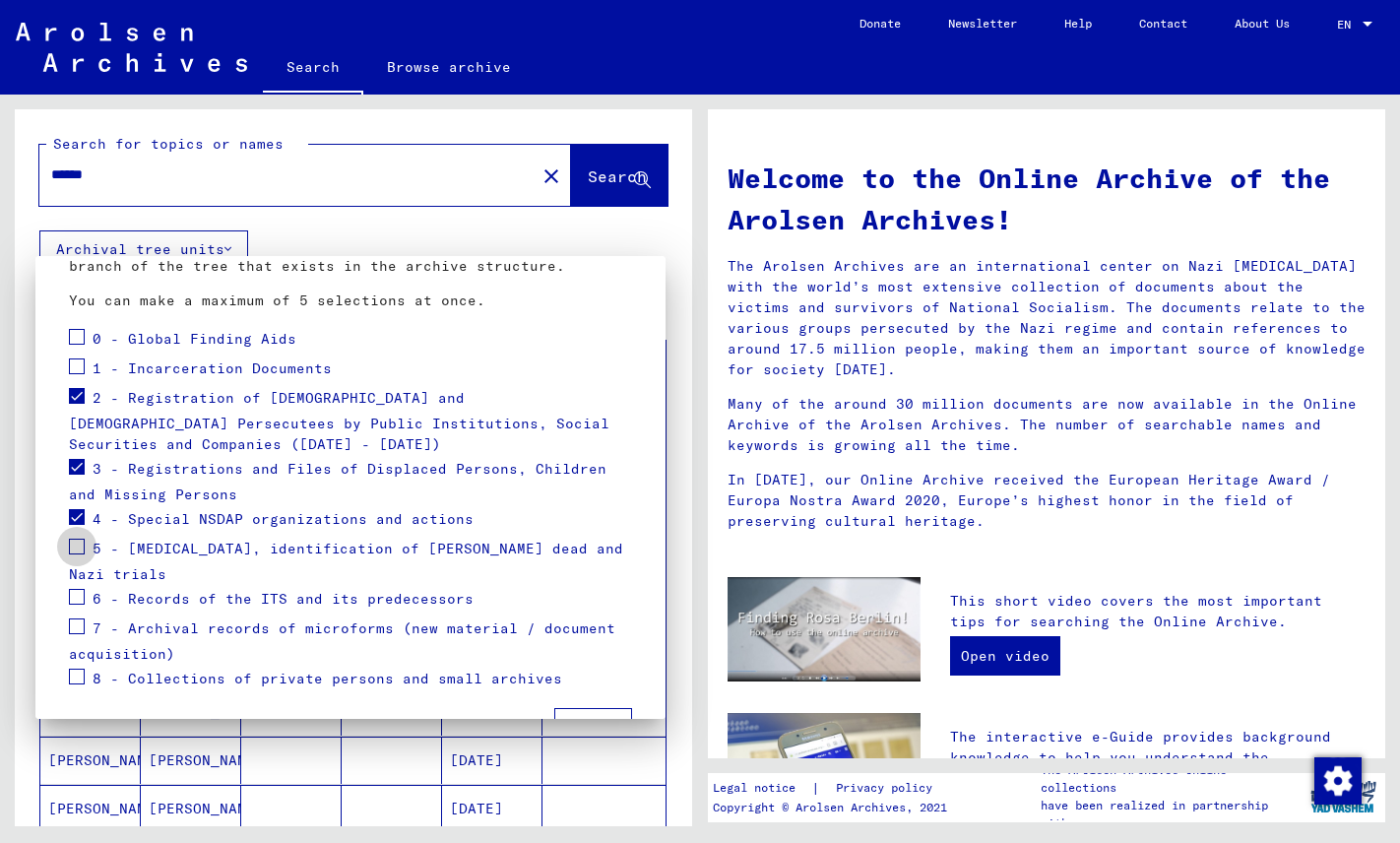 click at bounding box center [77, 547] 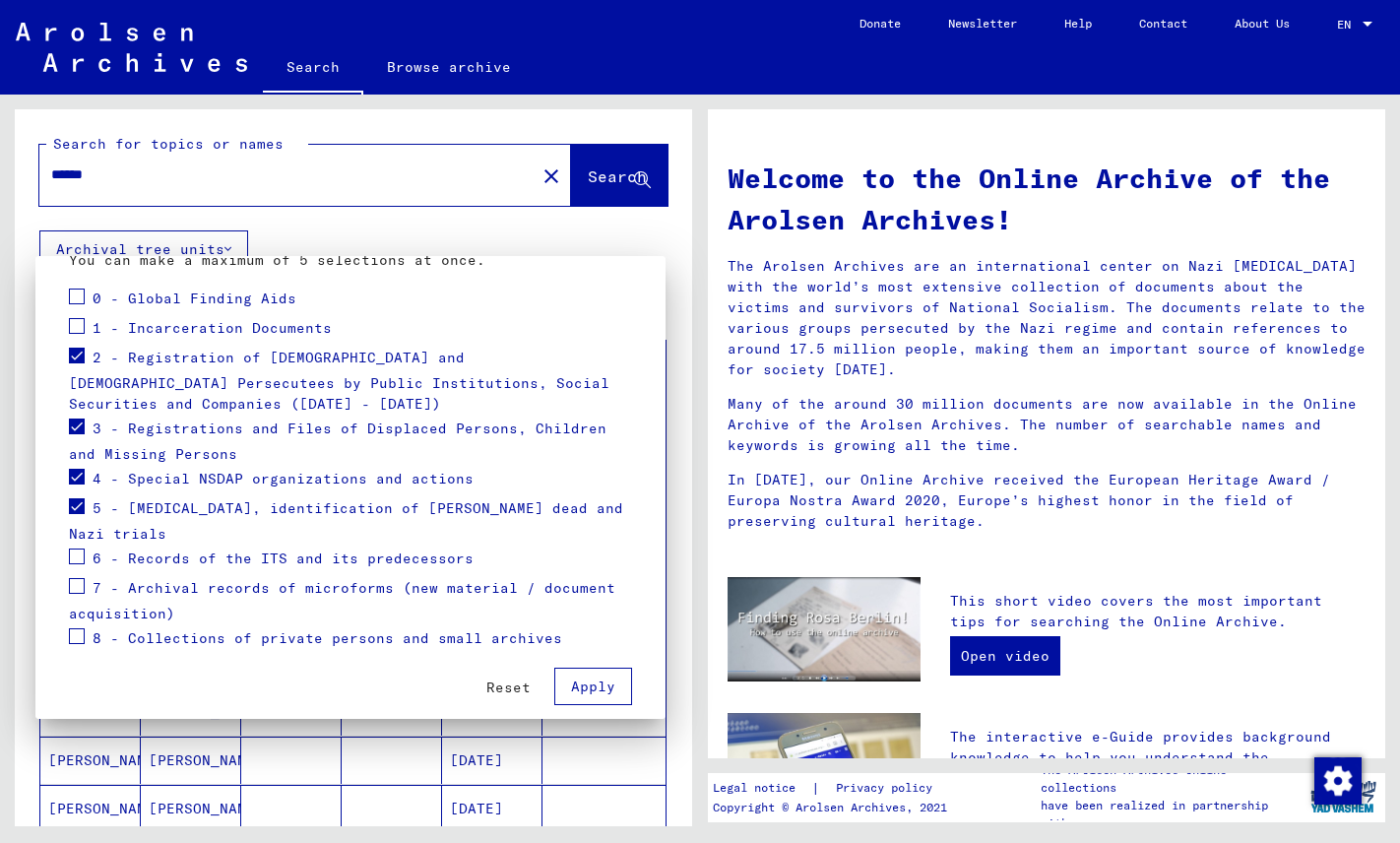 scroll, scrollTop: 220, scrollLeft: 0, axis: vertical 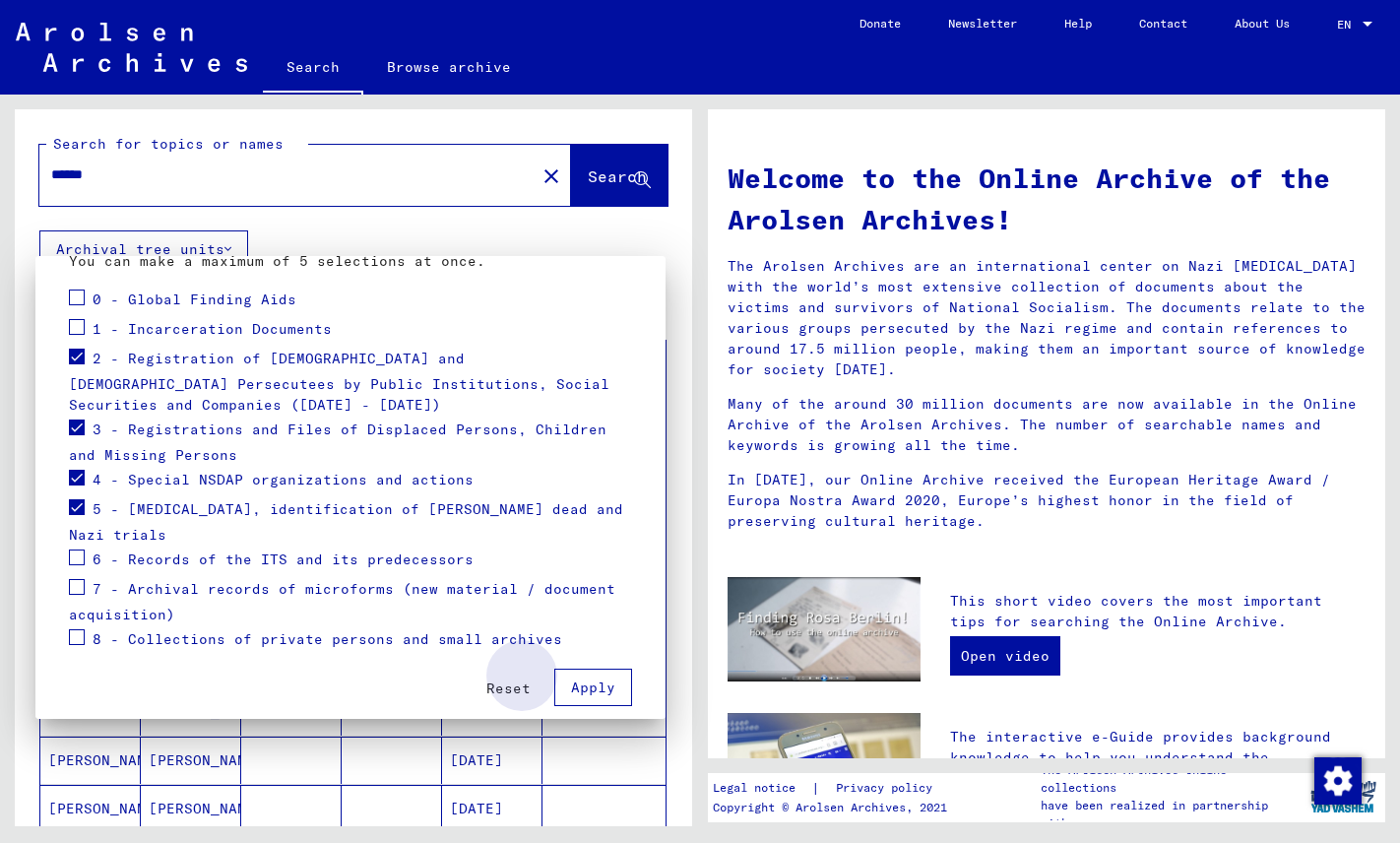 click on "Apply" at bounding box center (593, 687) 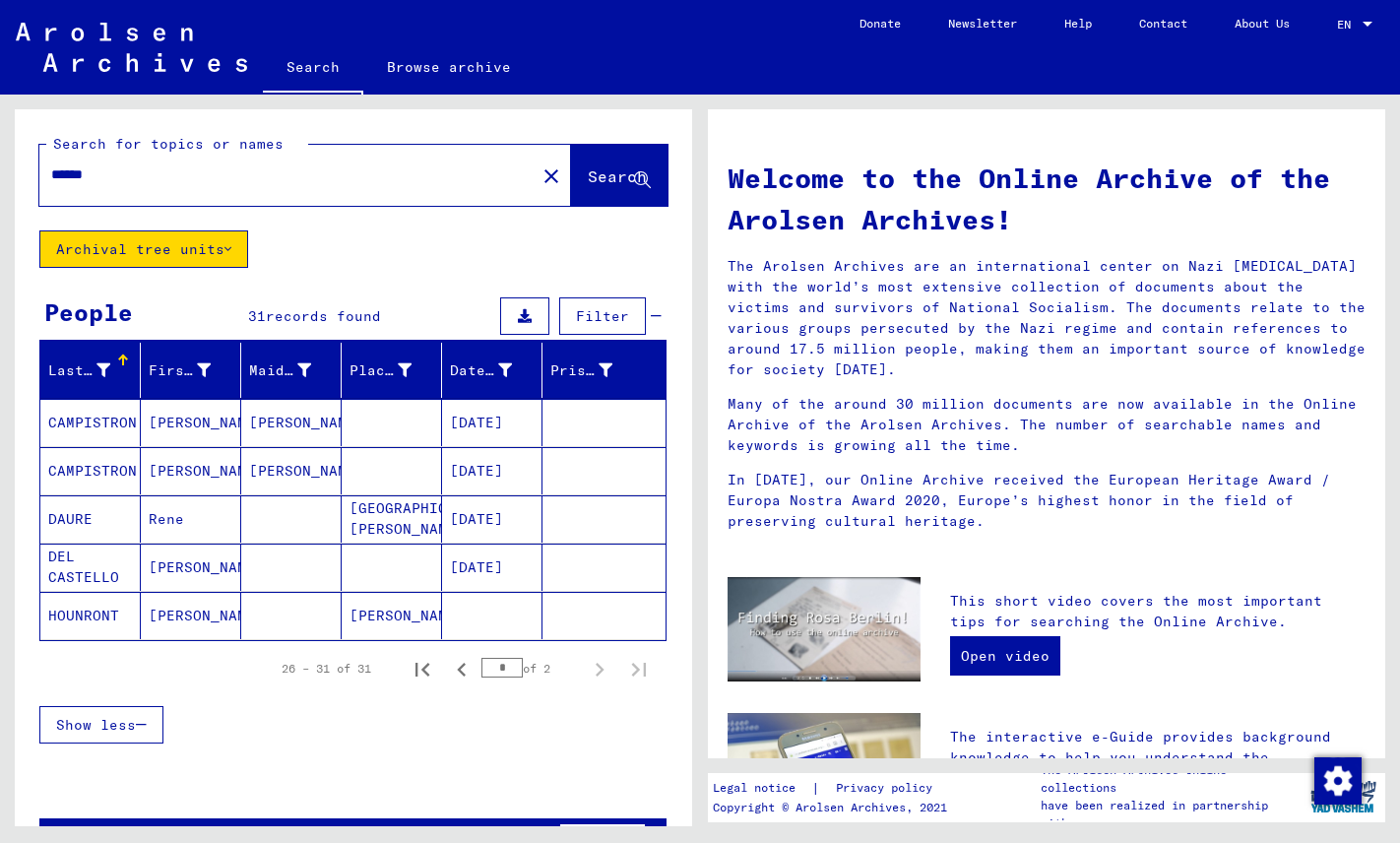 scroll, scrollTop: 0, scrollLeft: 0, axis: both 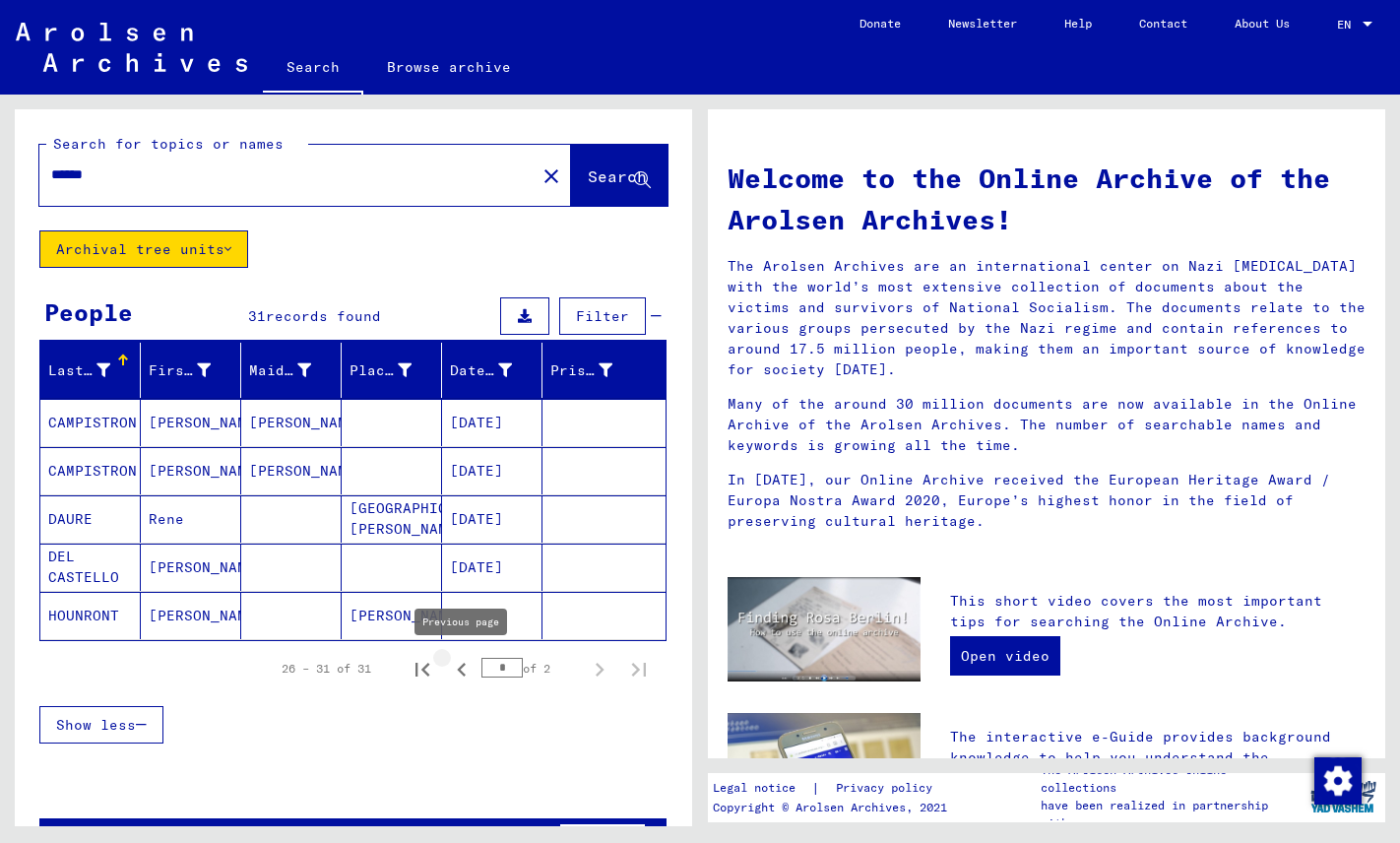 click 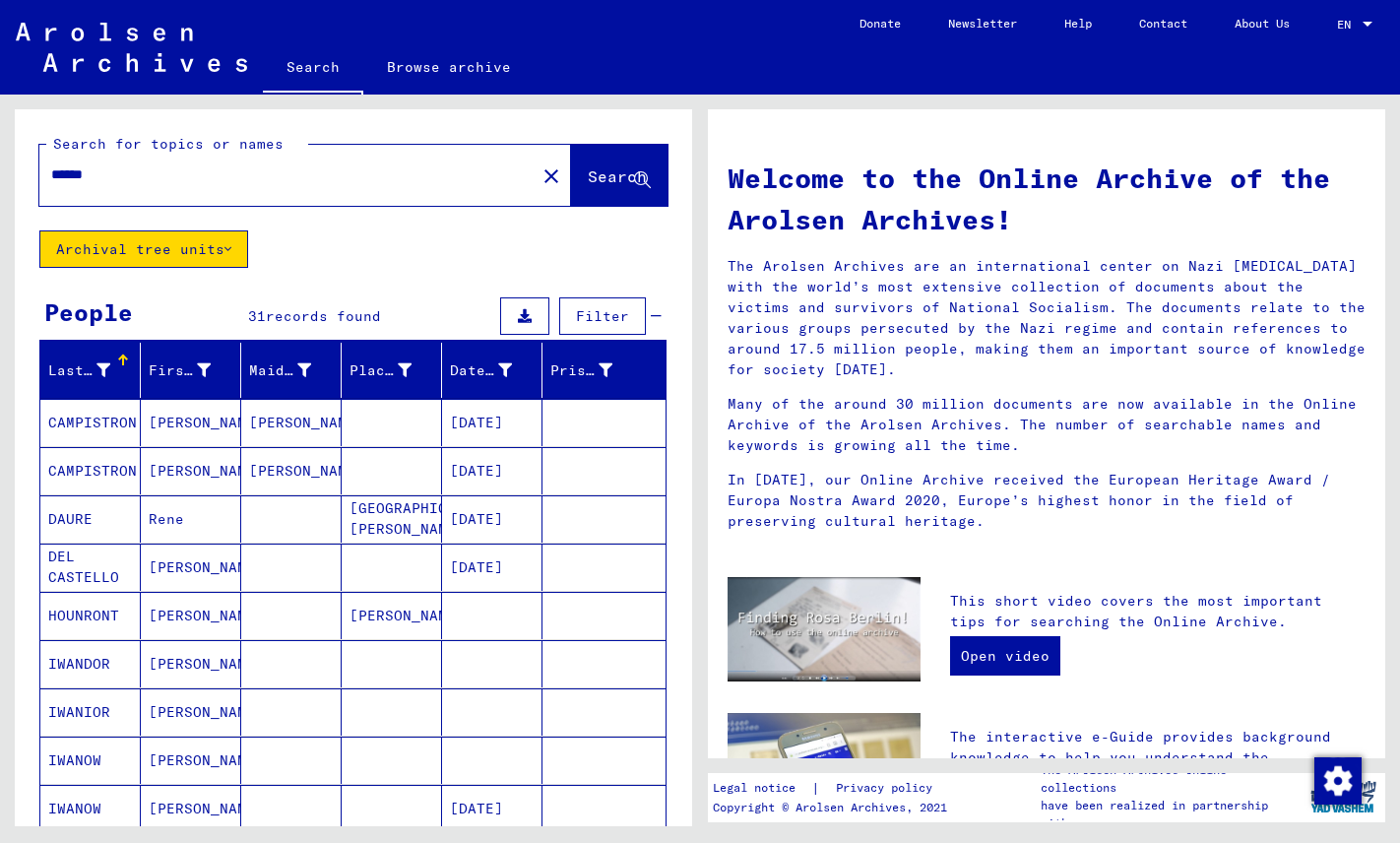 click on "CAMPISTRON" at bounding box center [91, 471] 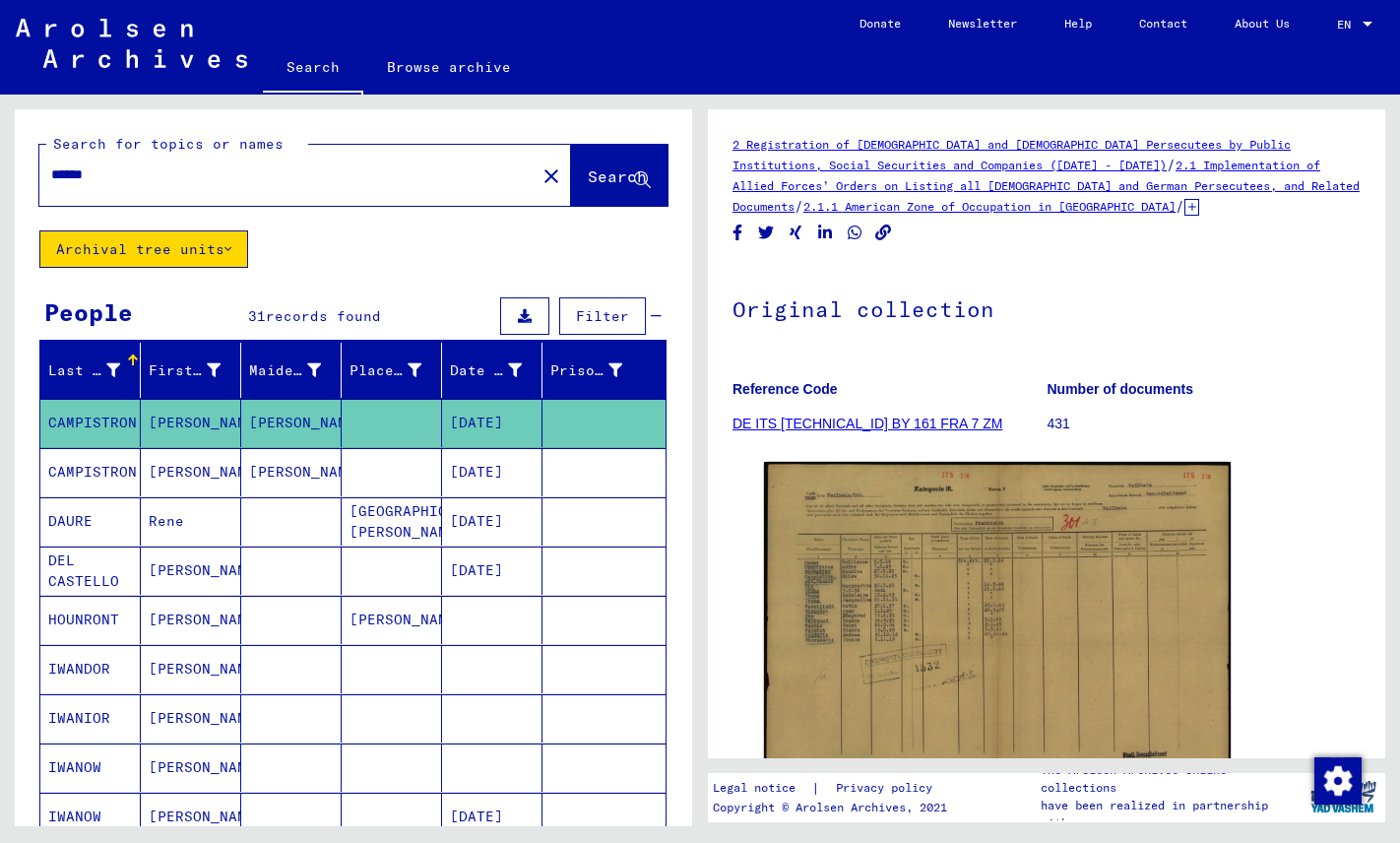 scroll, scrollTop: 0, scrollLeft: 0, axis: both 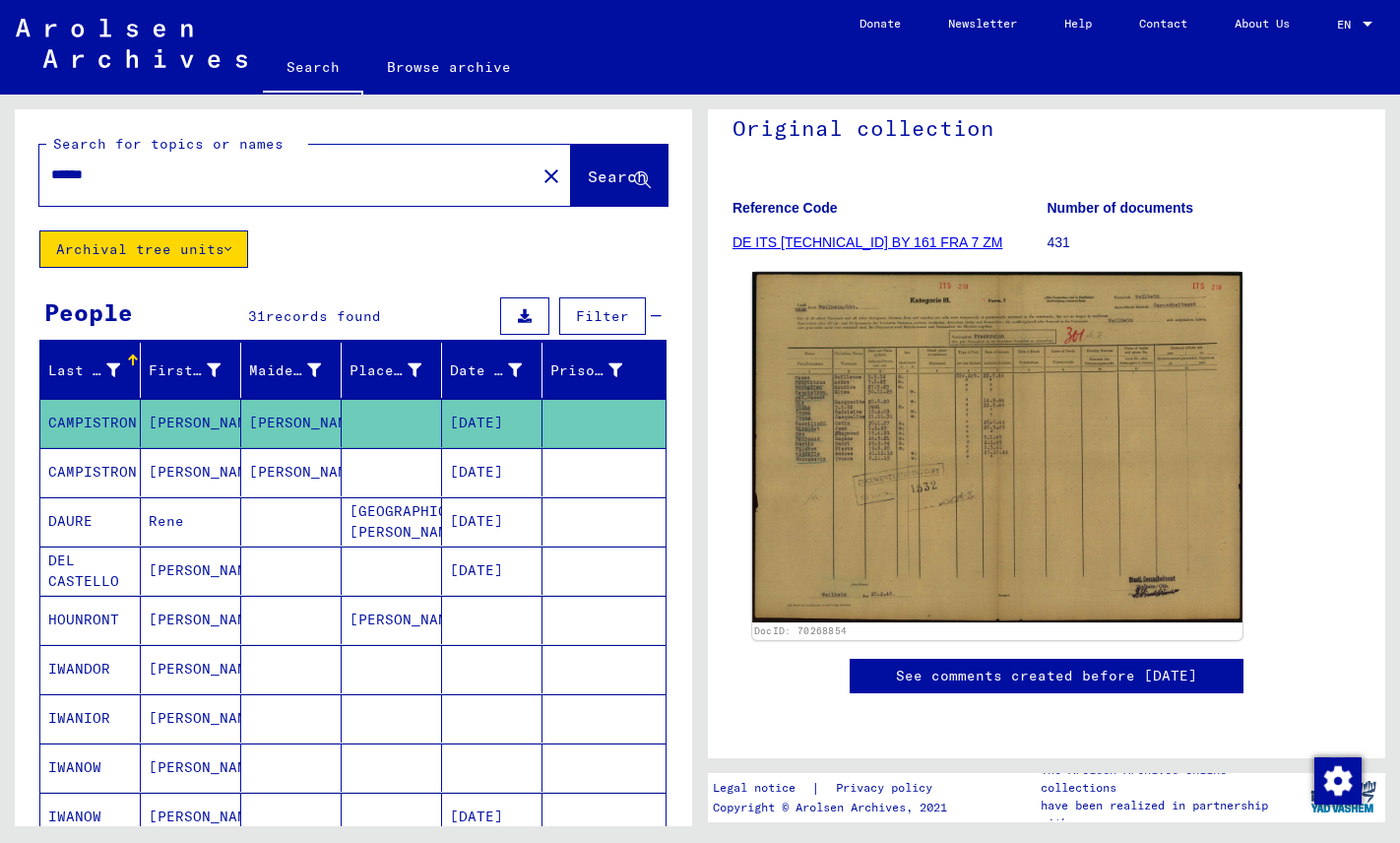 click 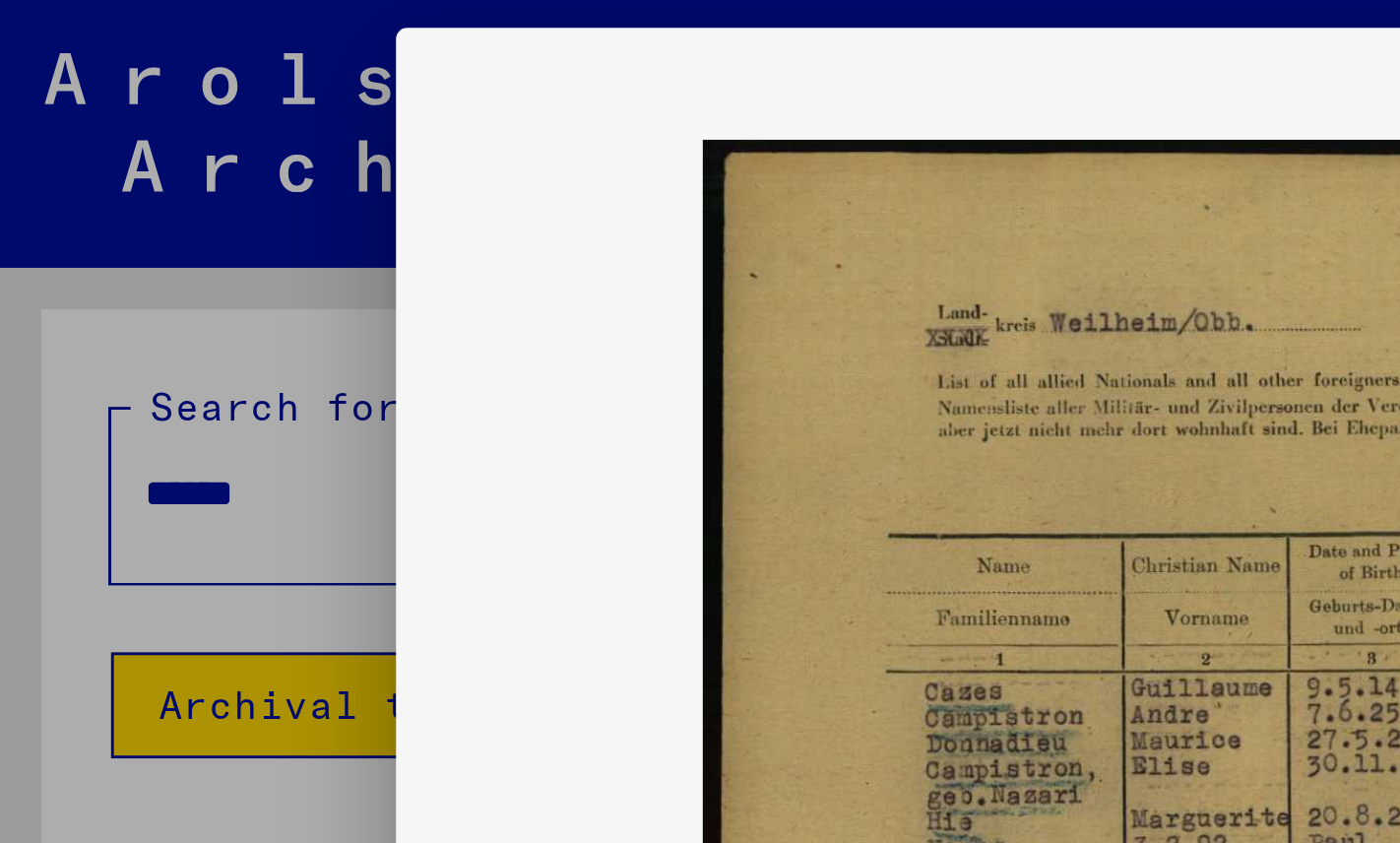 scroll, scrollTop: 0, scrollLeft: 0, axis: both 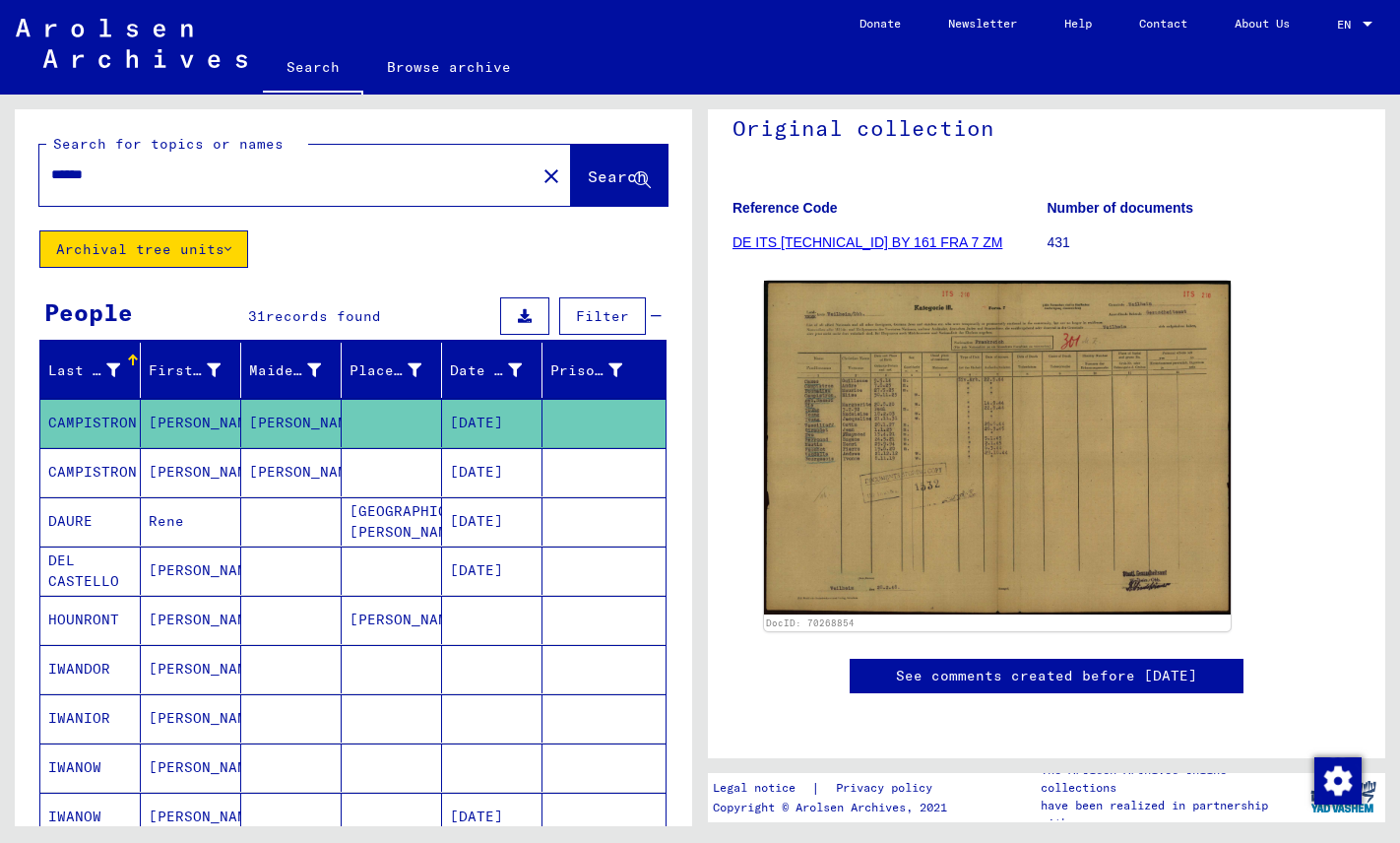 click on "Archival tree units" 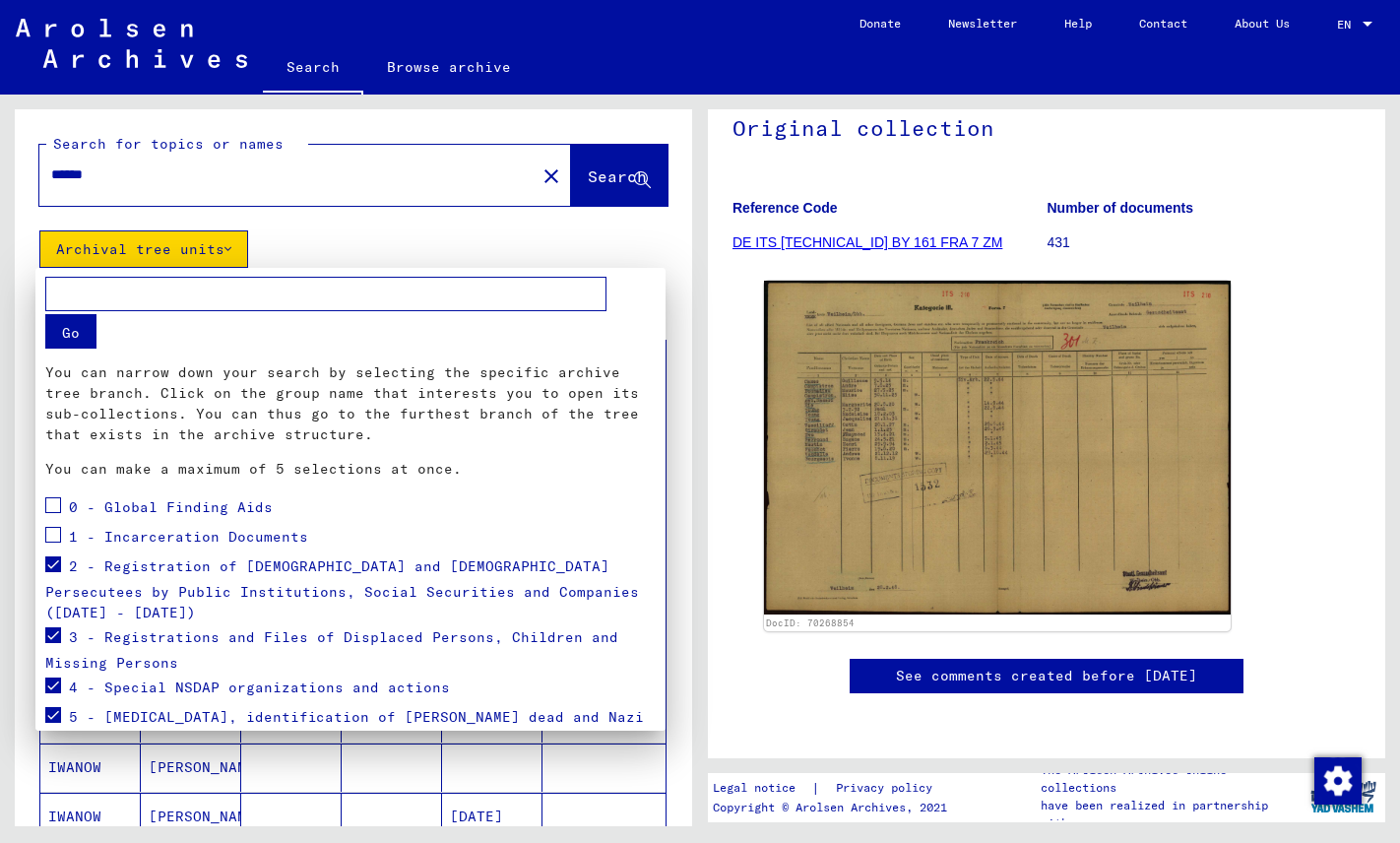 scroll, scrollTop: 0, scrollLeft: 0, axis: both 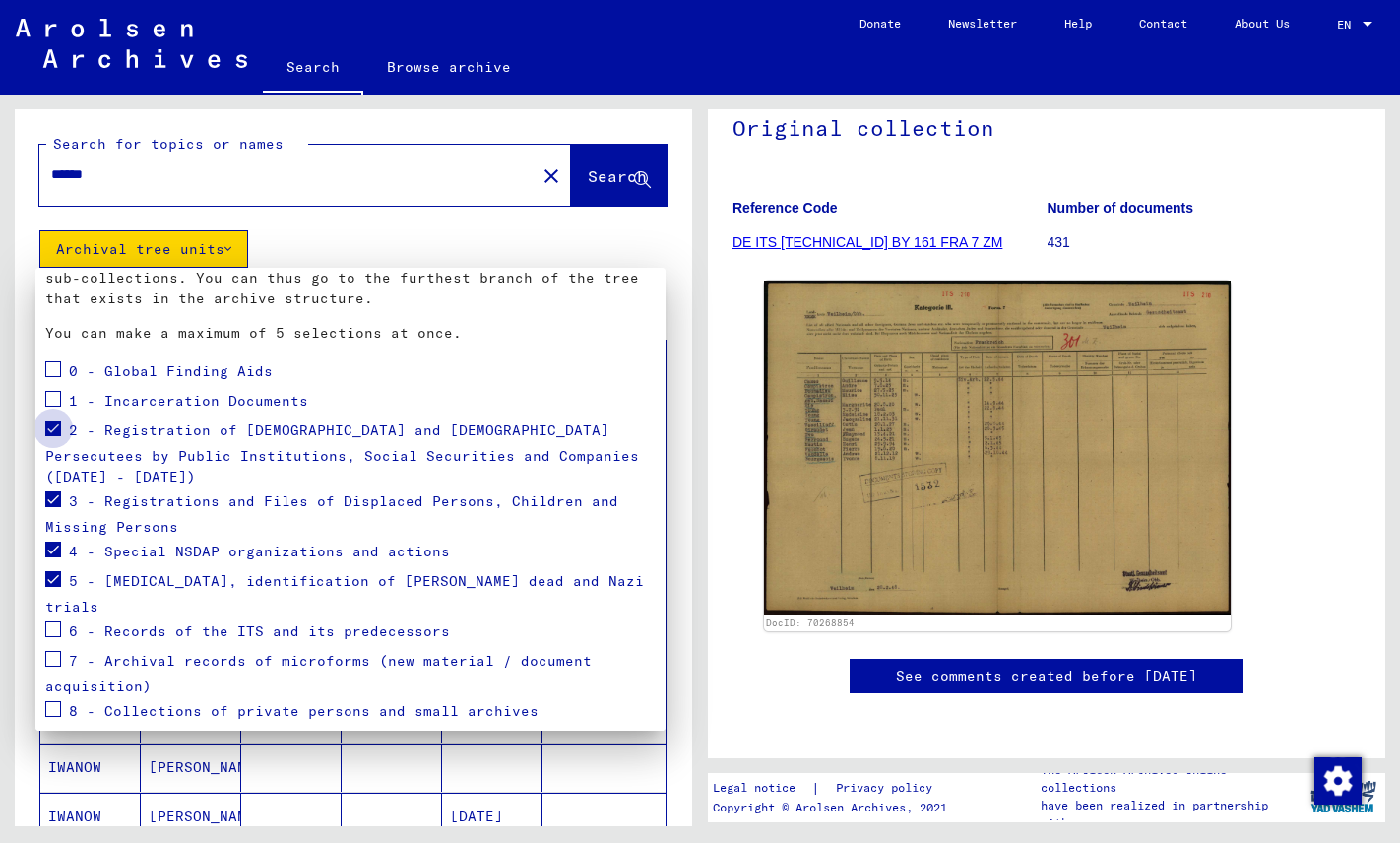 click at bounding box center (53, 428) 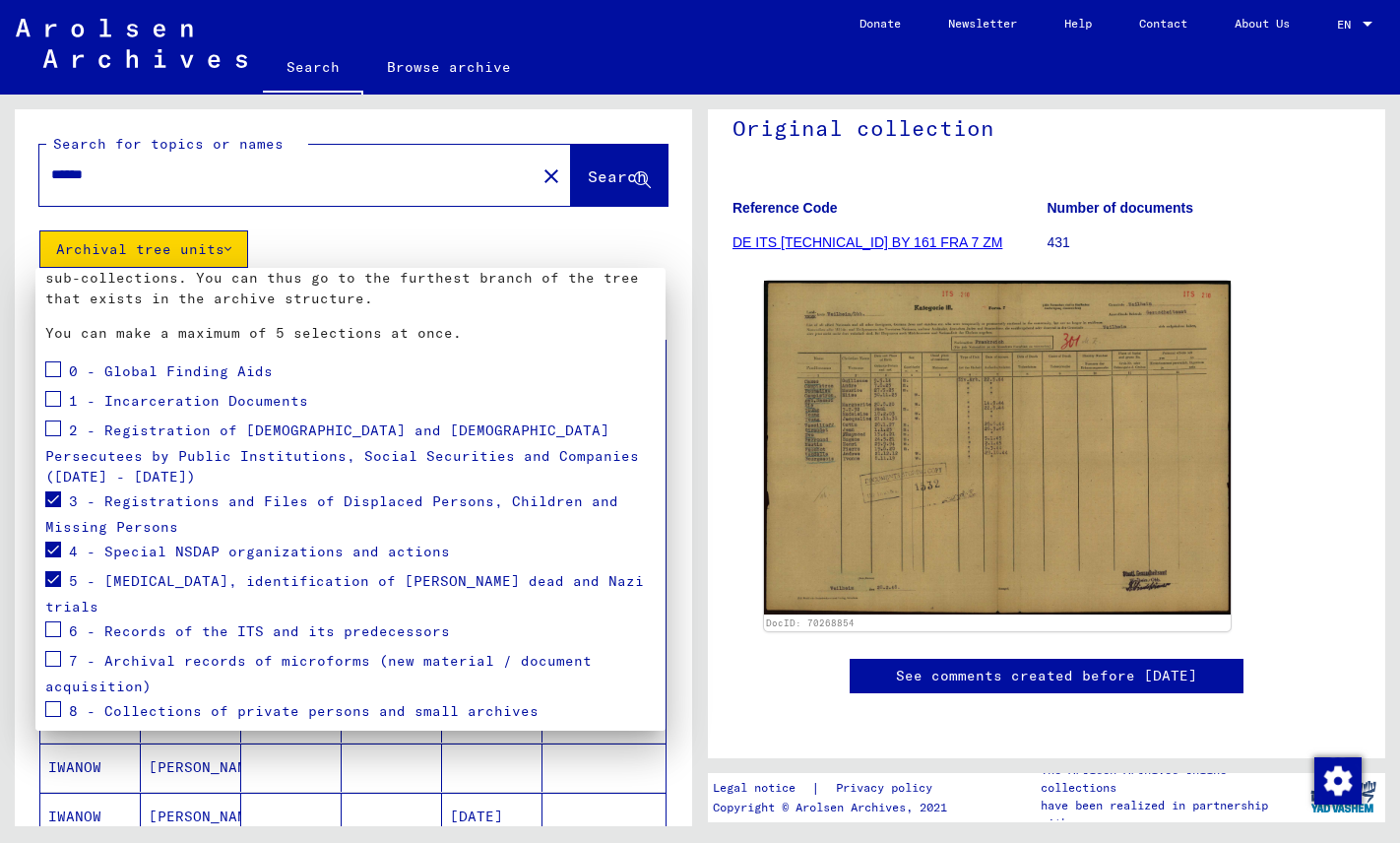 click on "4 - Special NSDAP organizations and actions" at bounding box center [247, 552] 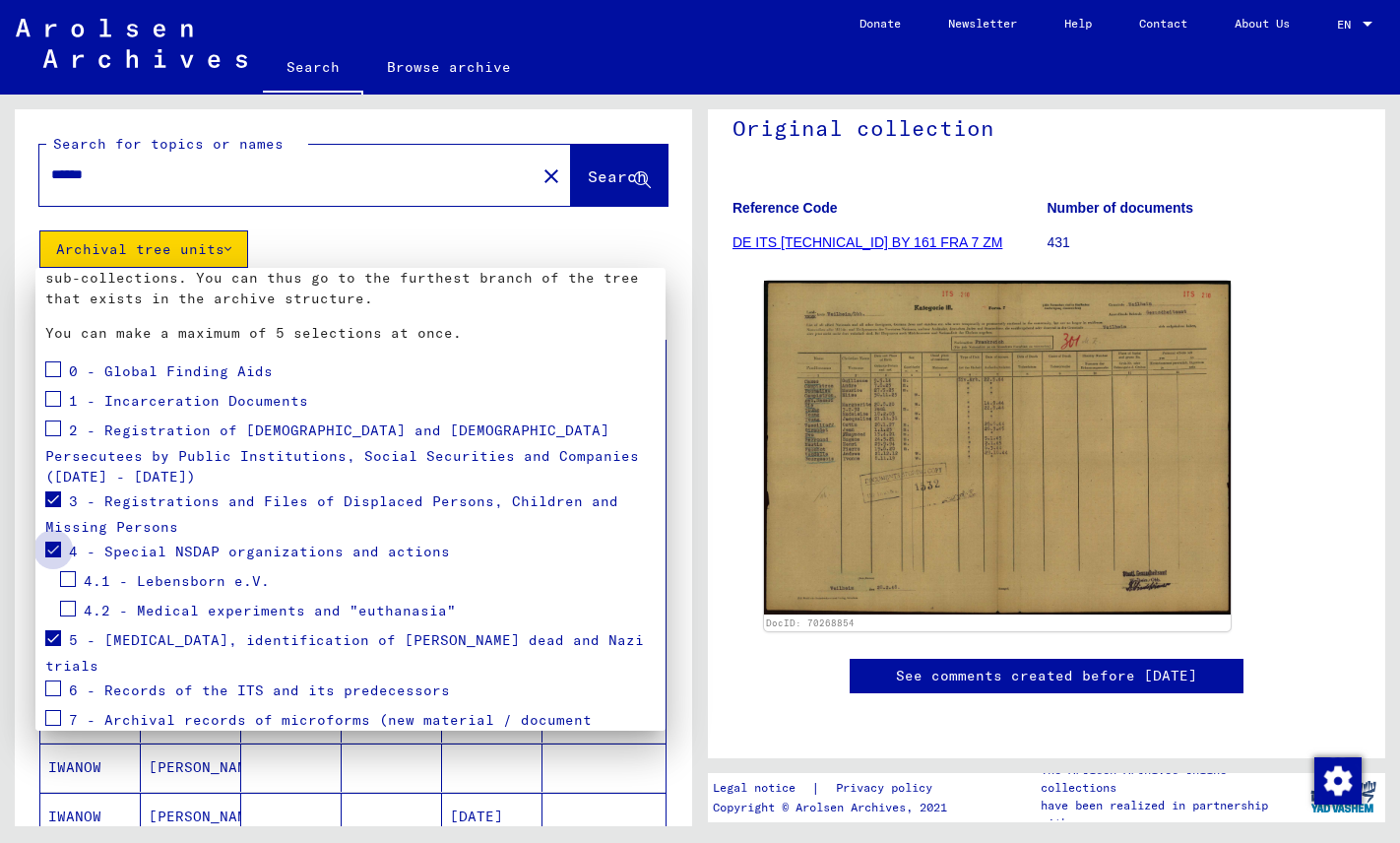 click at bounding box center (53, 550) 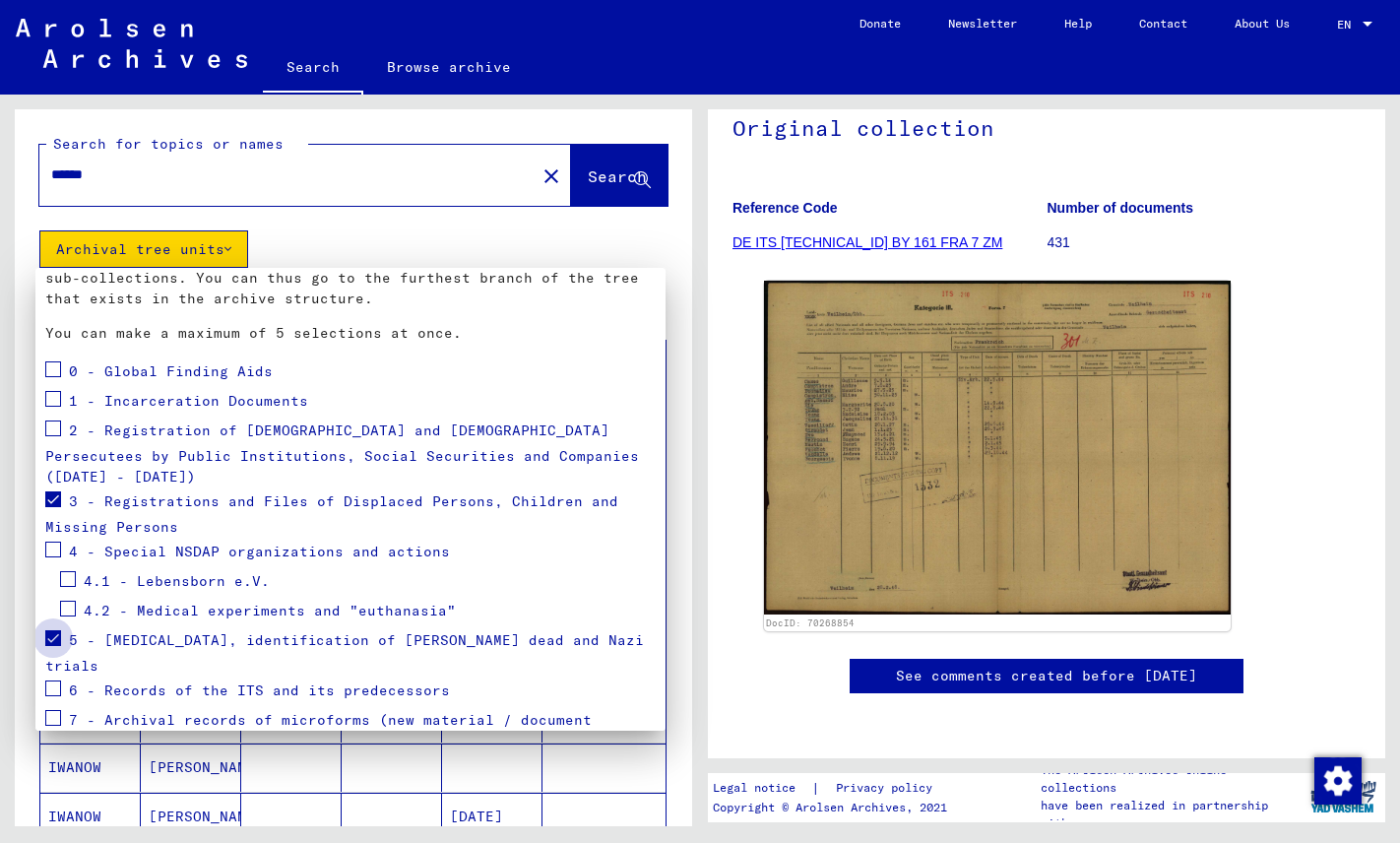 click at bounding box center [53, 638] 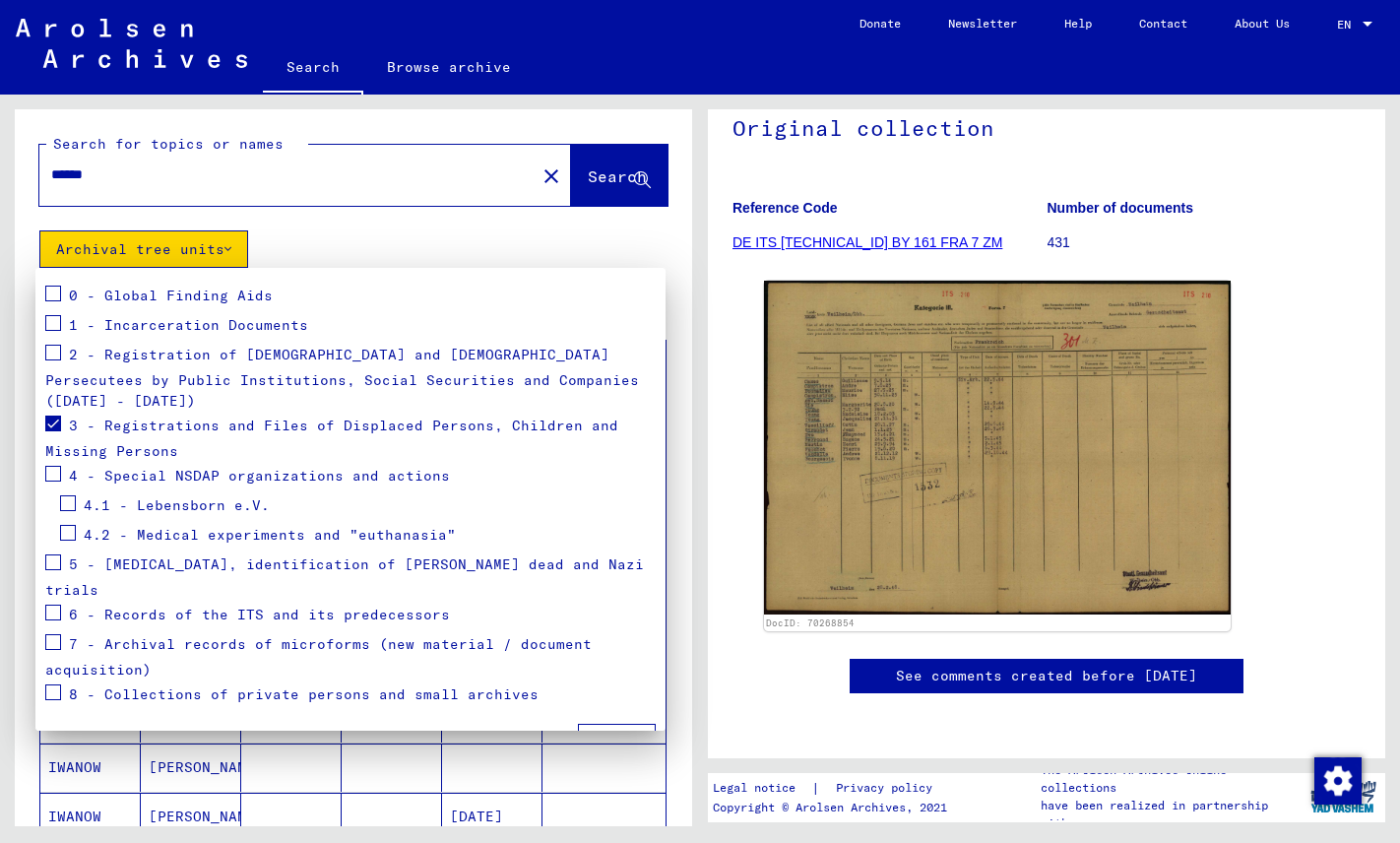 scroll, scrollTop: 211, scrollLeft: 0, axis: vertical 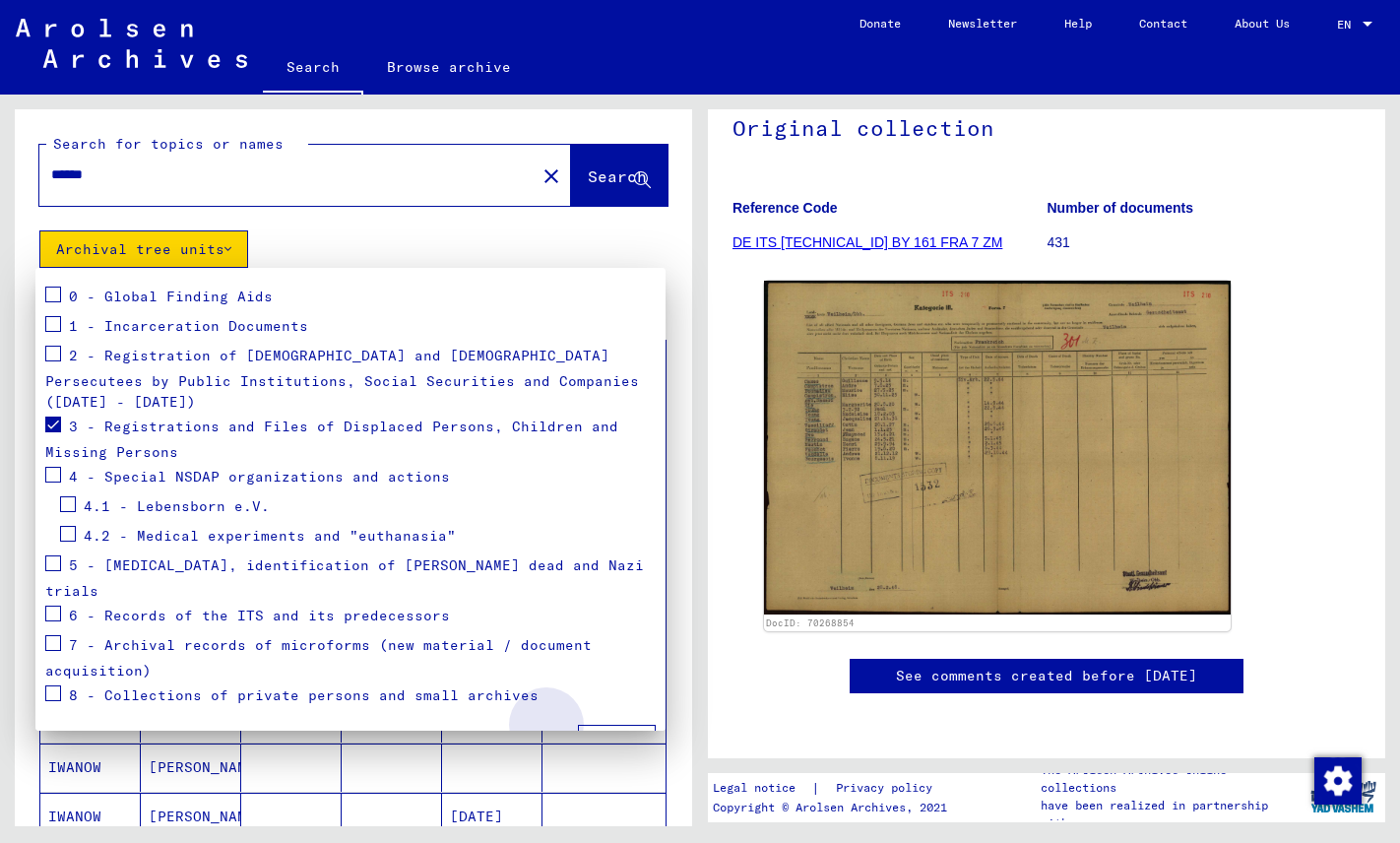 click on "Apply" at bounding box center (616, 744) 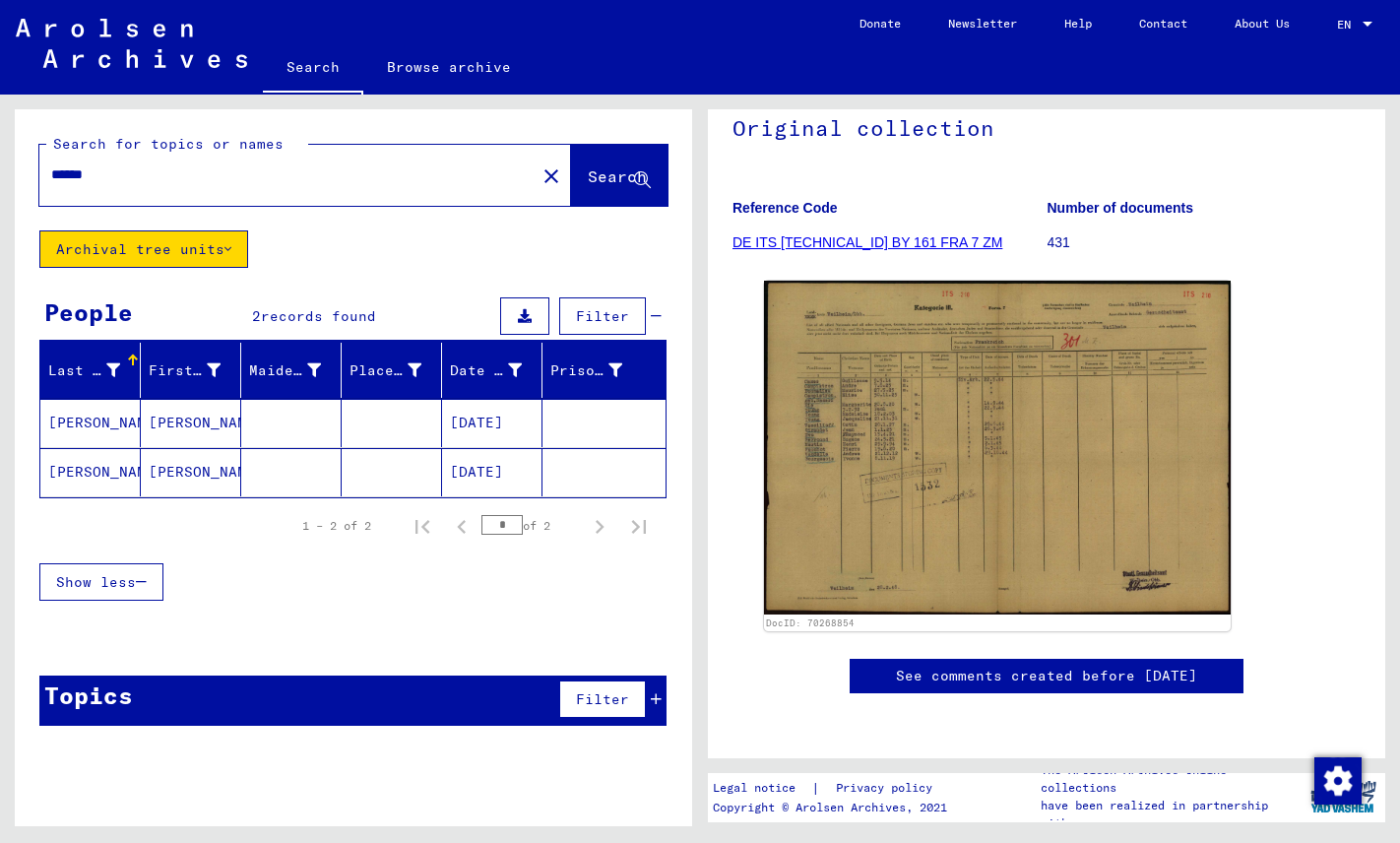 click on "*  of 2" at bounding box center (531, 525) 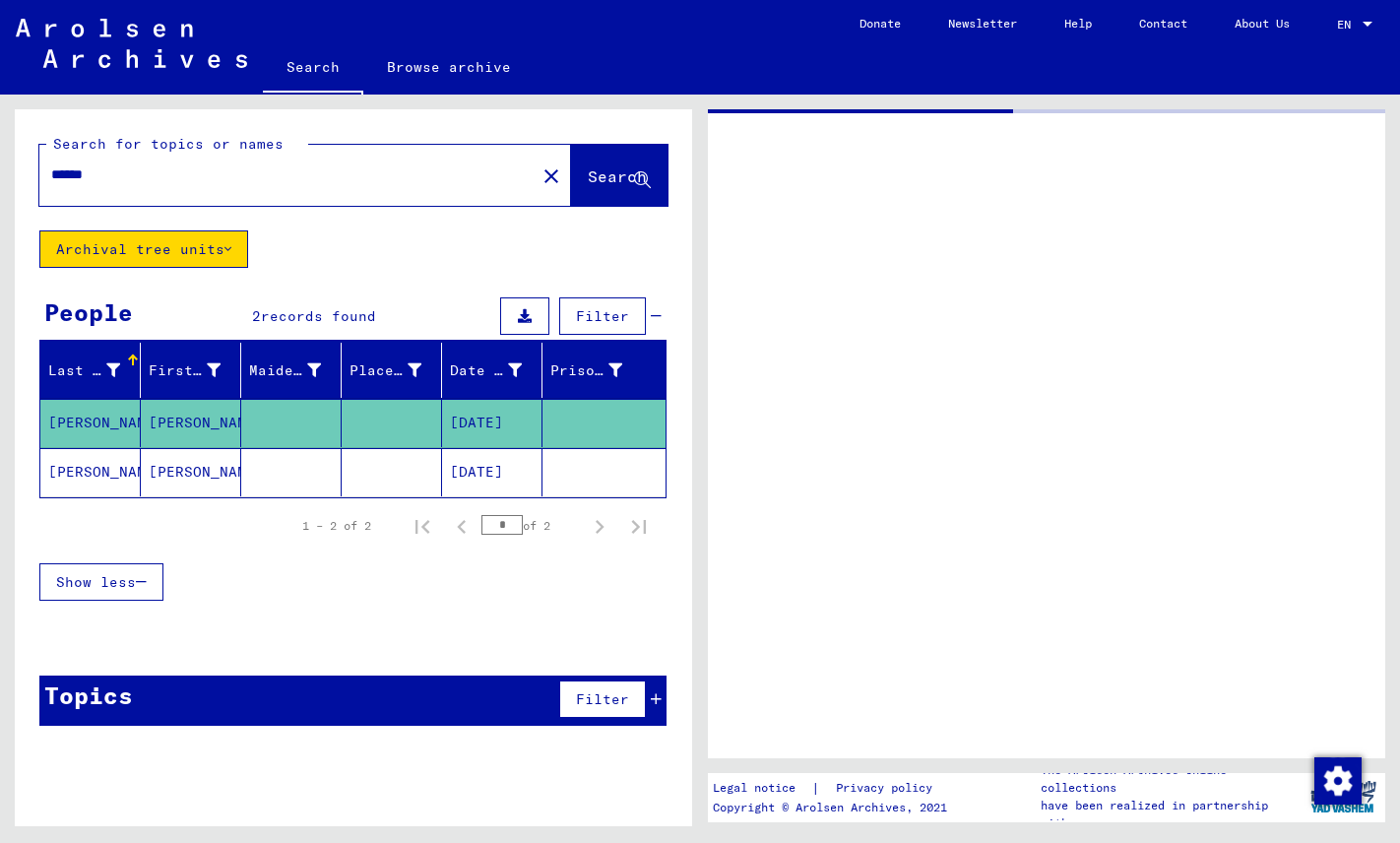 scroll, scrollTop: 0, scrollLeft: 0, axis: both 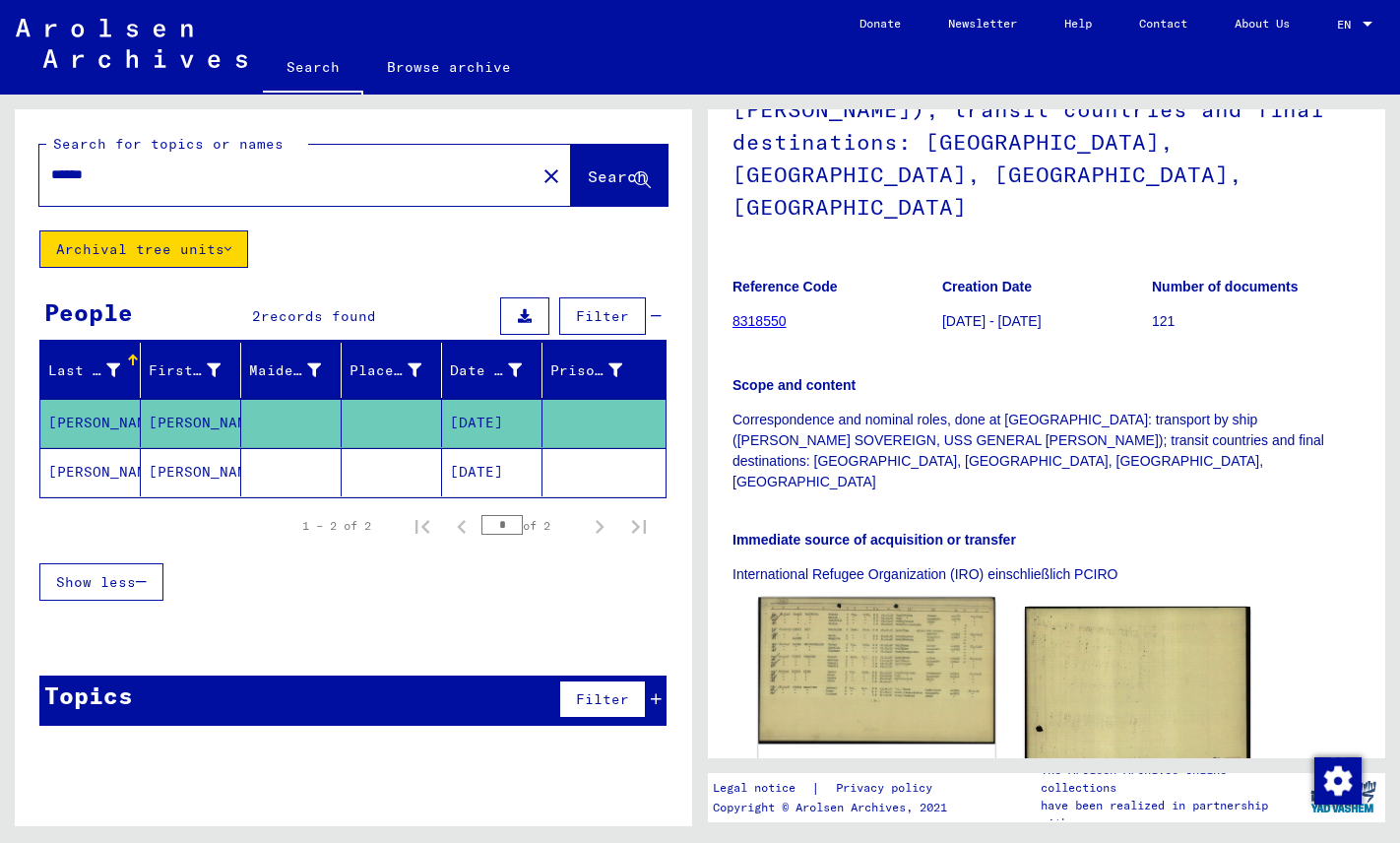click 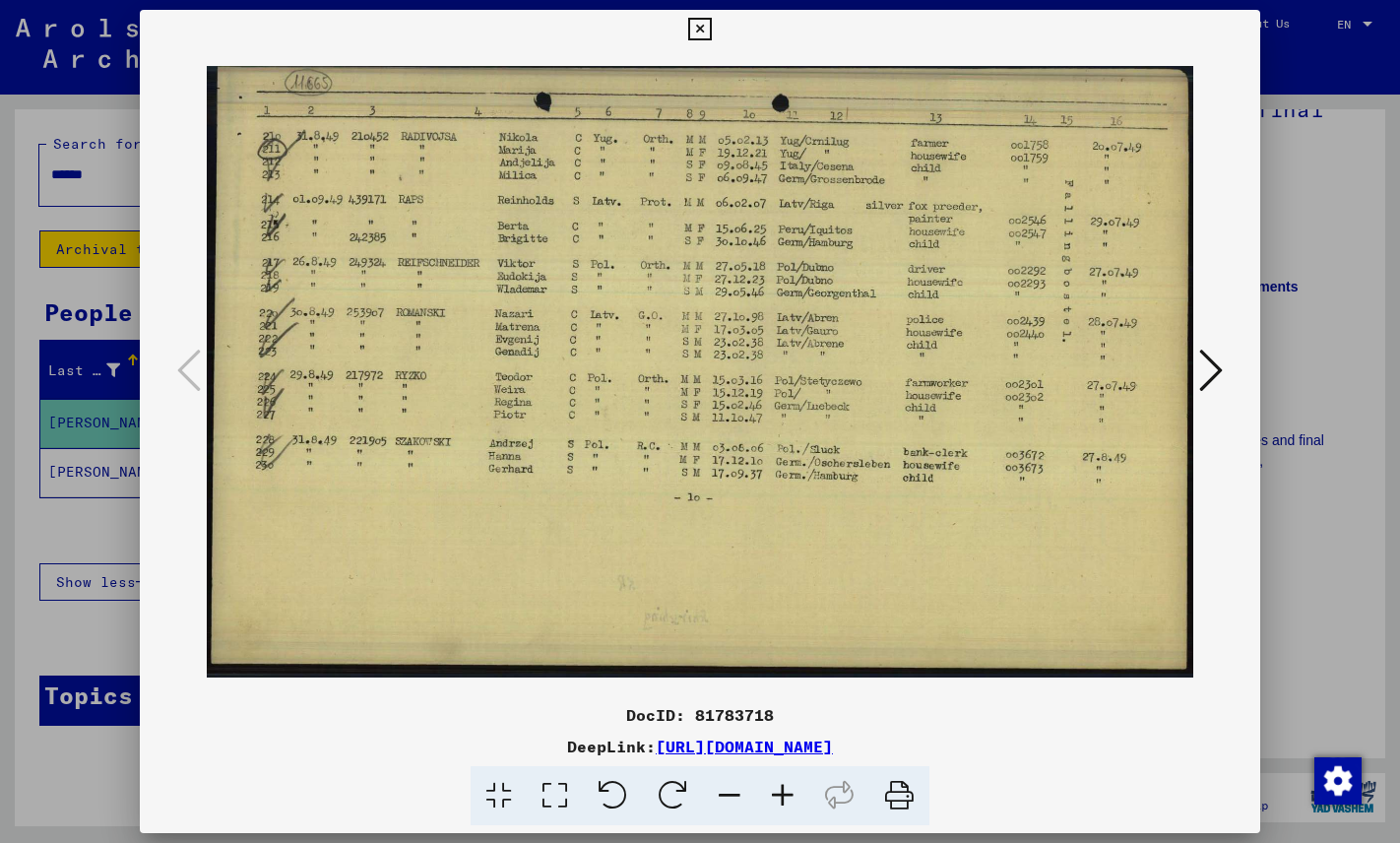 type 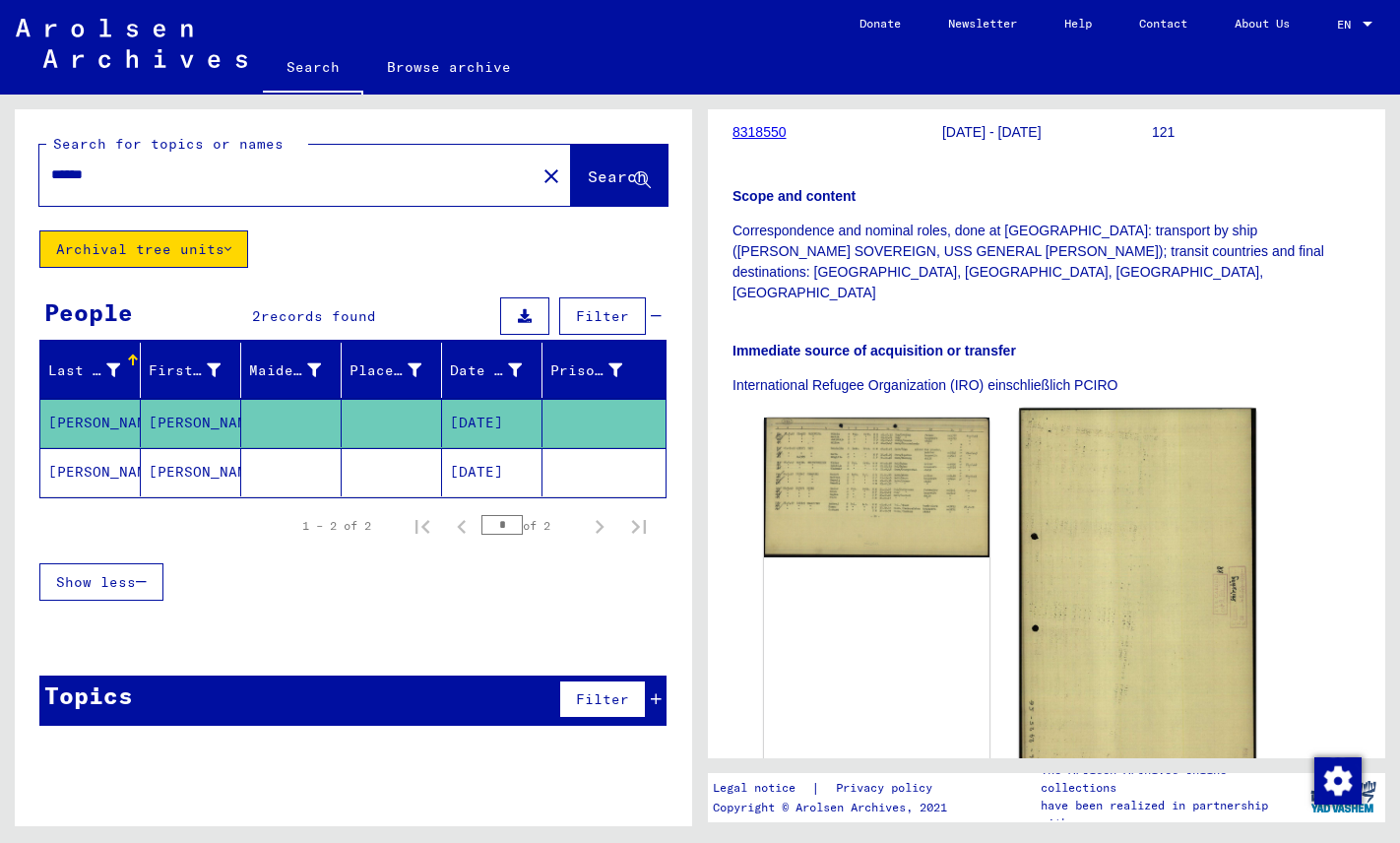 scroll, scrollTop: 450, scrollLeft: 0, axis: vertical 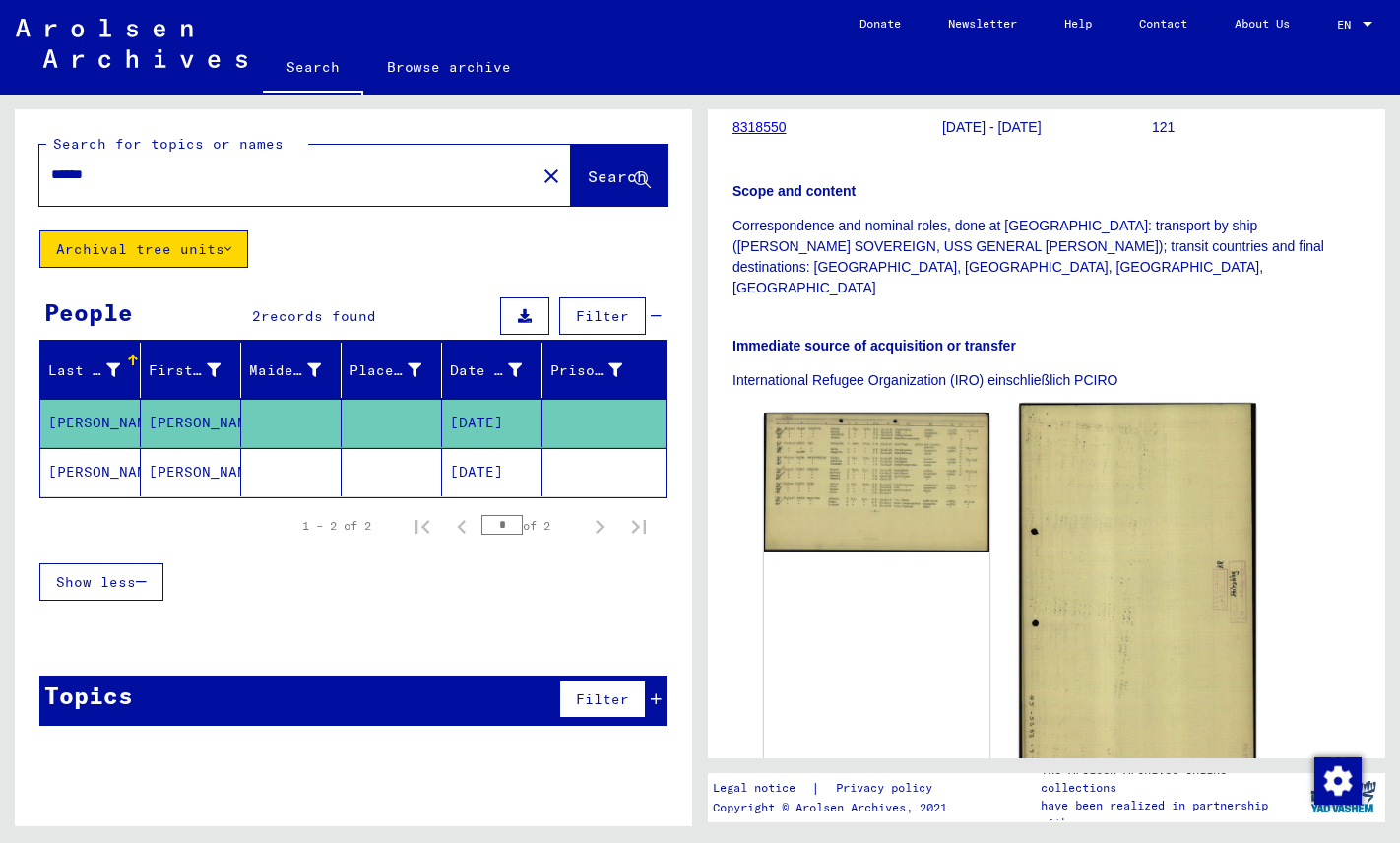 click 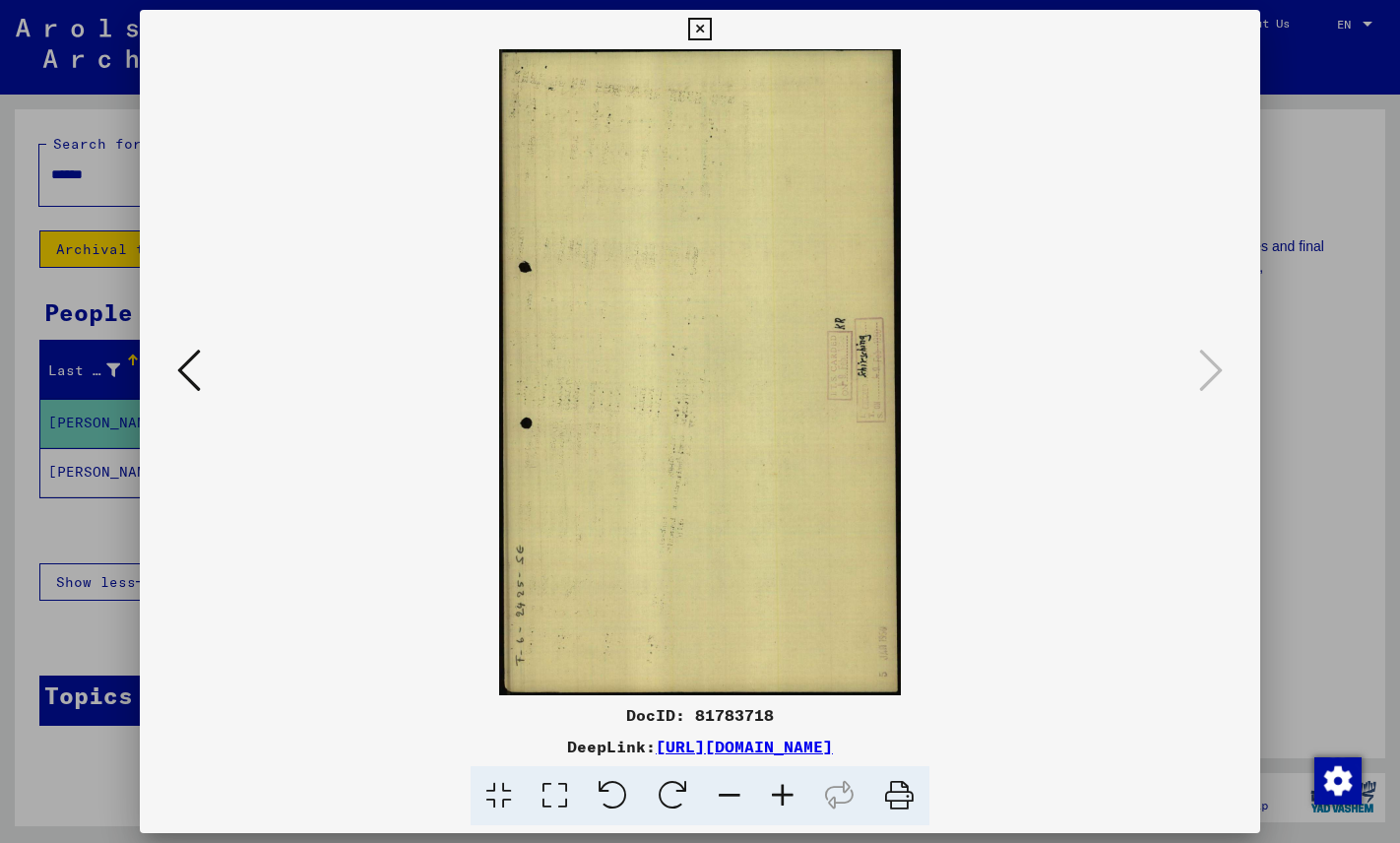 click at bounding box center [699, 30] 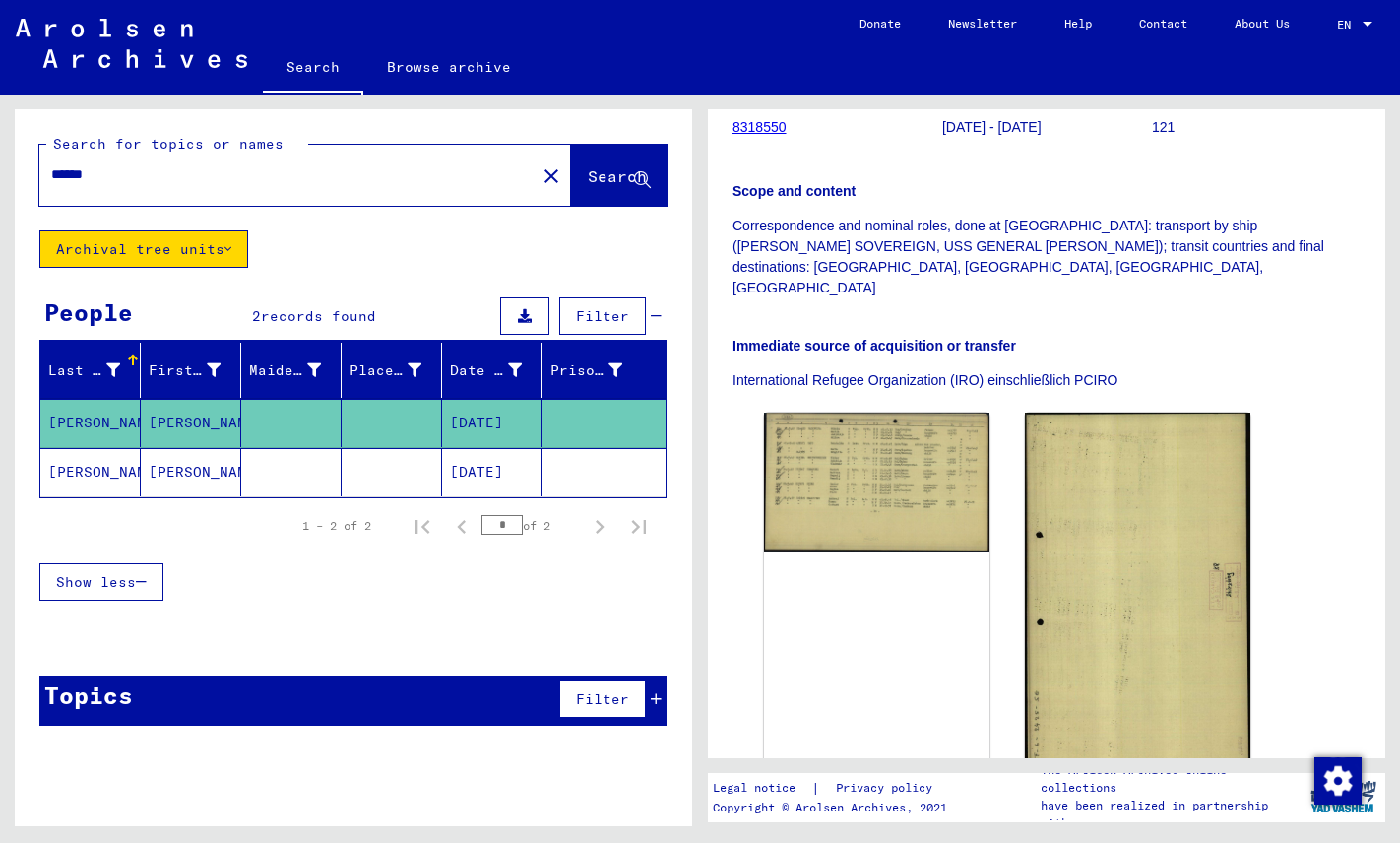 scroll, scrollTop: 0, scrollLeft: 0, axis: both 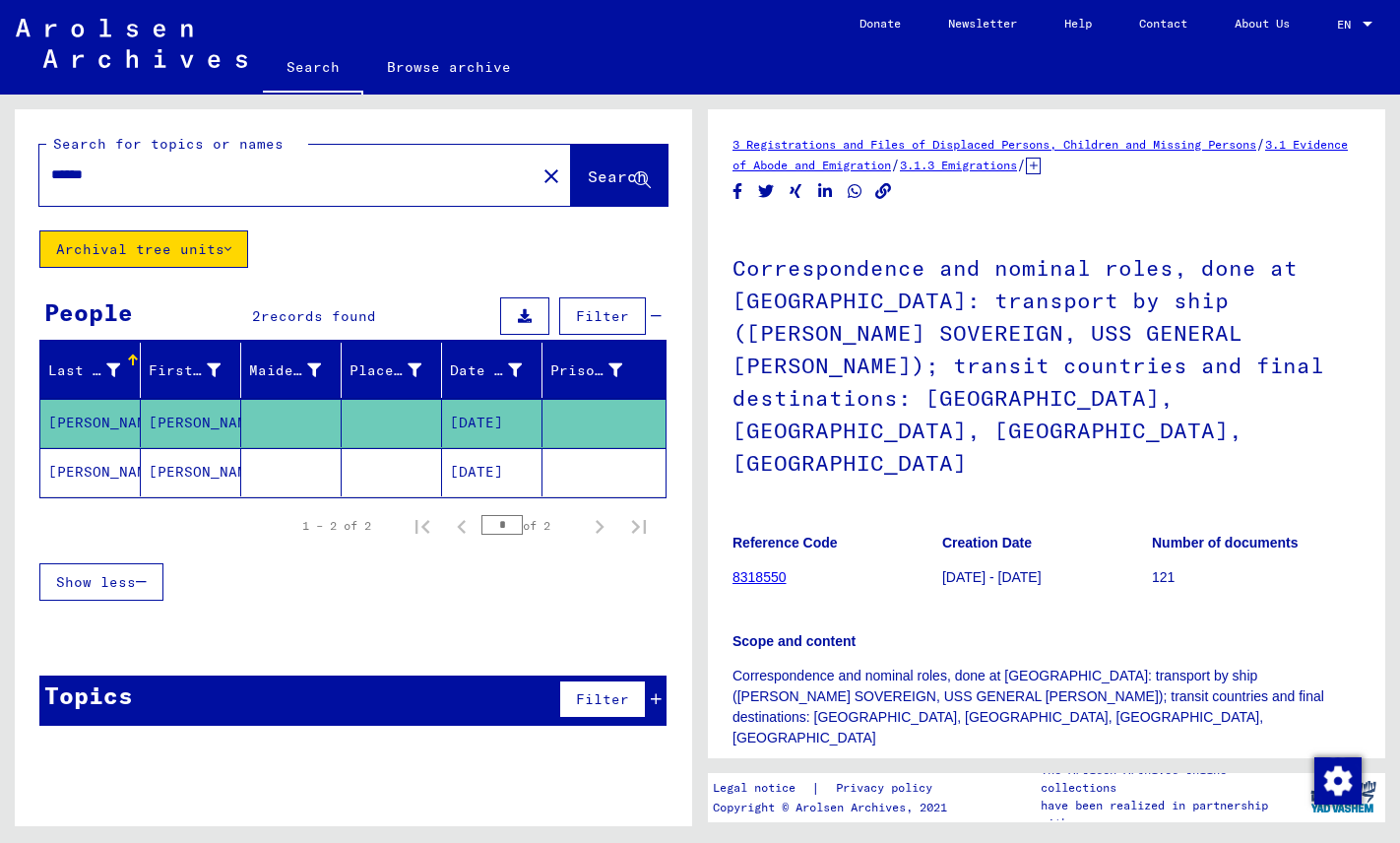 click 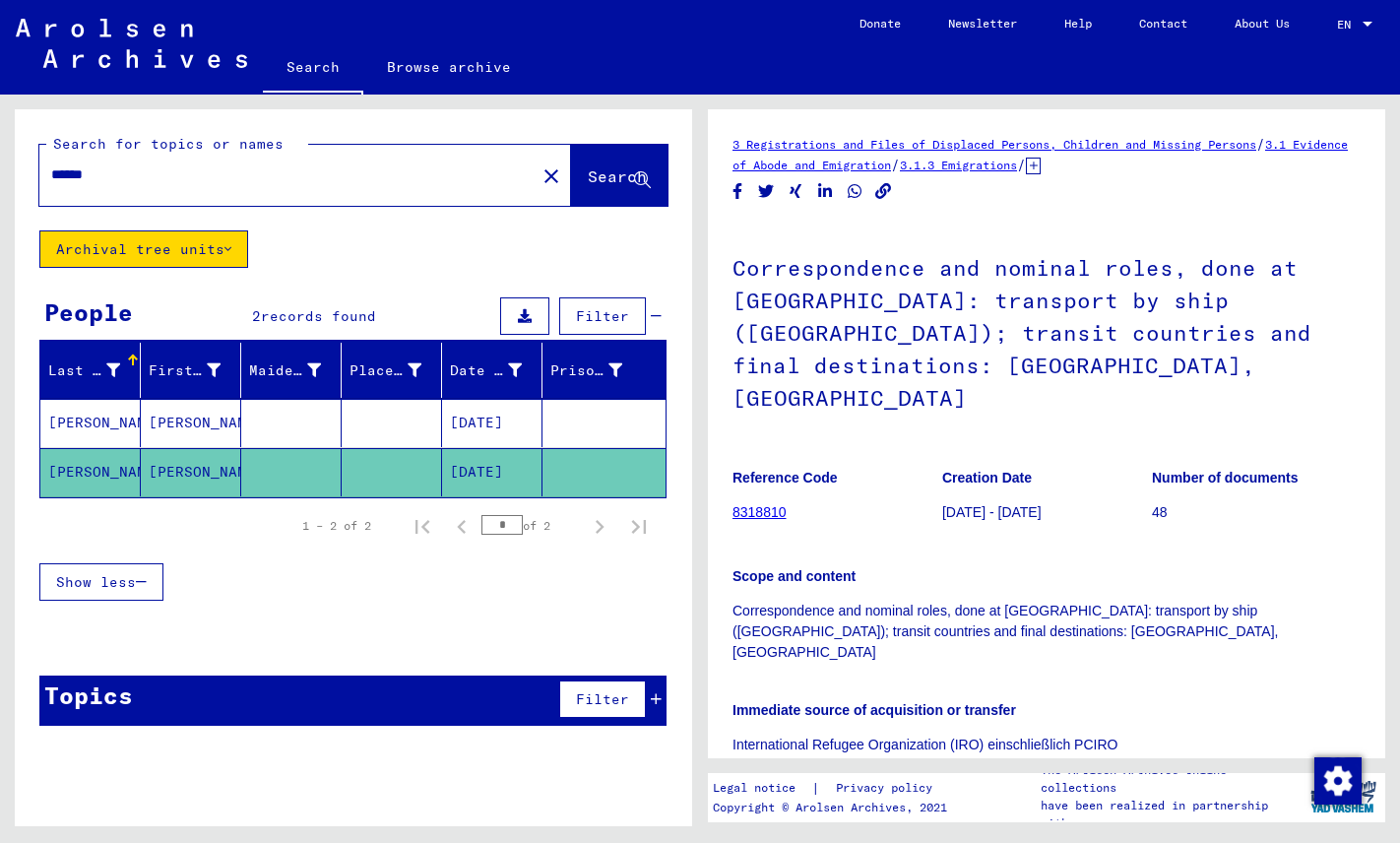 scroll, scrollTop: 0, scrollLeft: 0, axis: both 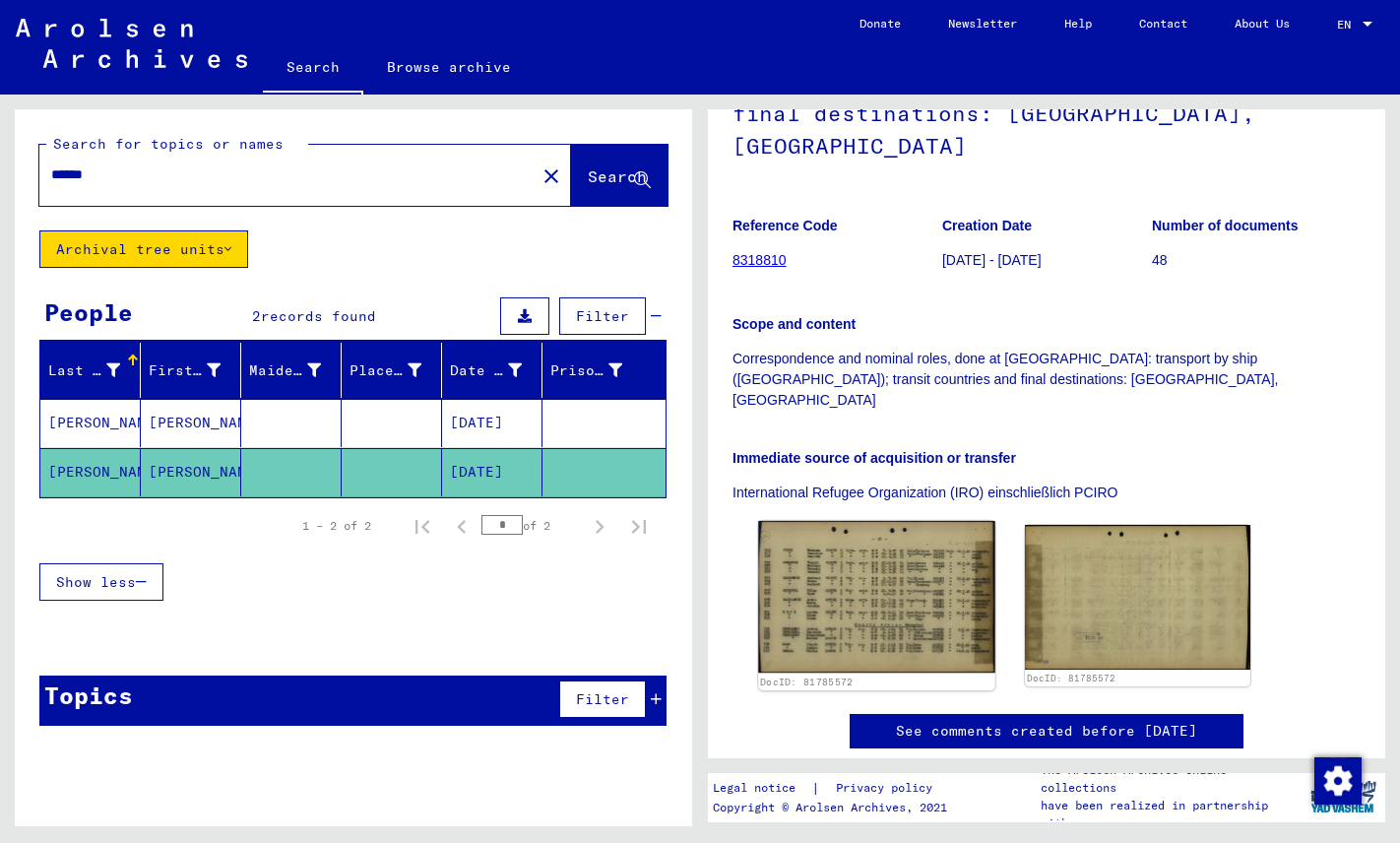 click 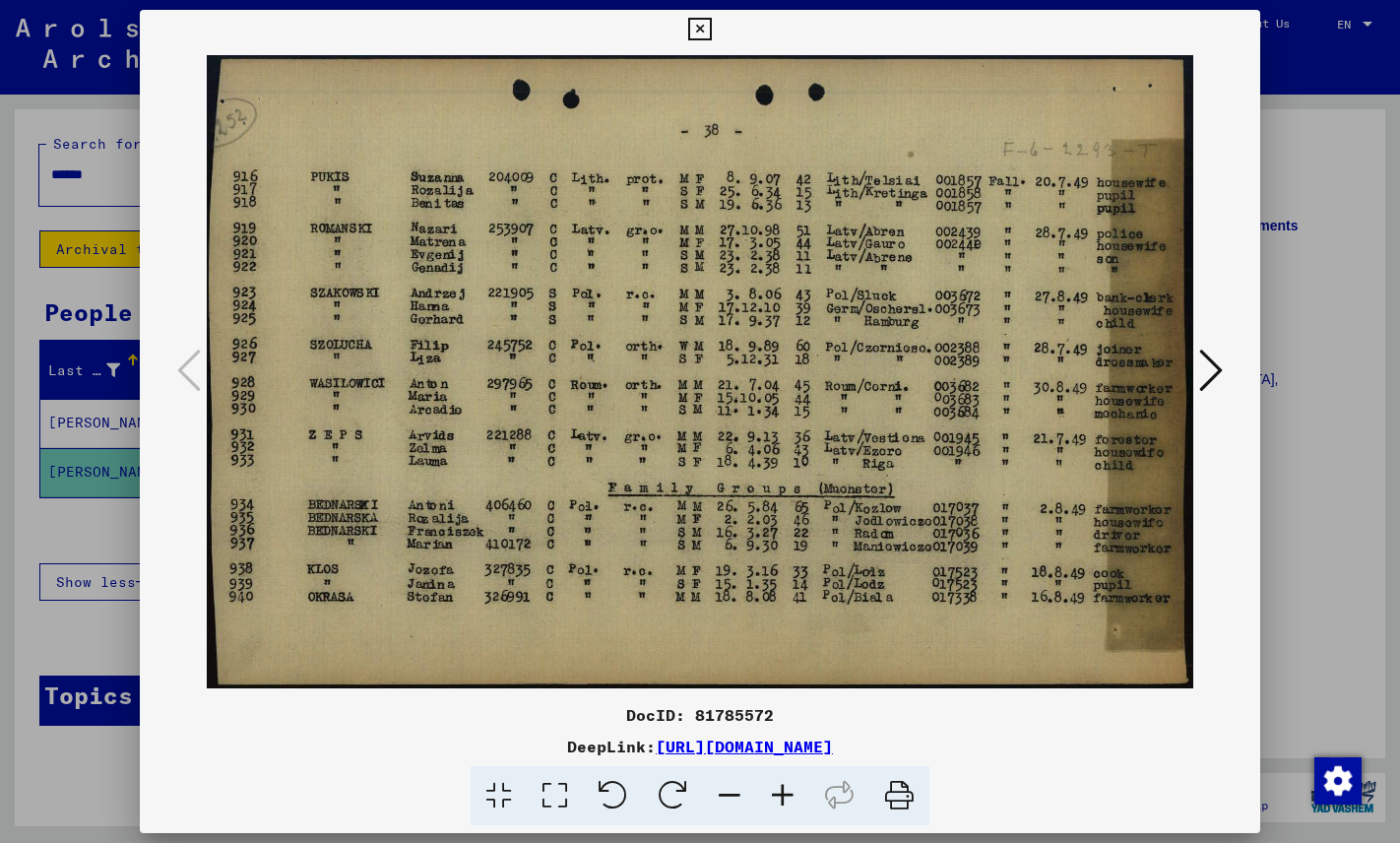 type 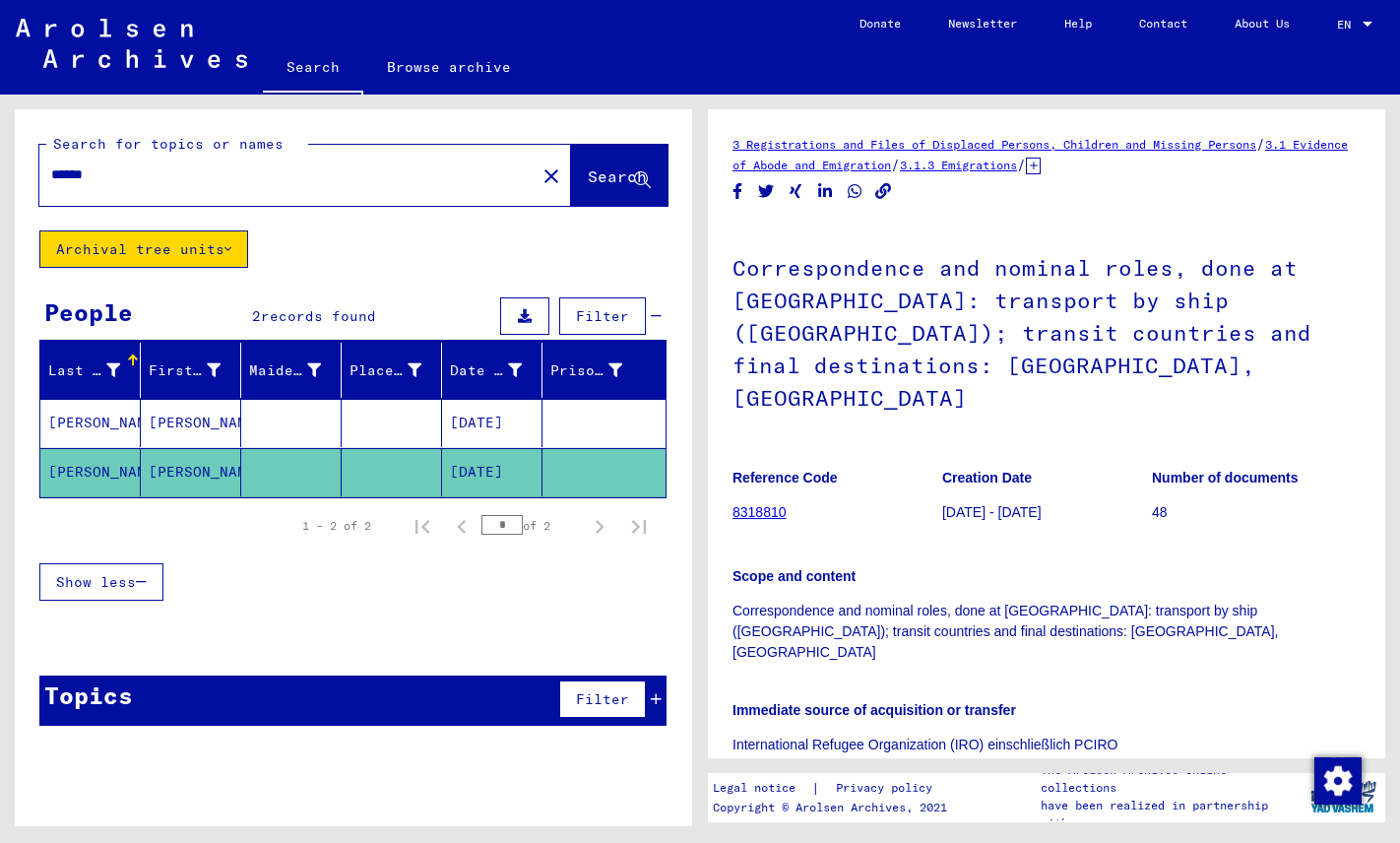 scroll, scrollTop: 0, scrollLeft: 0, axis: both 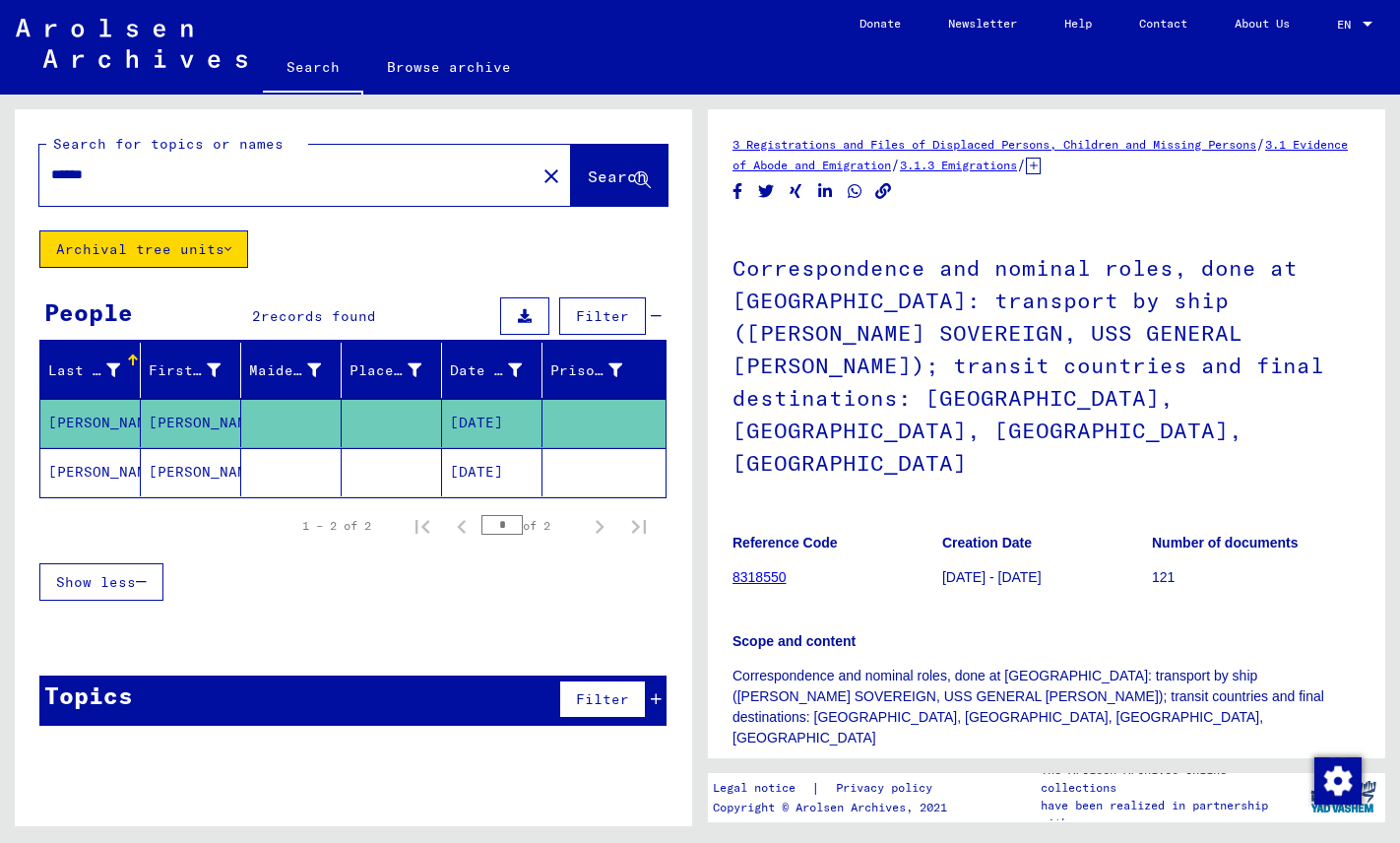 click on "******" at bounding box center [287, 174] 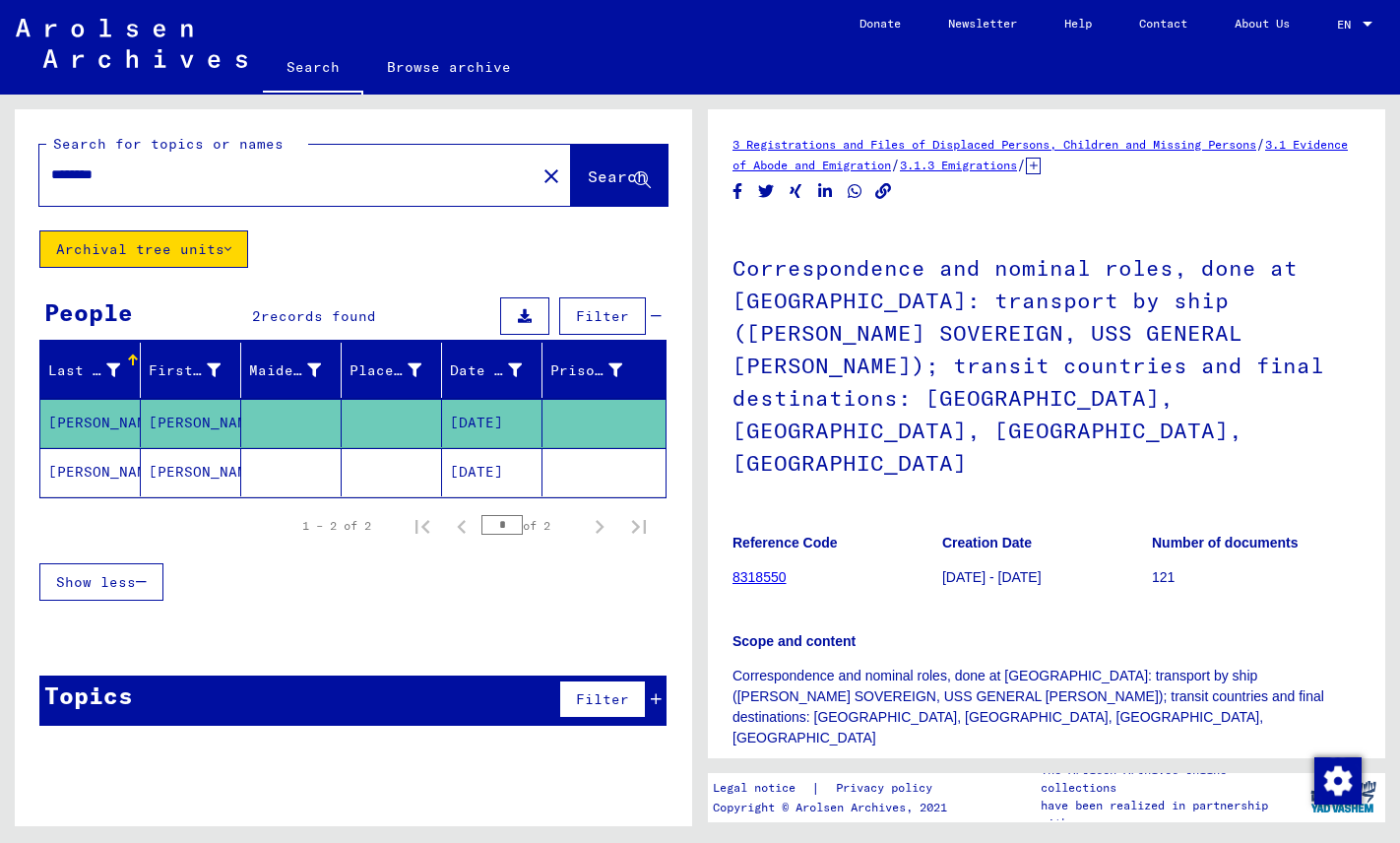 click on "Search" 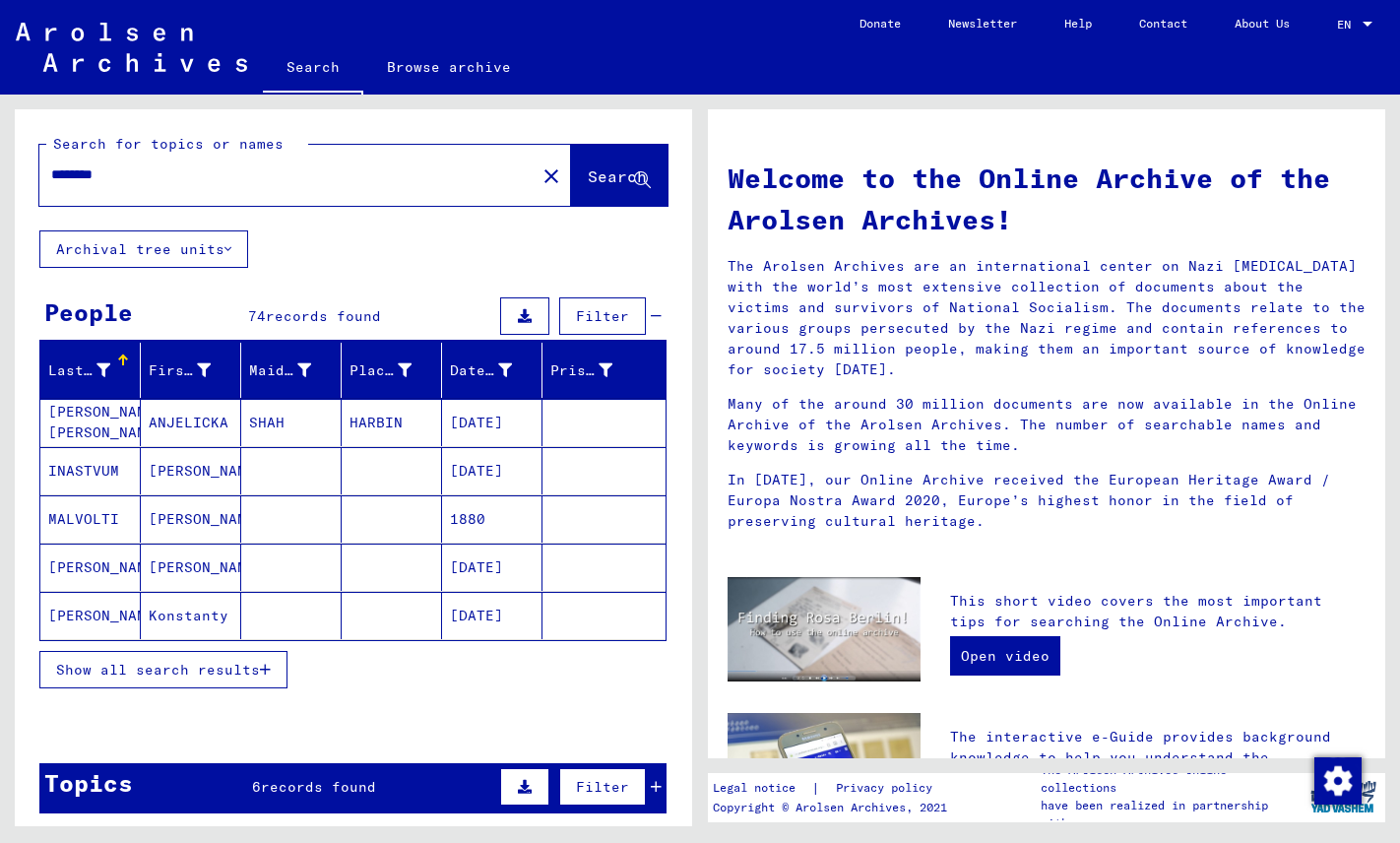 click on "Archival tree units" 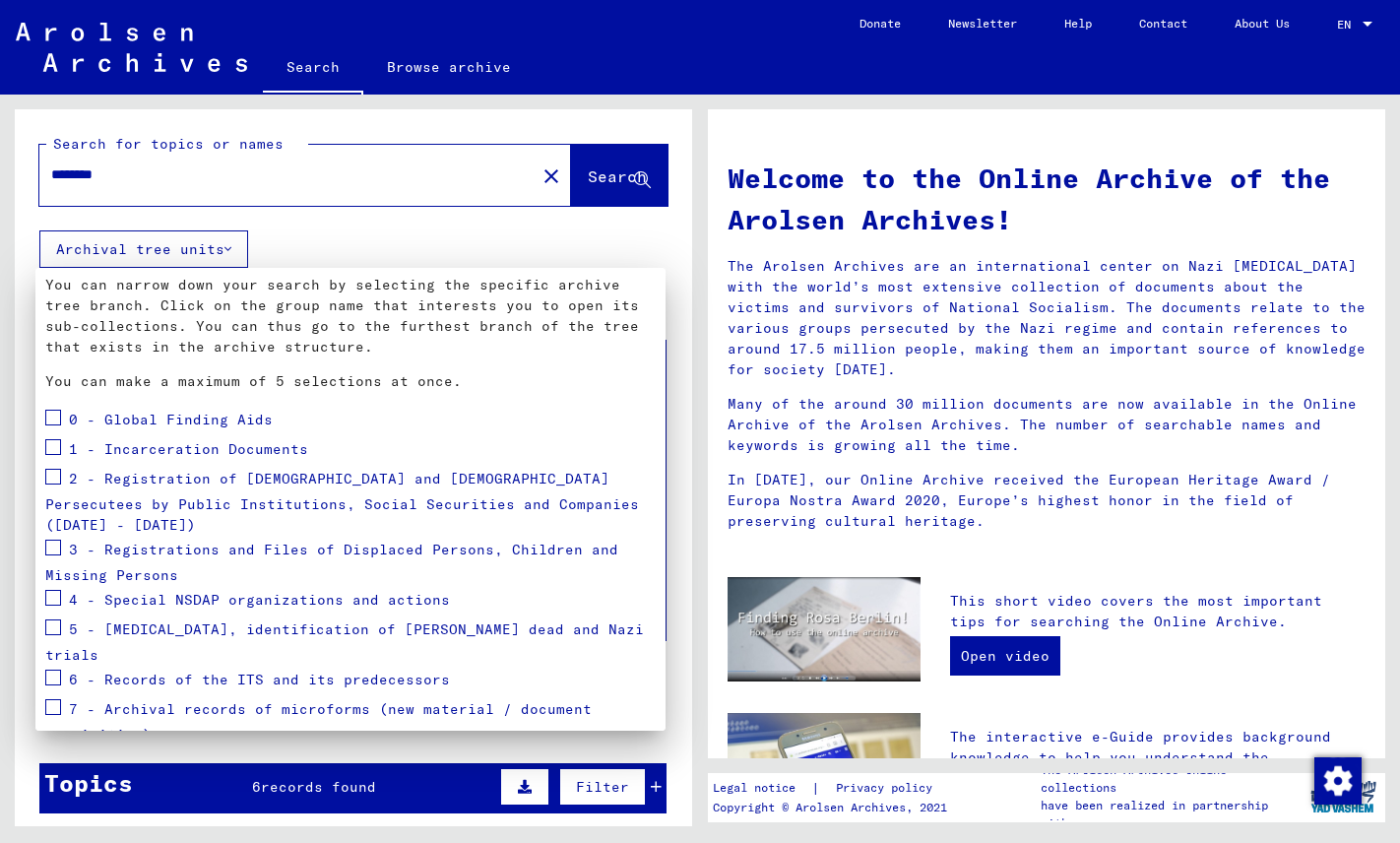 scroll, scrollTop: 94, scrollLeft: 0, axis: vertical 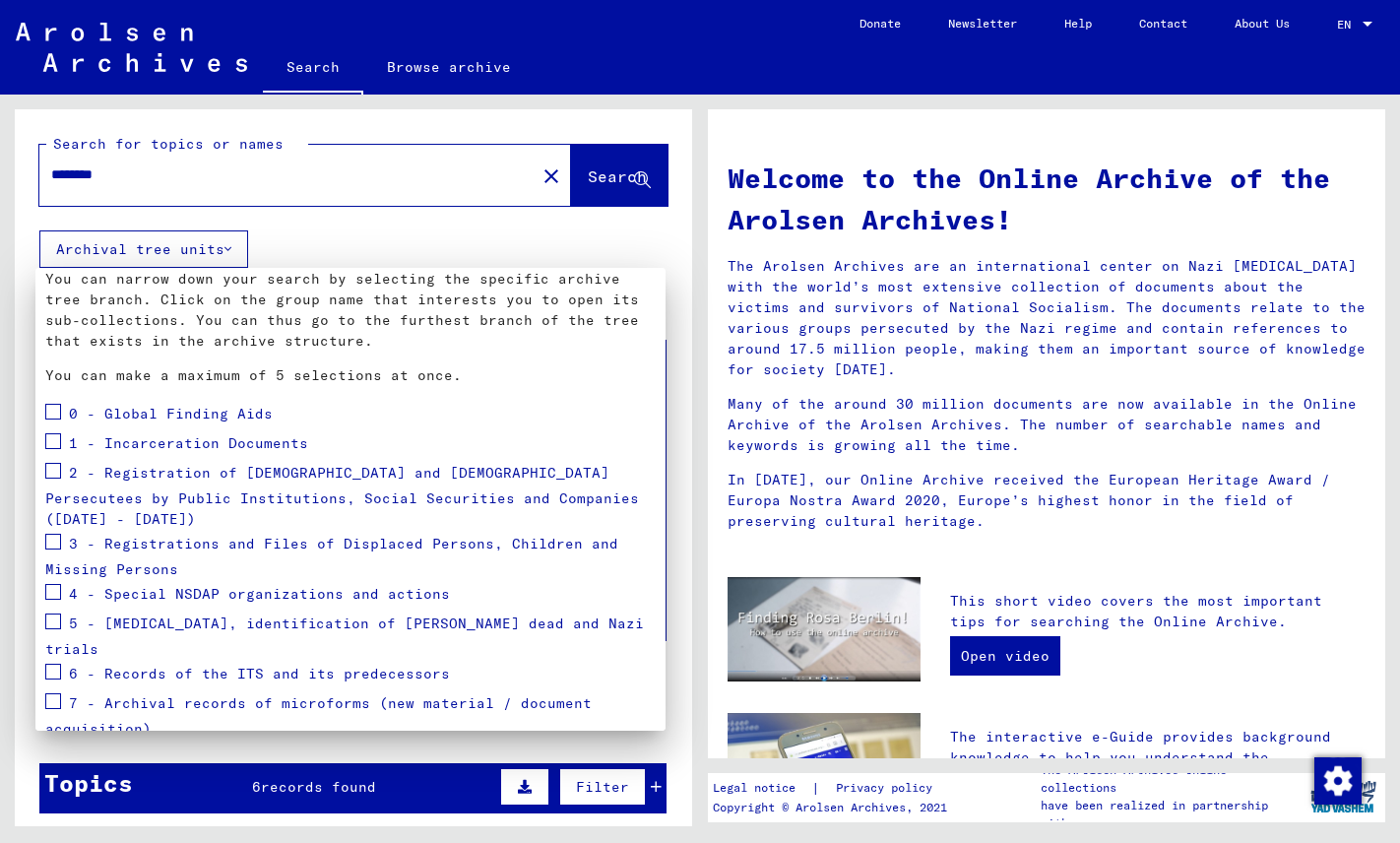 click at bounding box center [53, 542] 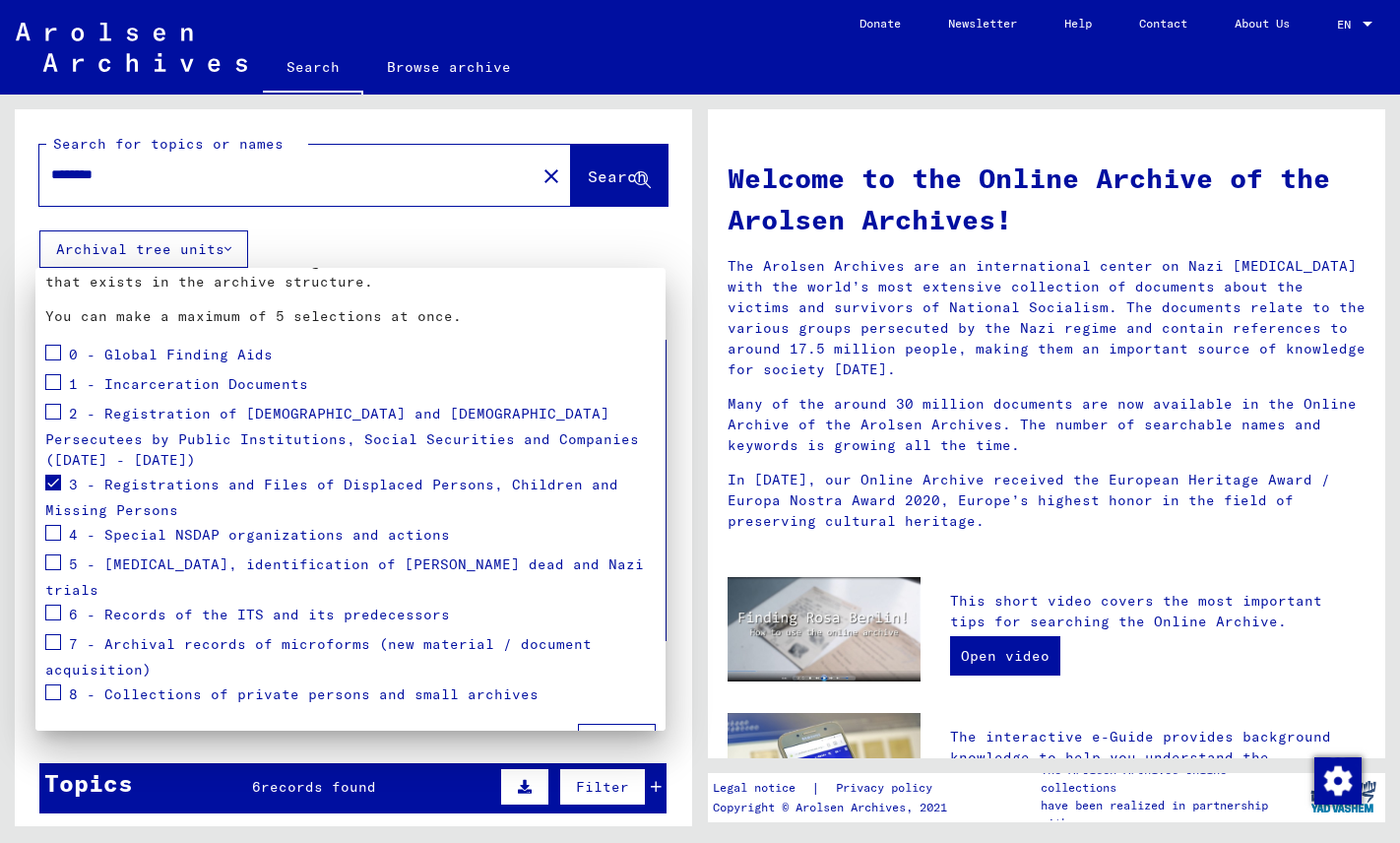 scroll, scrollTop: 152, scrollLeft: 0, axis: vertical 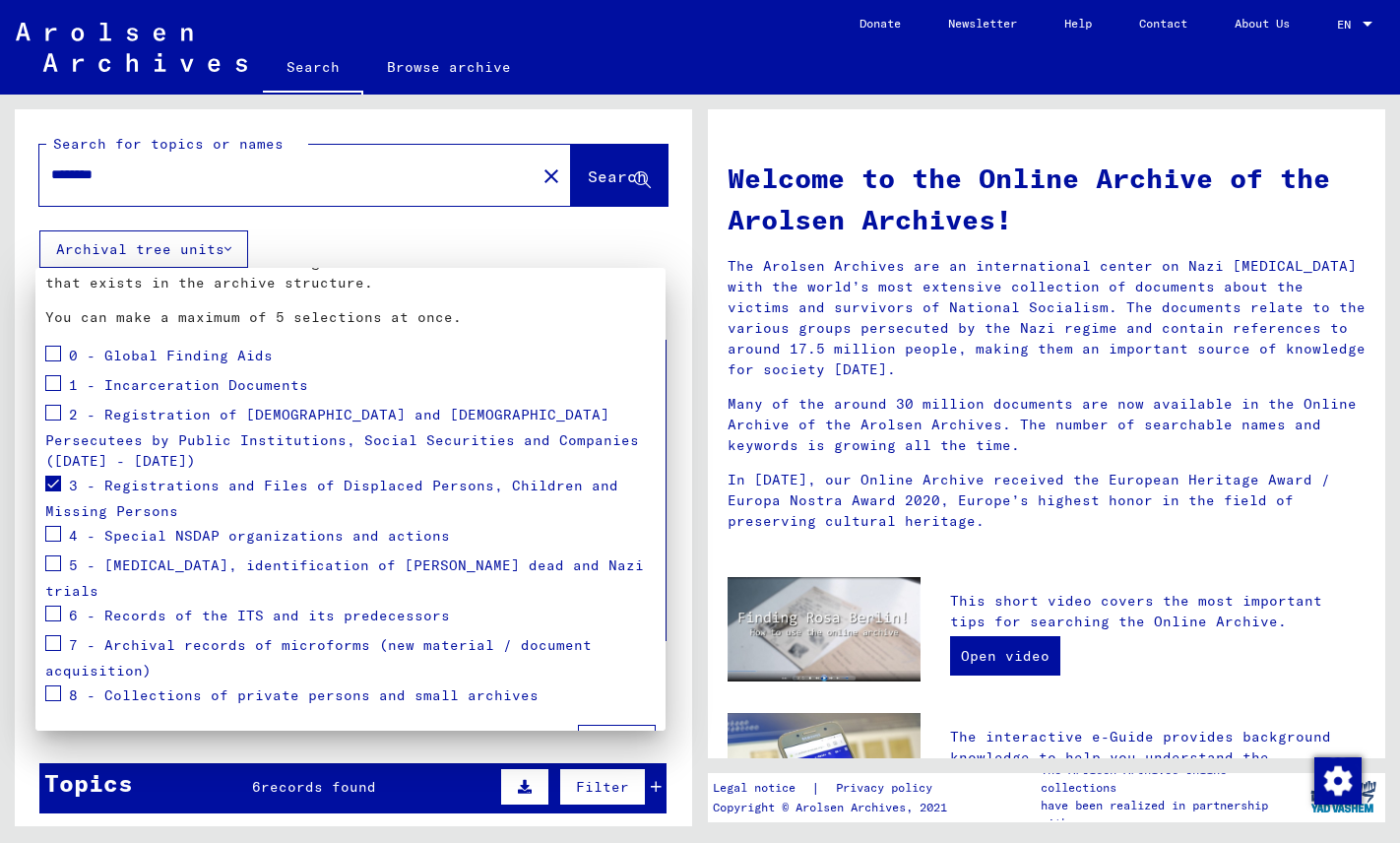 click on "Apply" at bounding box center [616, 744] 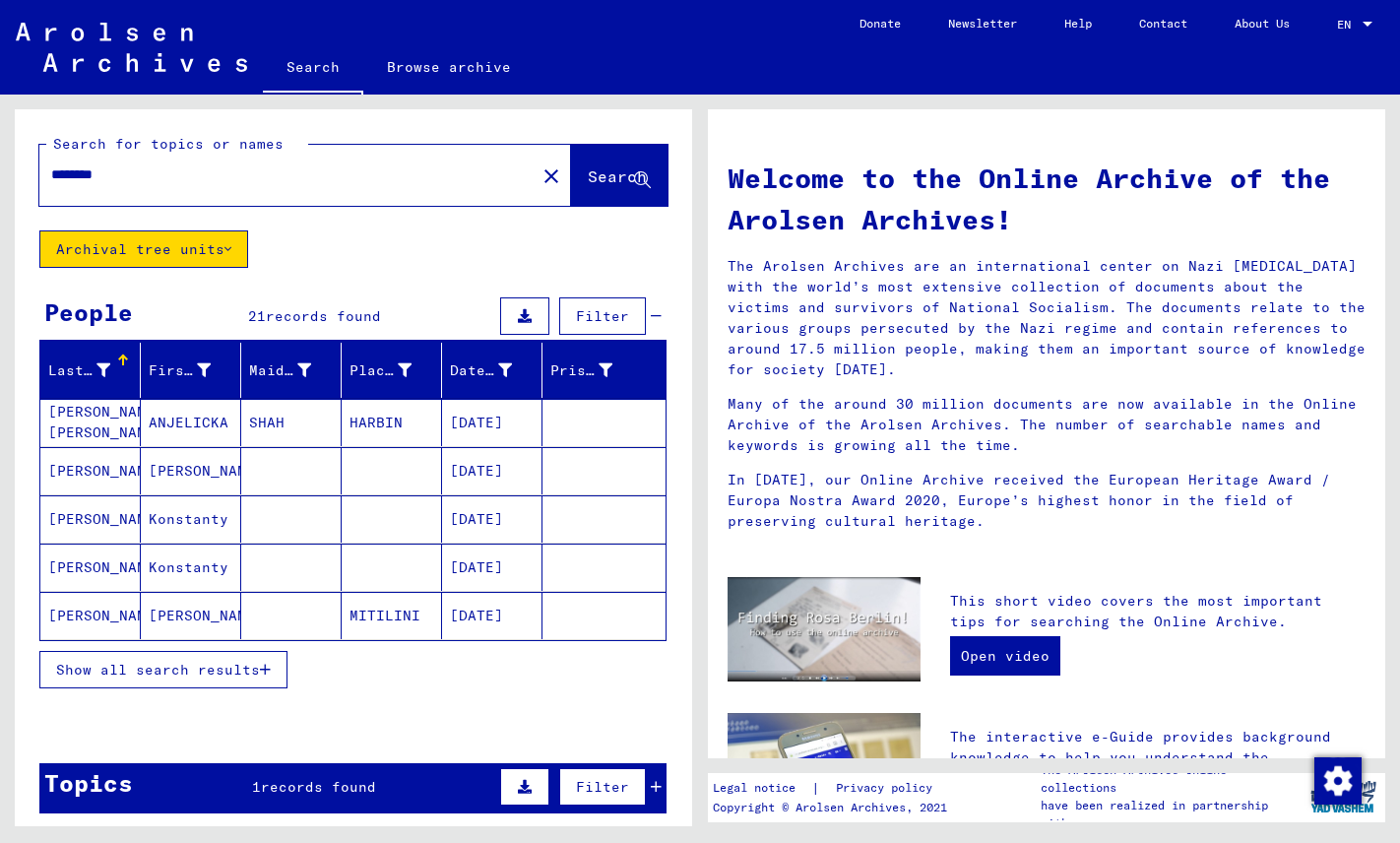 scroll, scrollTop: 0, scrollLeft: 0, axis: both 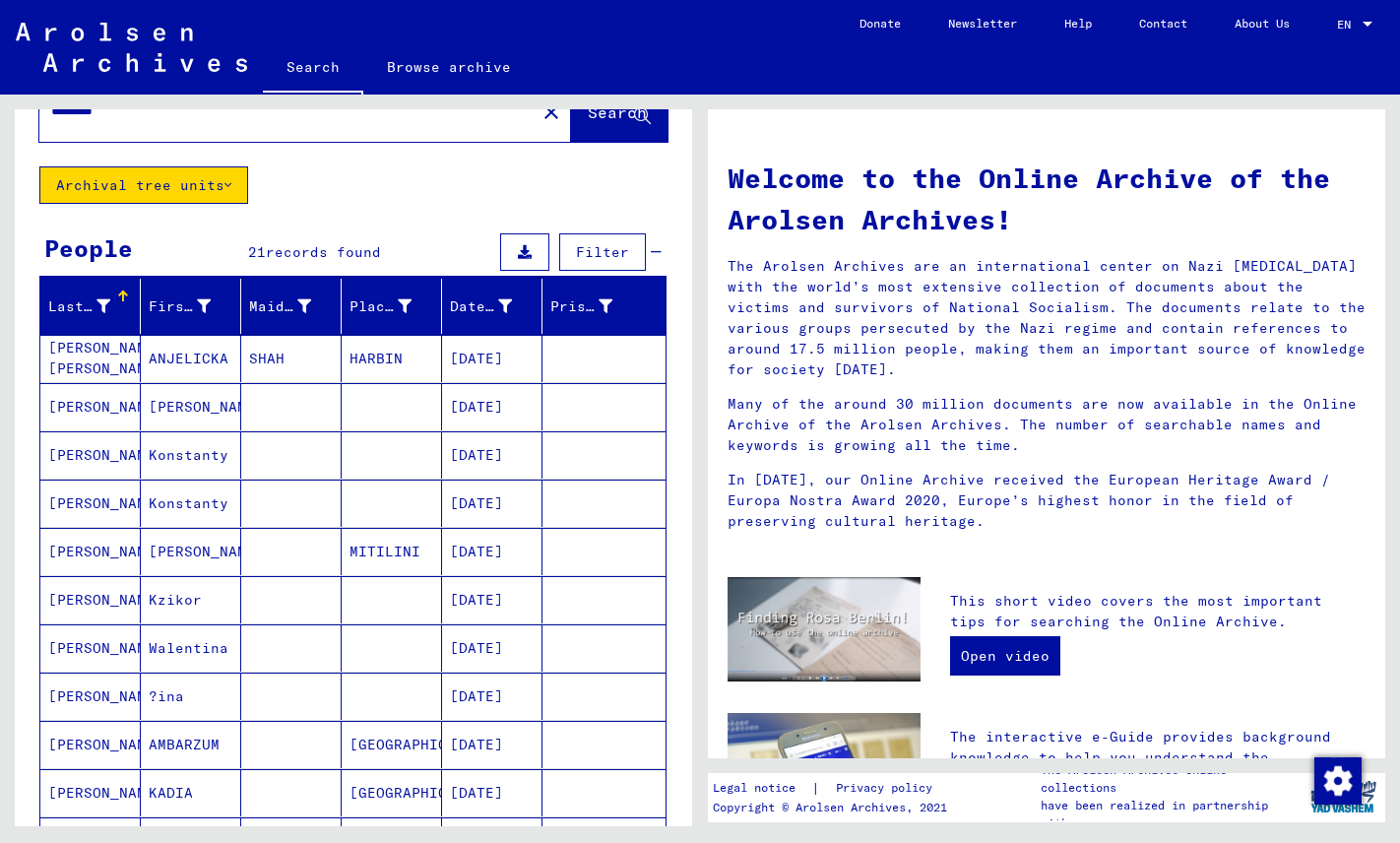 click on "SHAH" at bounding box center [291, 407] 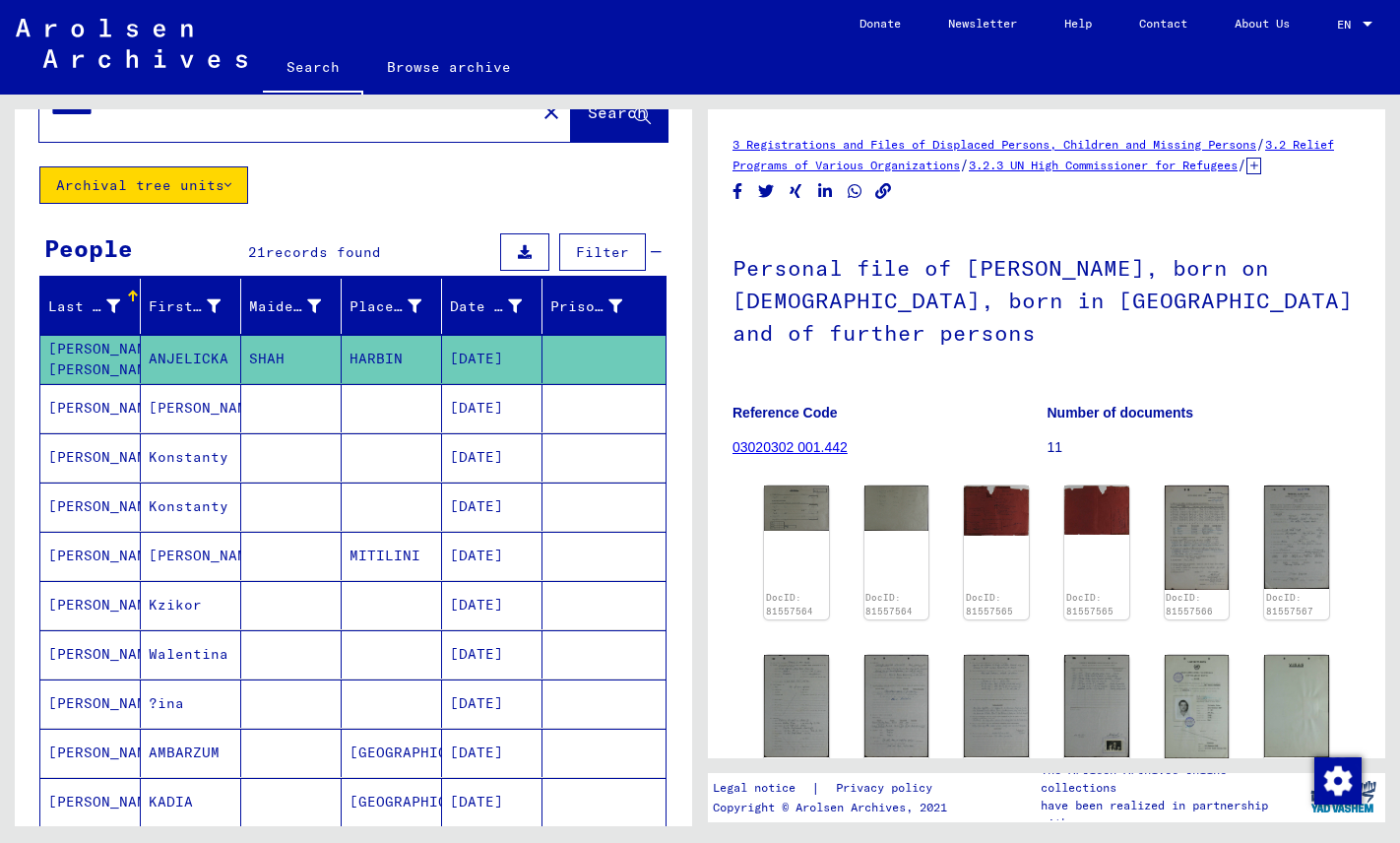 scroll, scrollTop: 0, scrollLeft: 0, axis: both 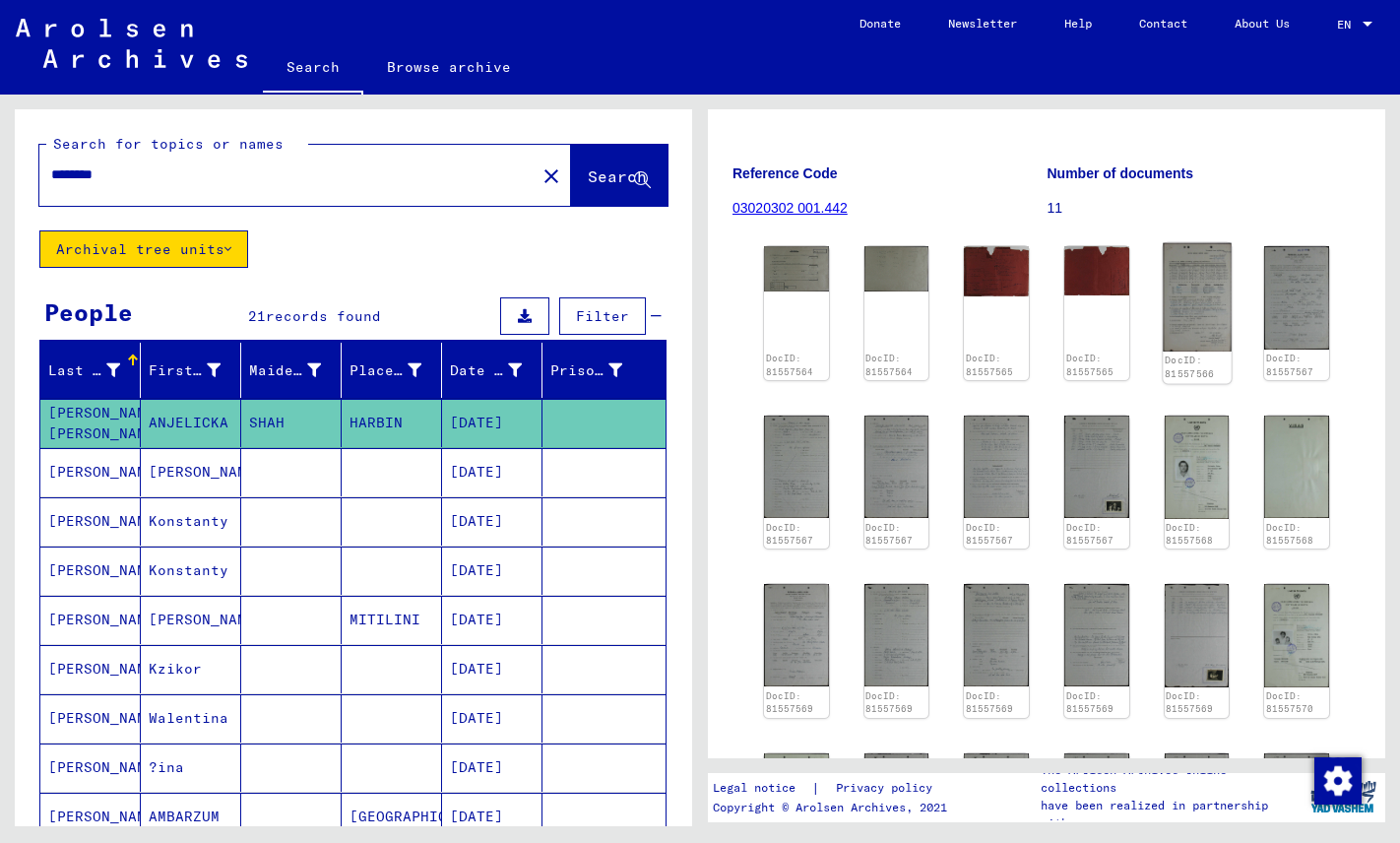 click 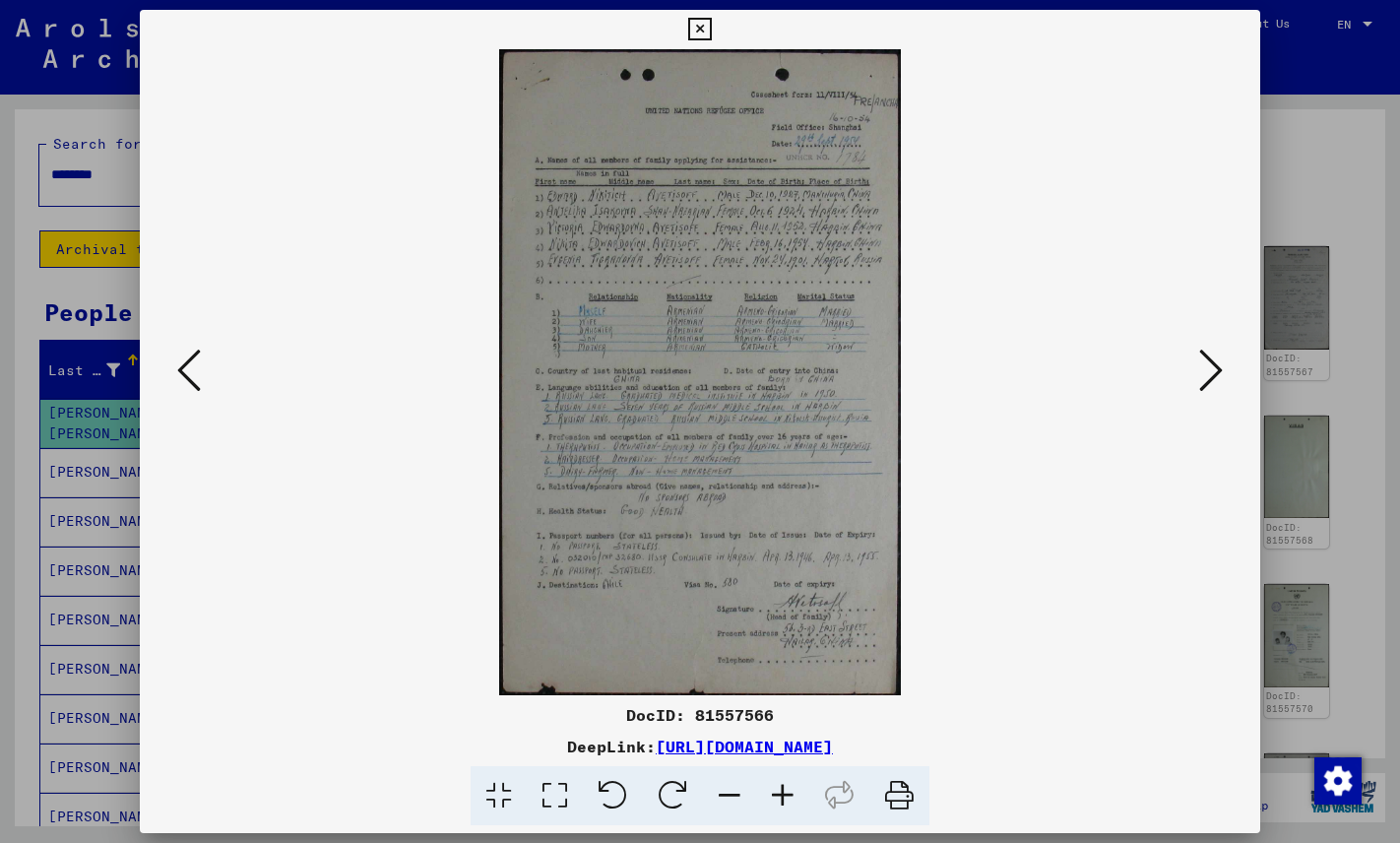 click at bounding box center (699, 30) 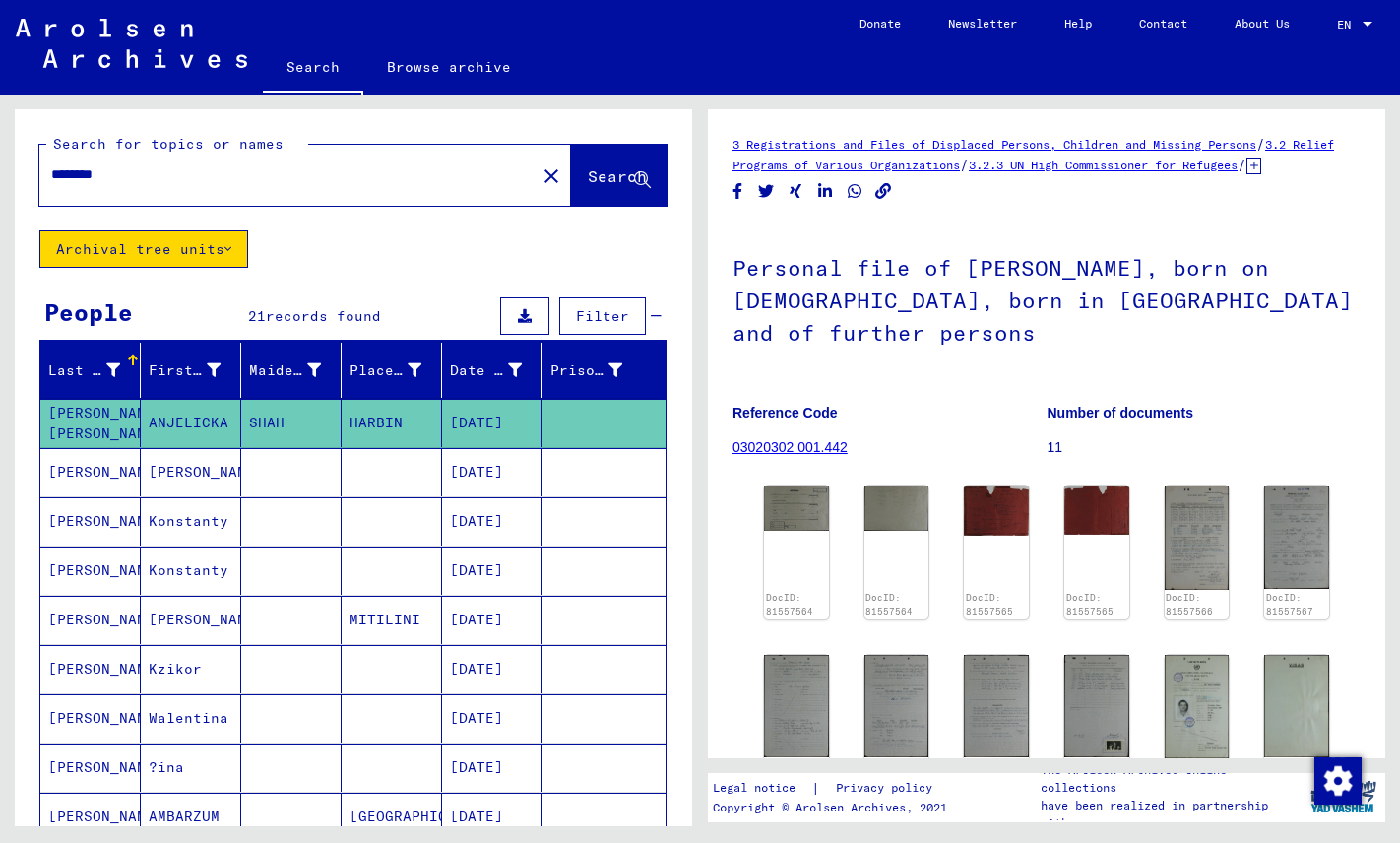 scroll, scrollTop: 0, scrollLeft: 0, axis: both 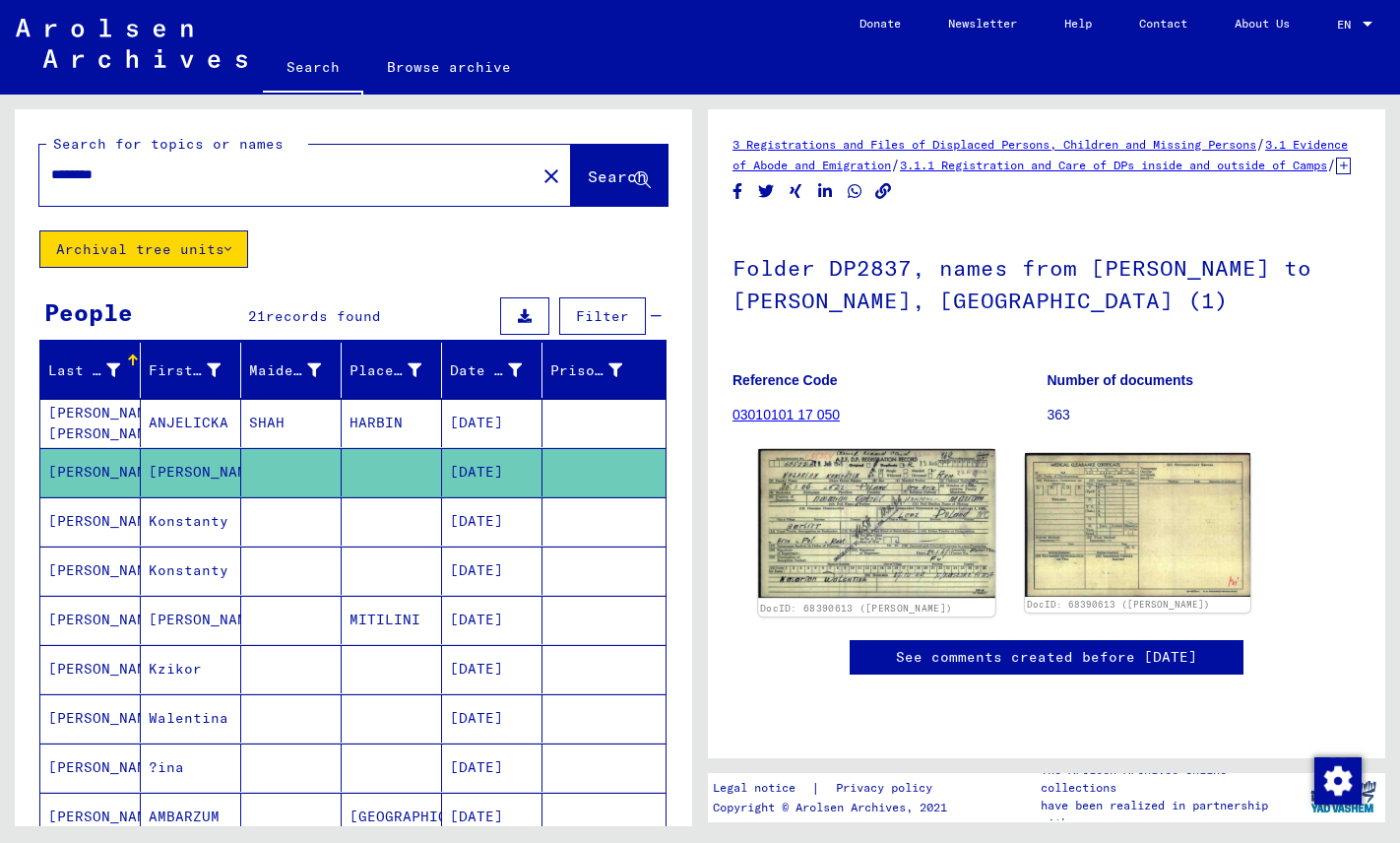 click 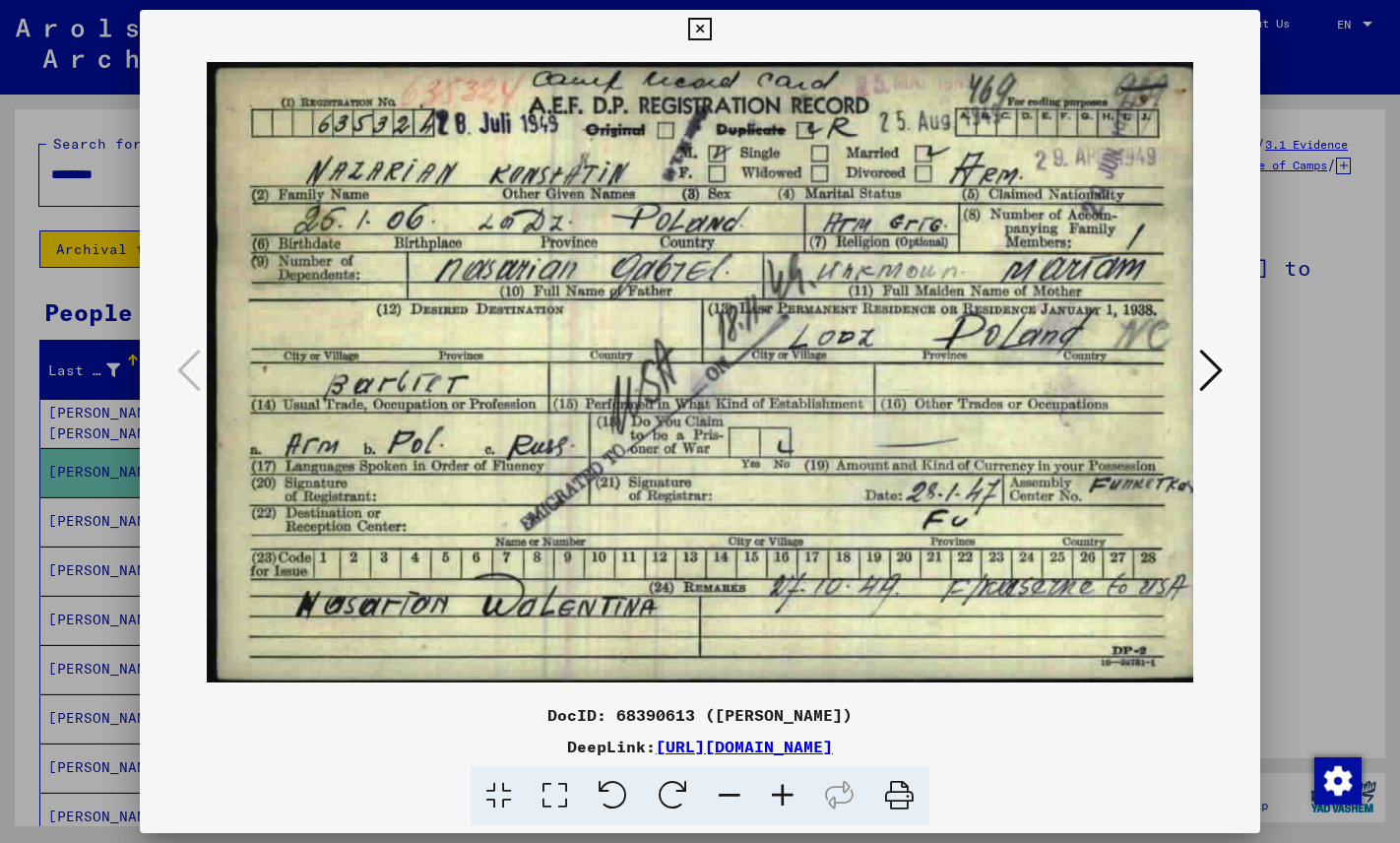 click at bounding box center [699, 30] 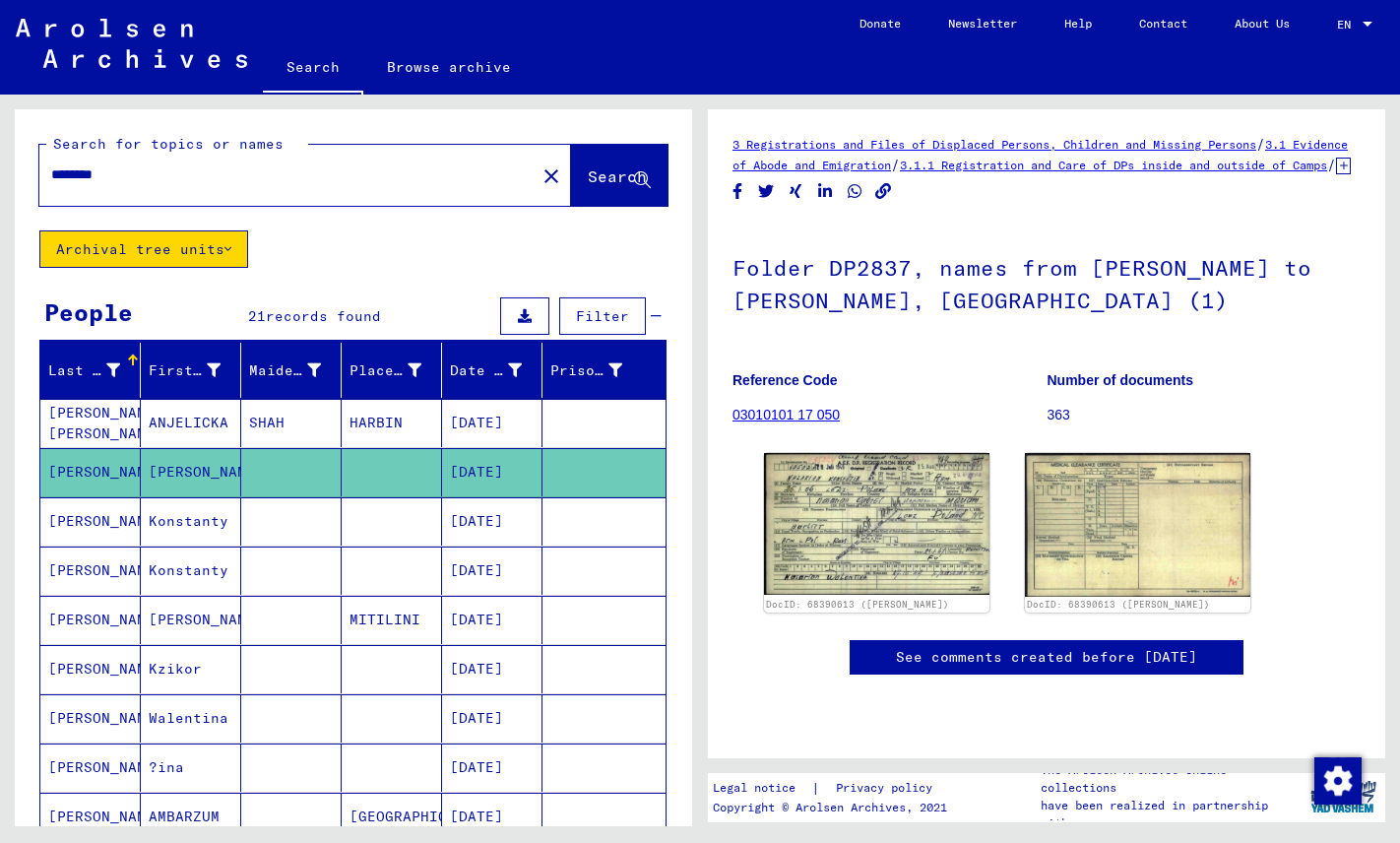 click on "Search   Browse archive" 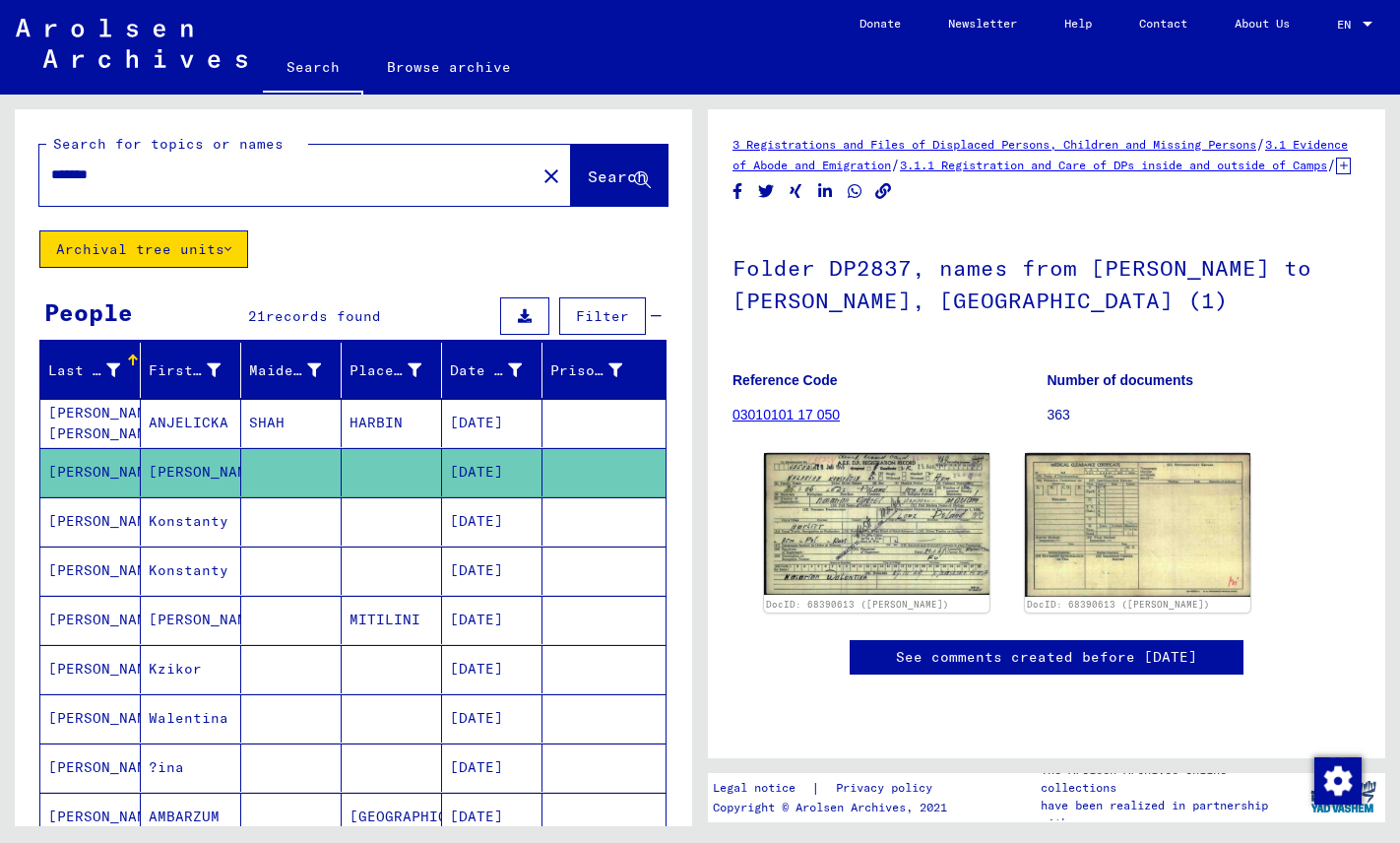 click on "Search" 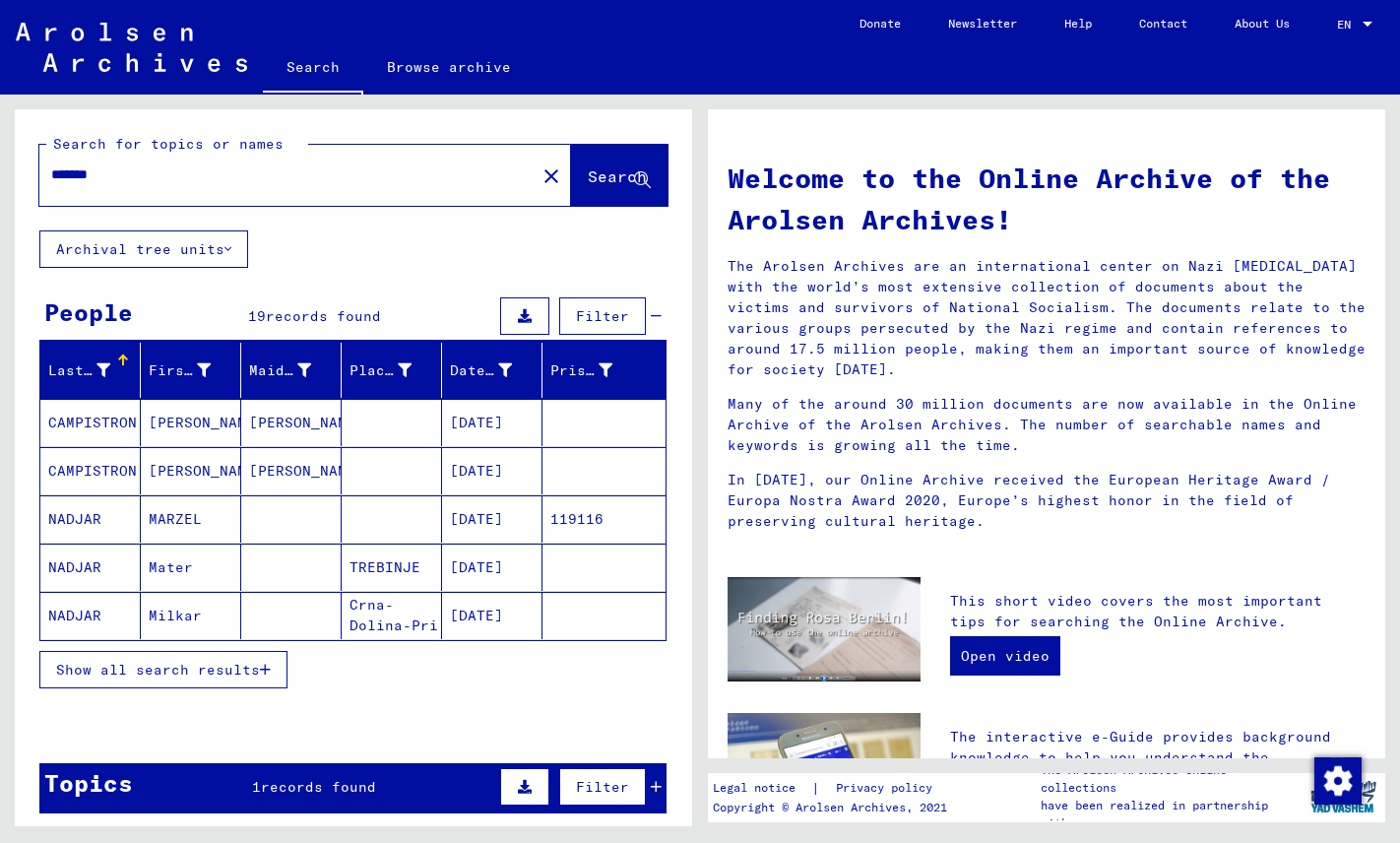 click on "[PERSON_NAME]" at bounding box center (291, 471) 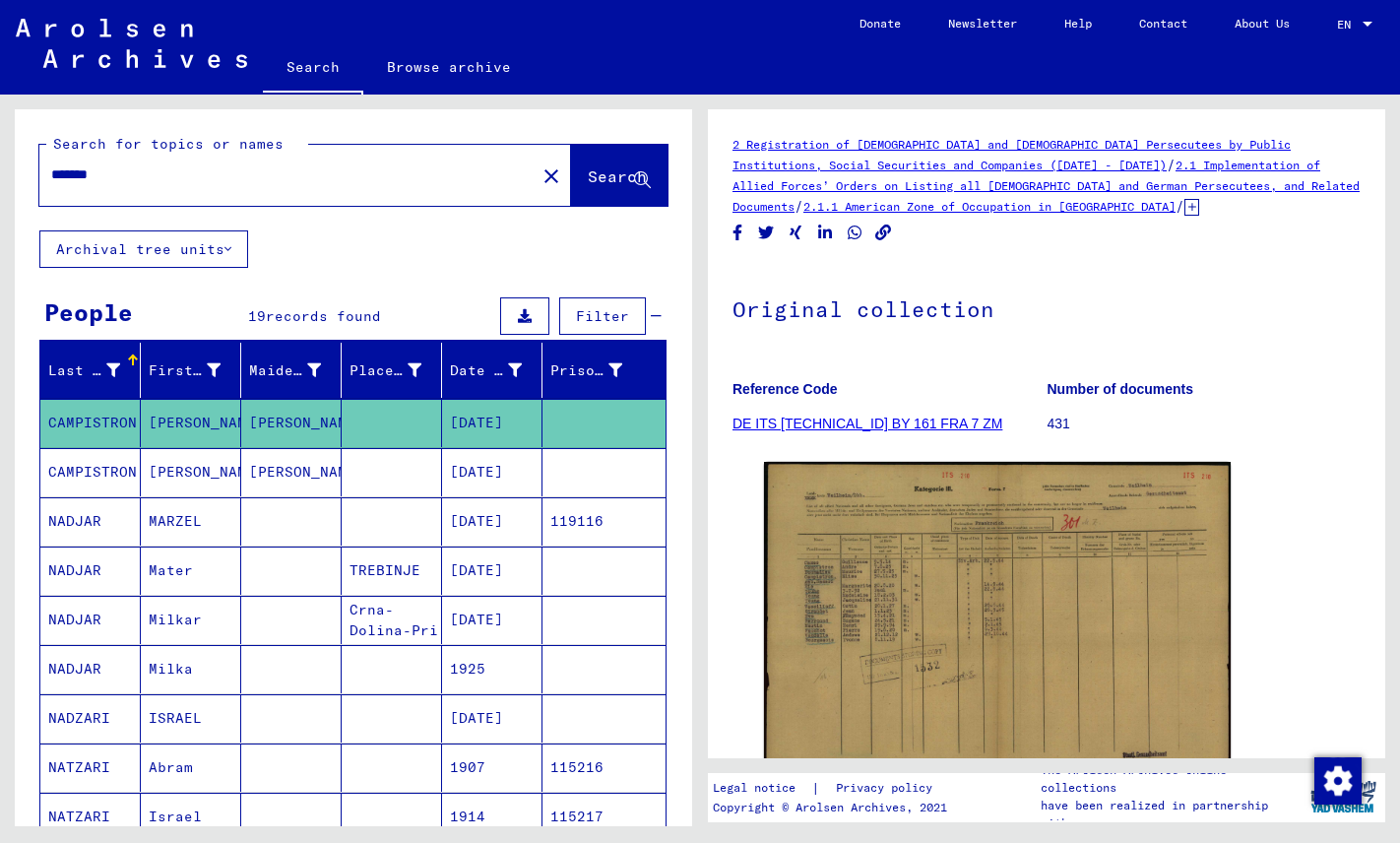 scroll, scrollTop: 0, scrollLeft: 0, axis: both 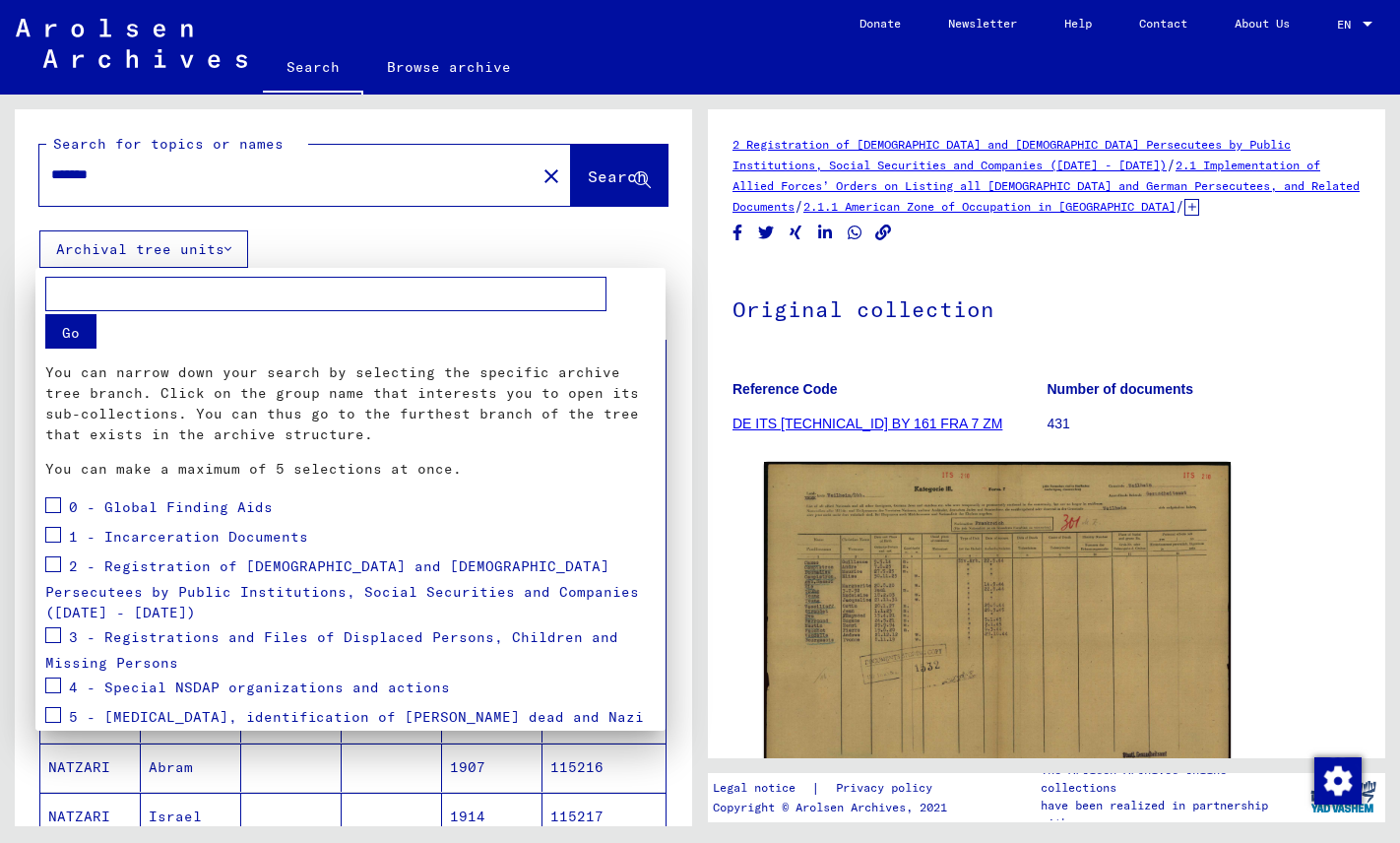 click at bounding box center (53, 635) 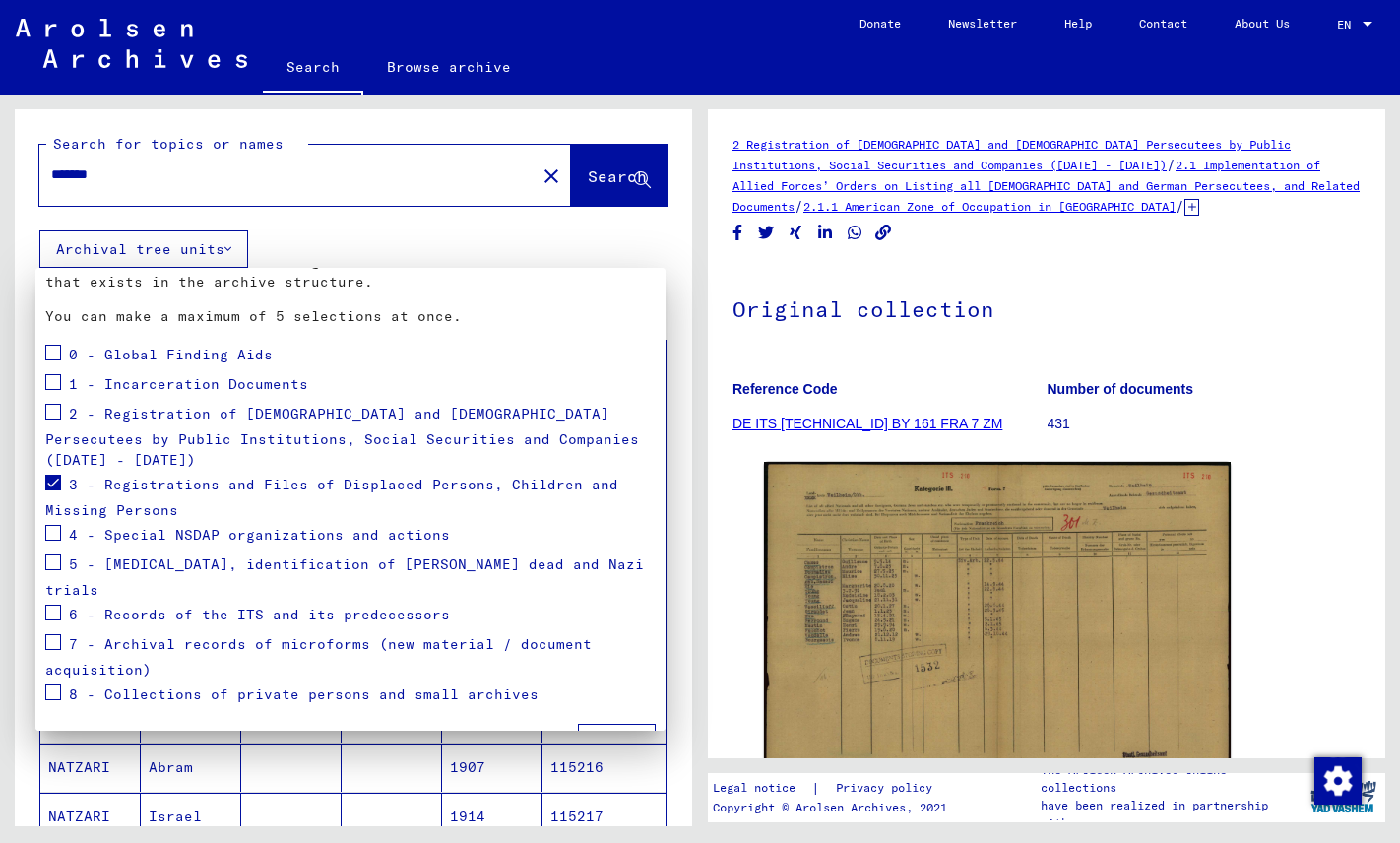 scroll, scrollTop: 152, scrollLeft: 0, axis: vertical 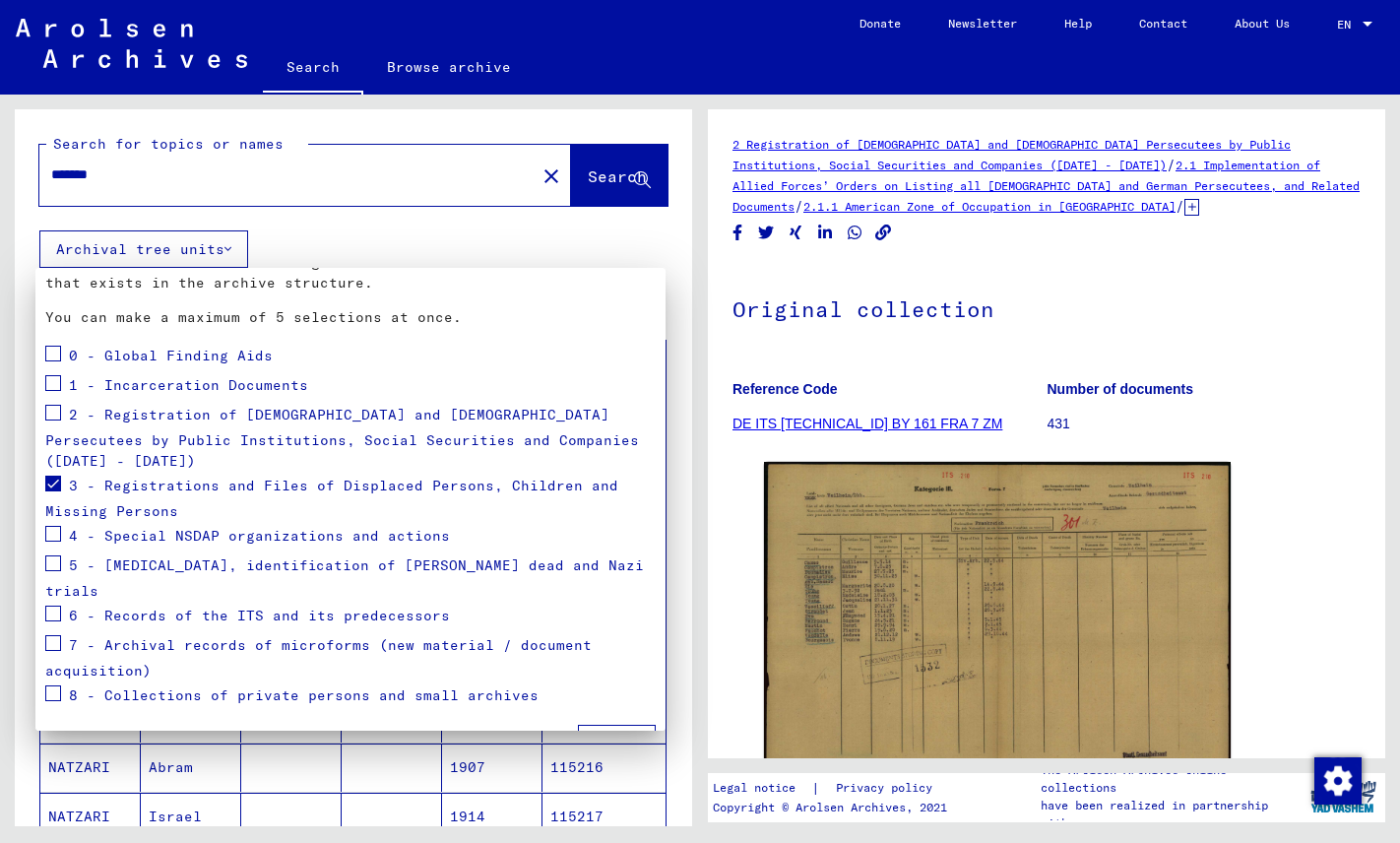 click on "Apply" at bounding box center [616, 744] 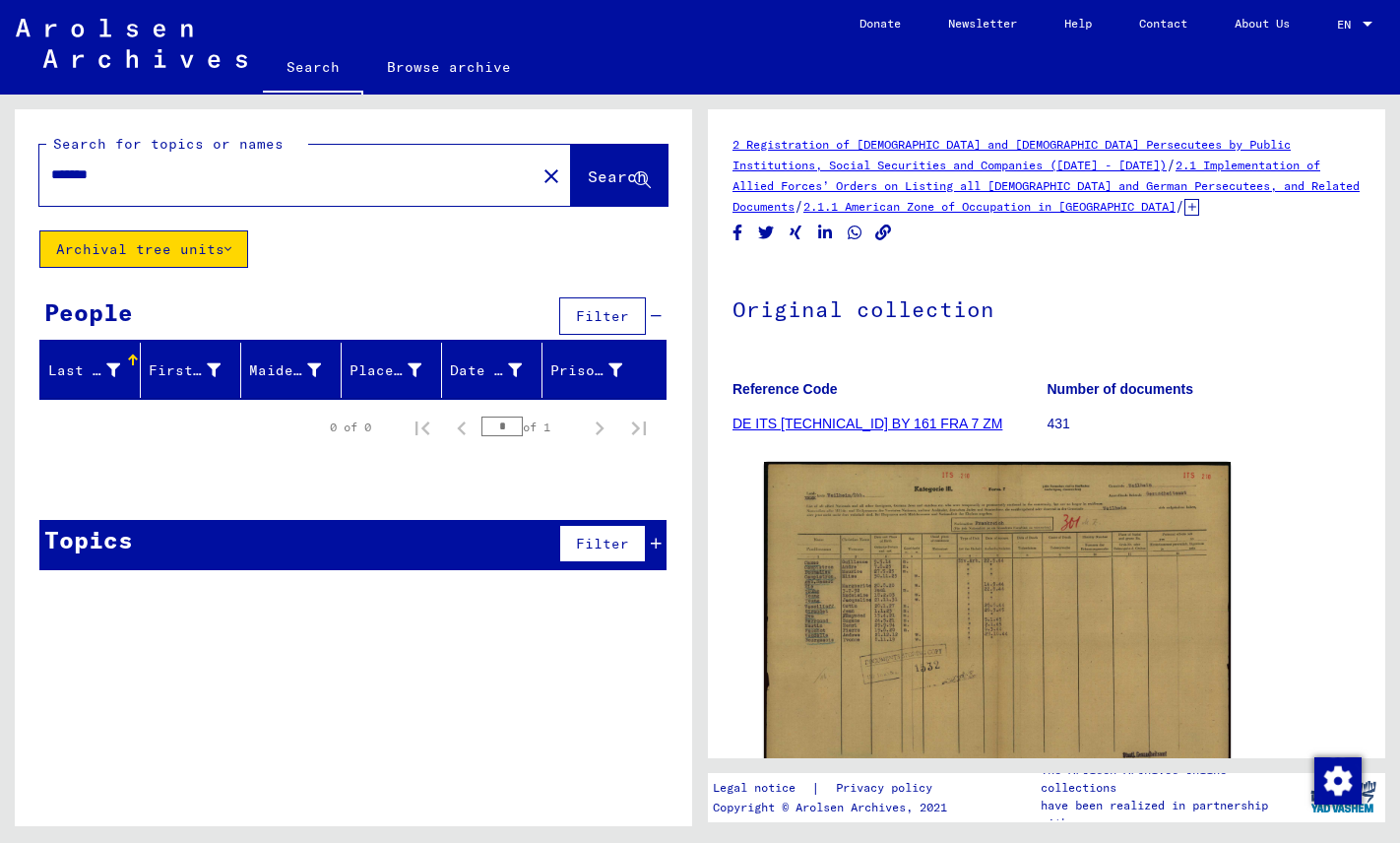 scroll, scrollTop: 0, scrollLeft: 0, axis: both 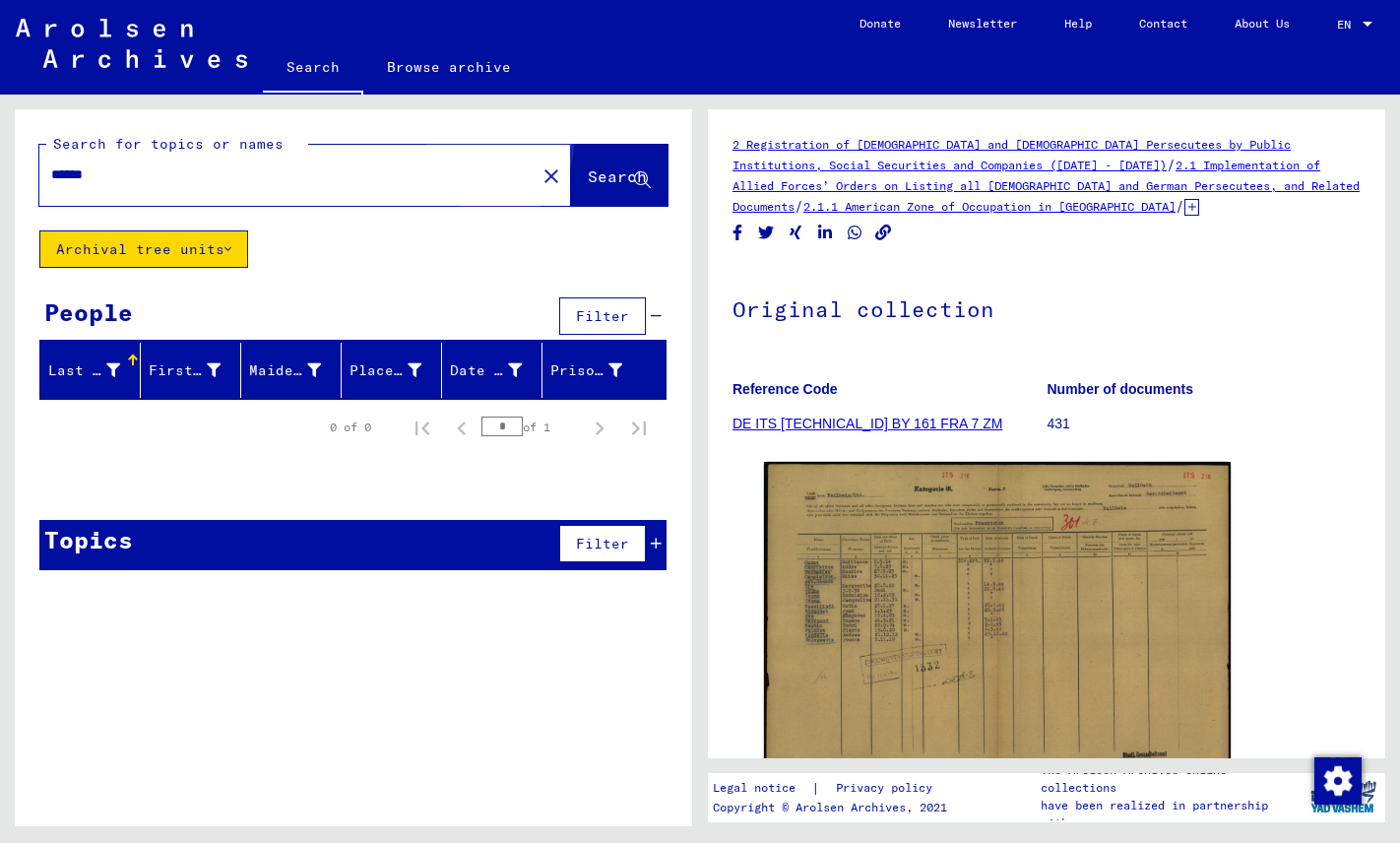 click on "Search" 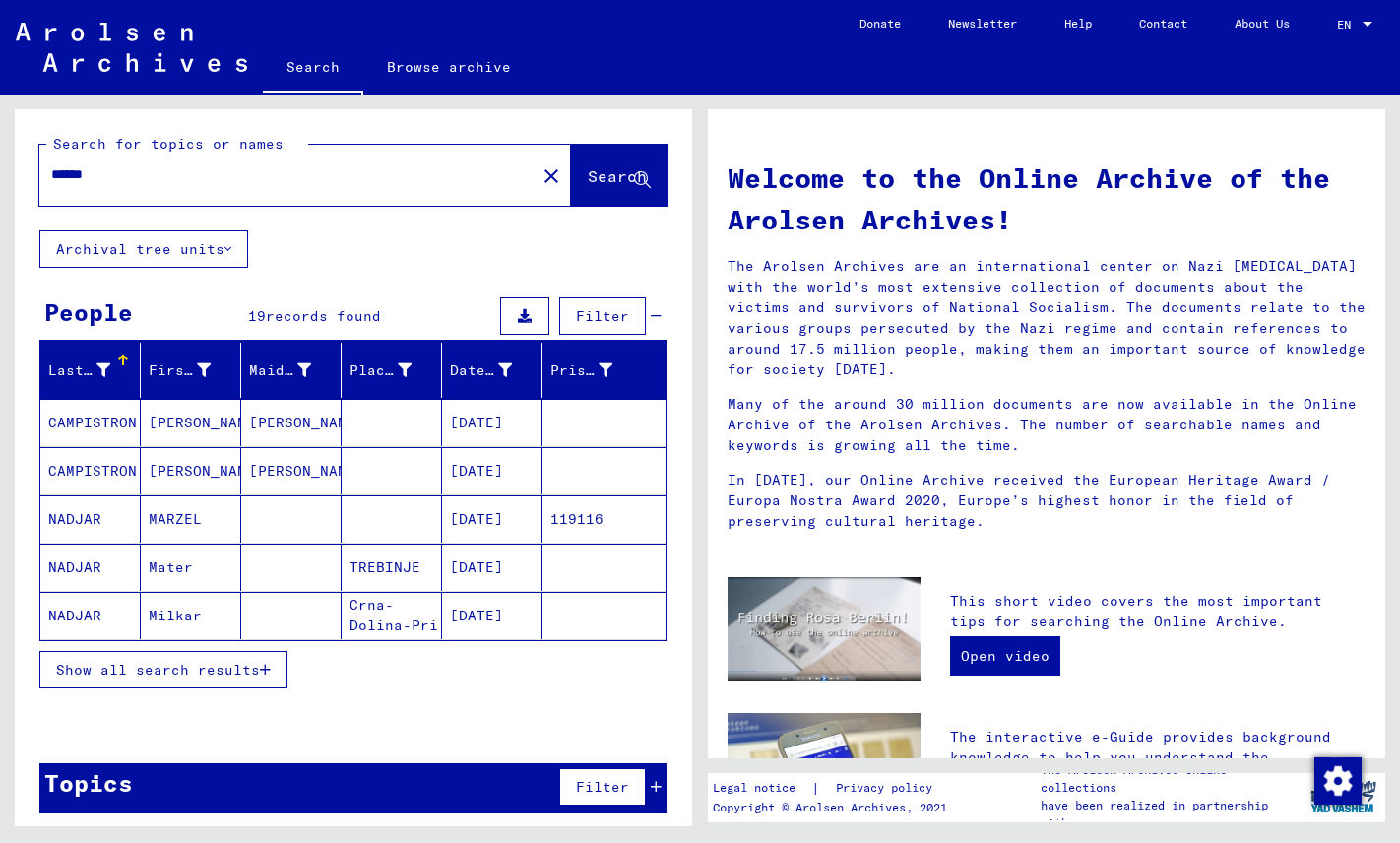 scroll, scrollTop: 0, scrollLeft: 0, axis: both 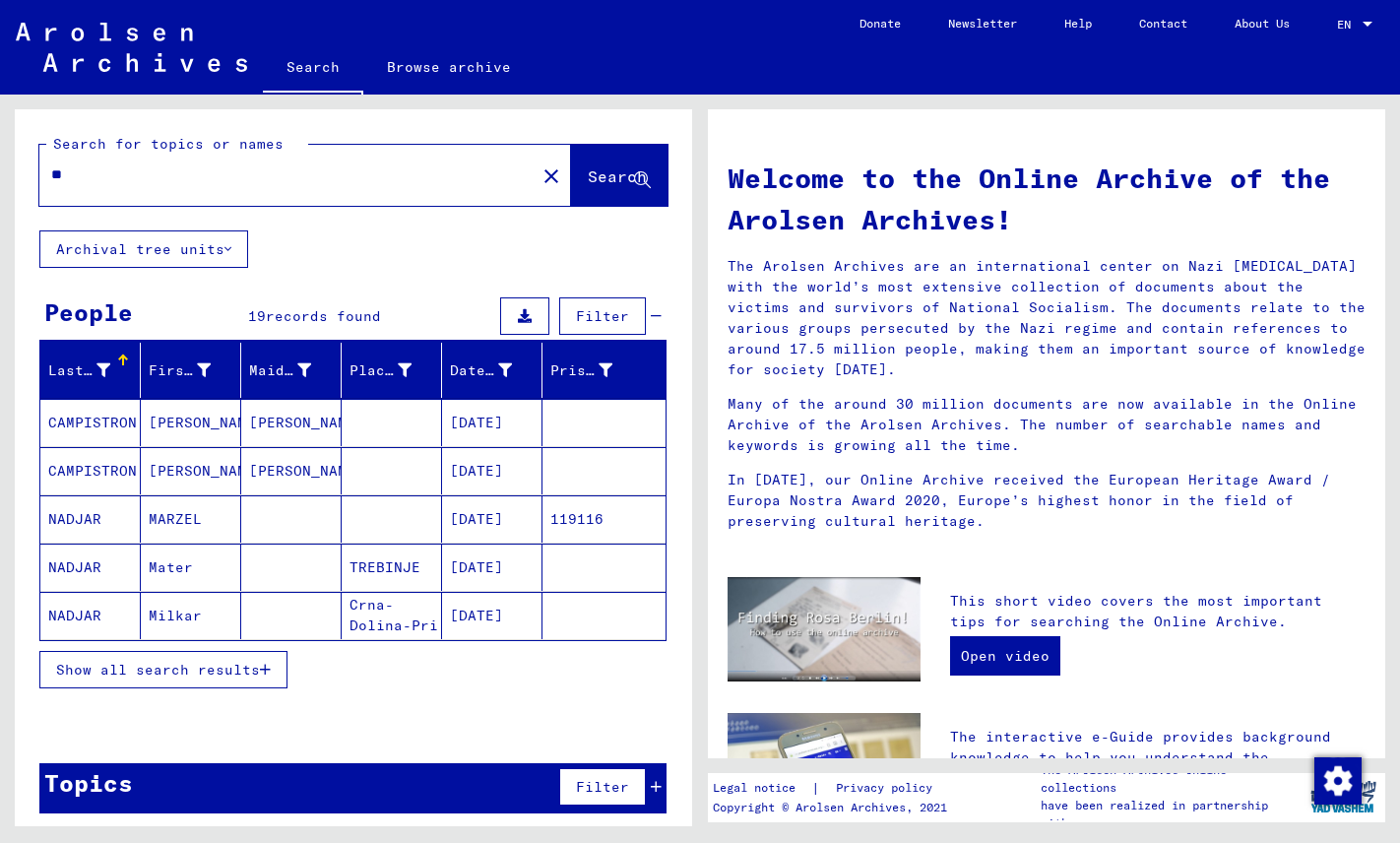 type on "*" 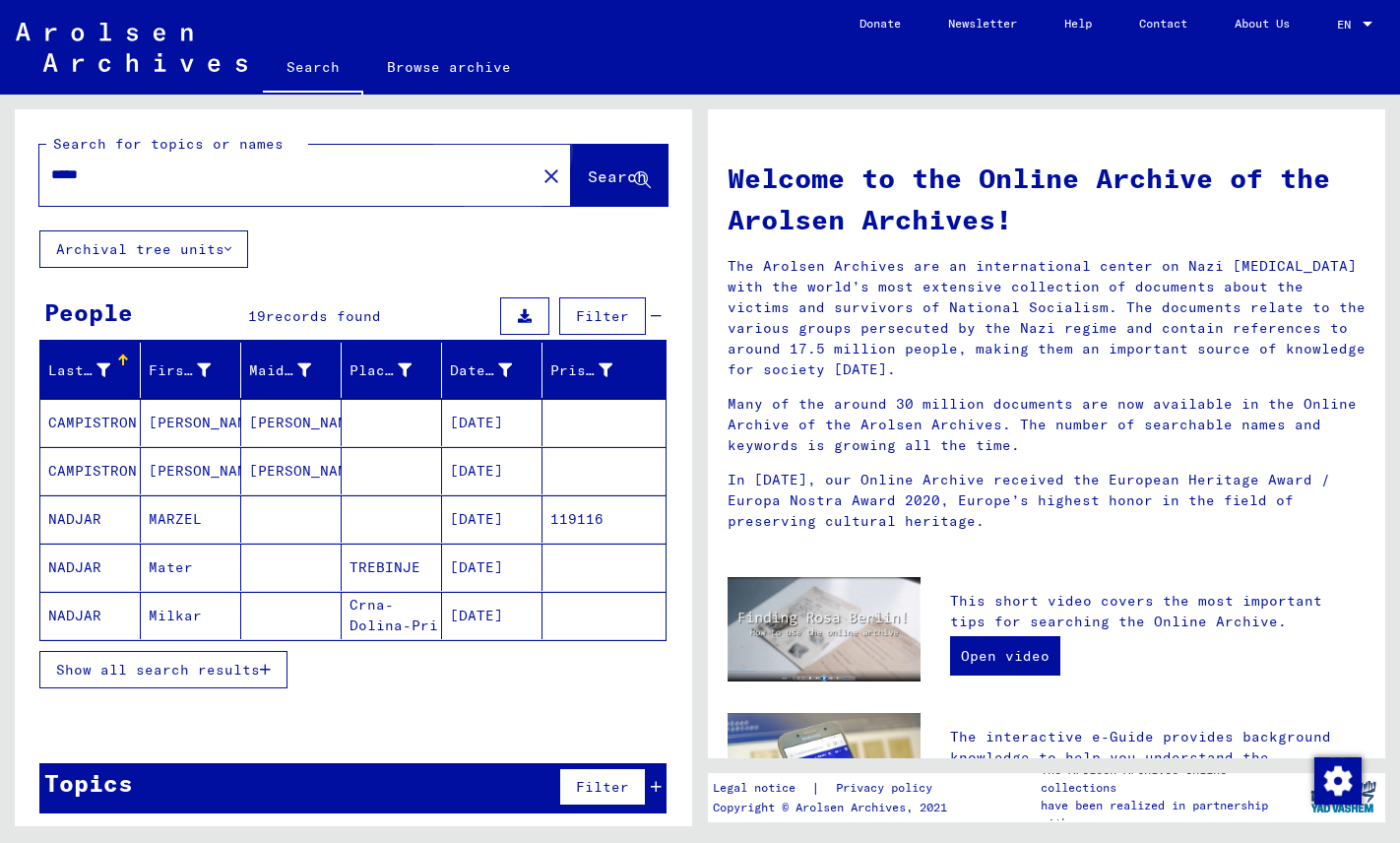 click on "Search" 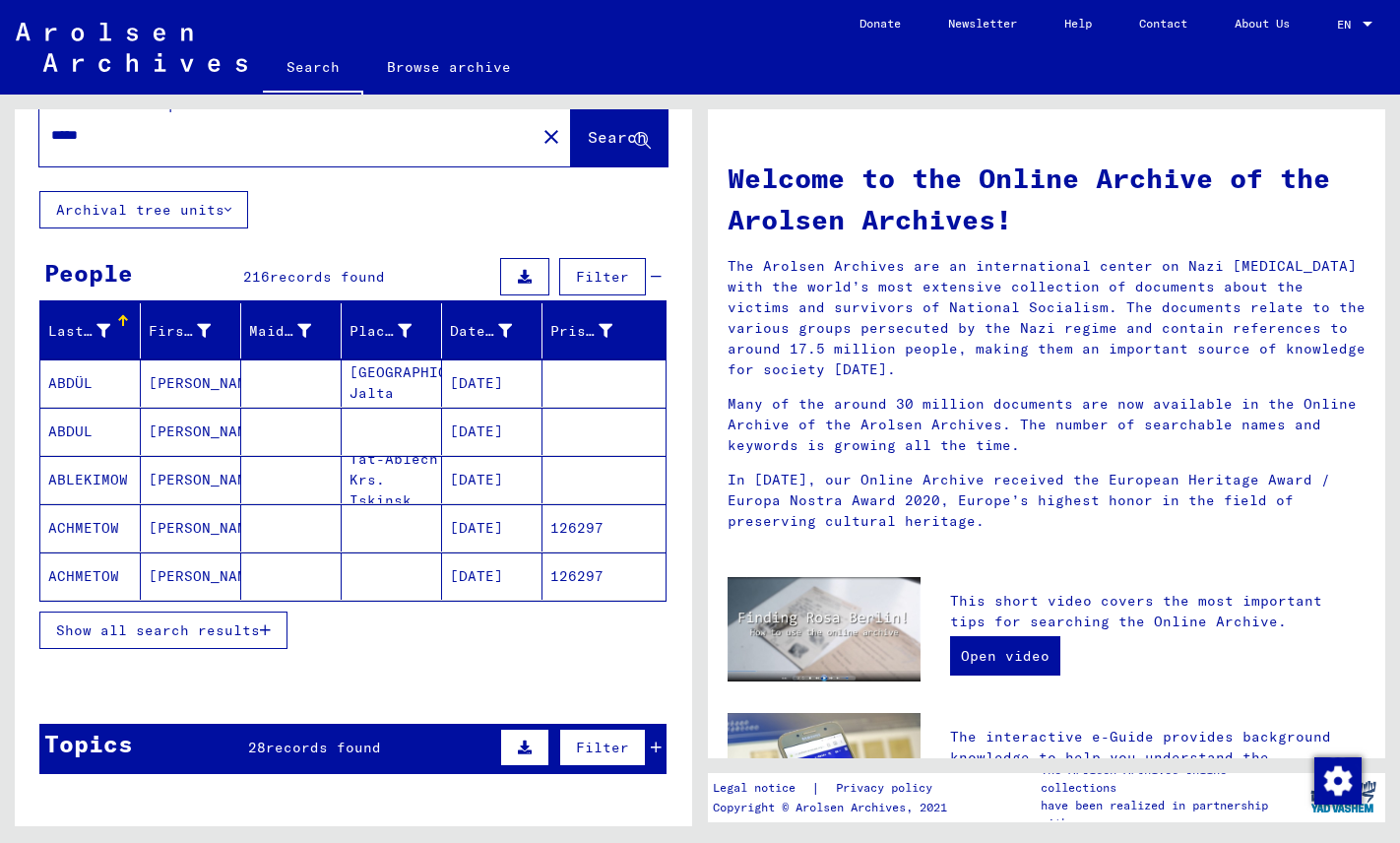 scroll, scrollTop: 23, scrollLeft: 0, axis: vertical 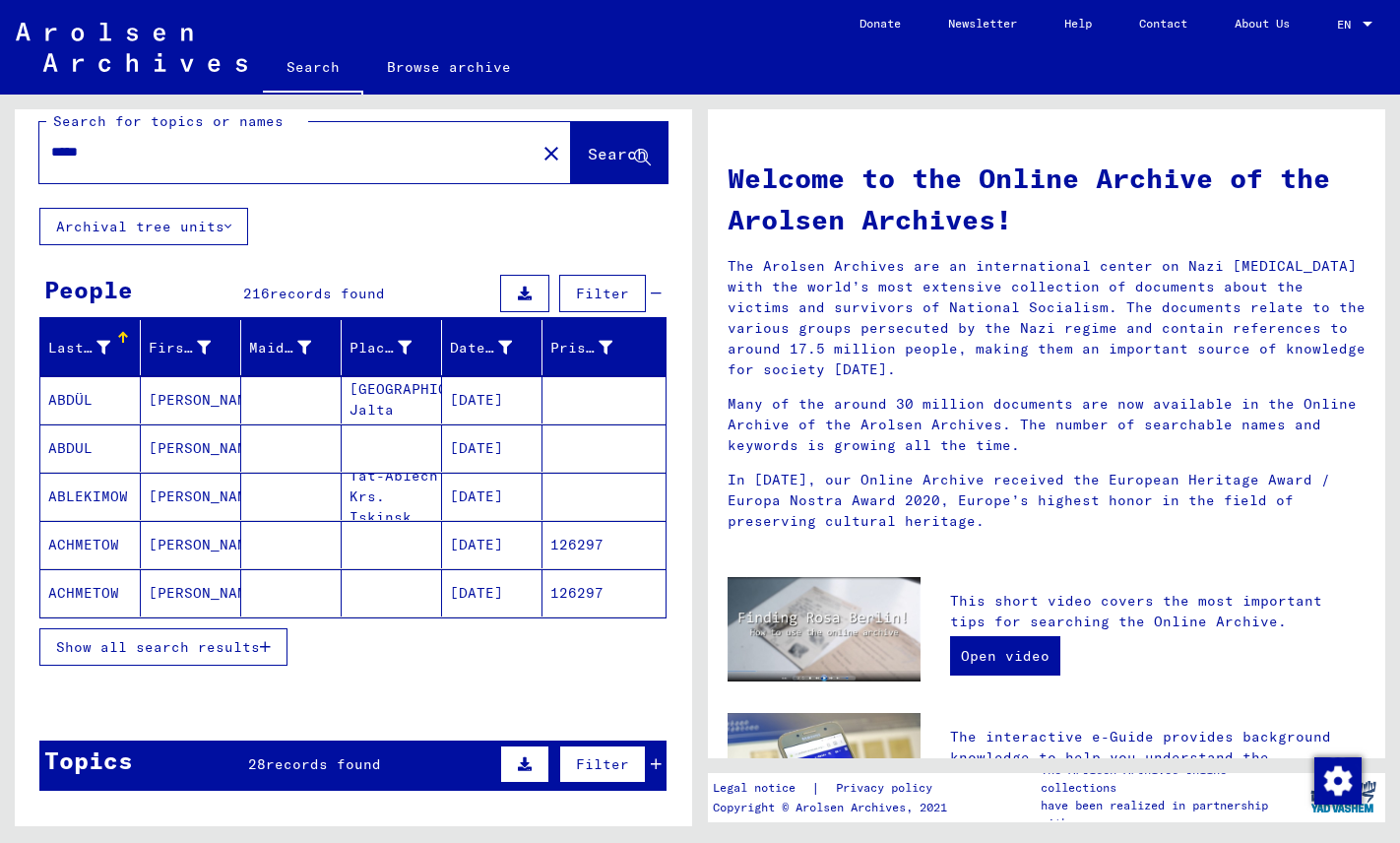 click on "Archival tree units" 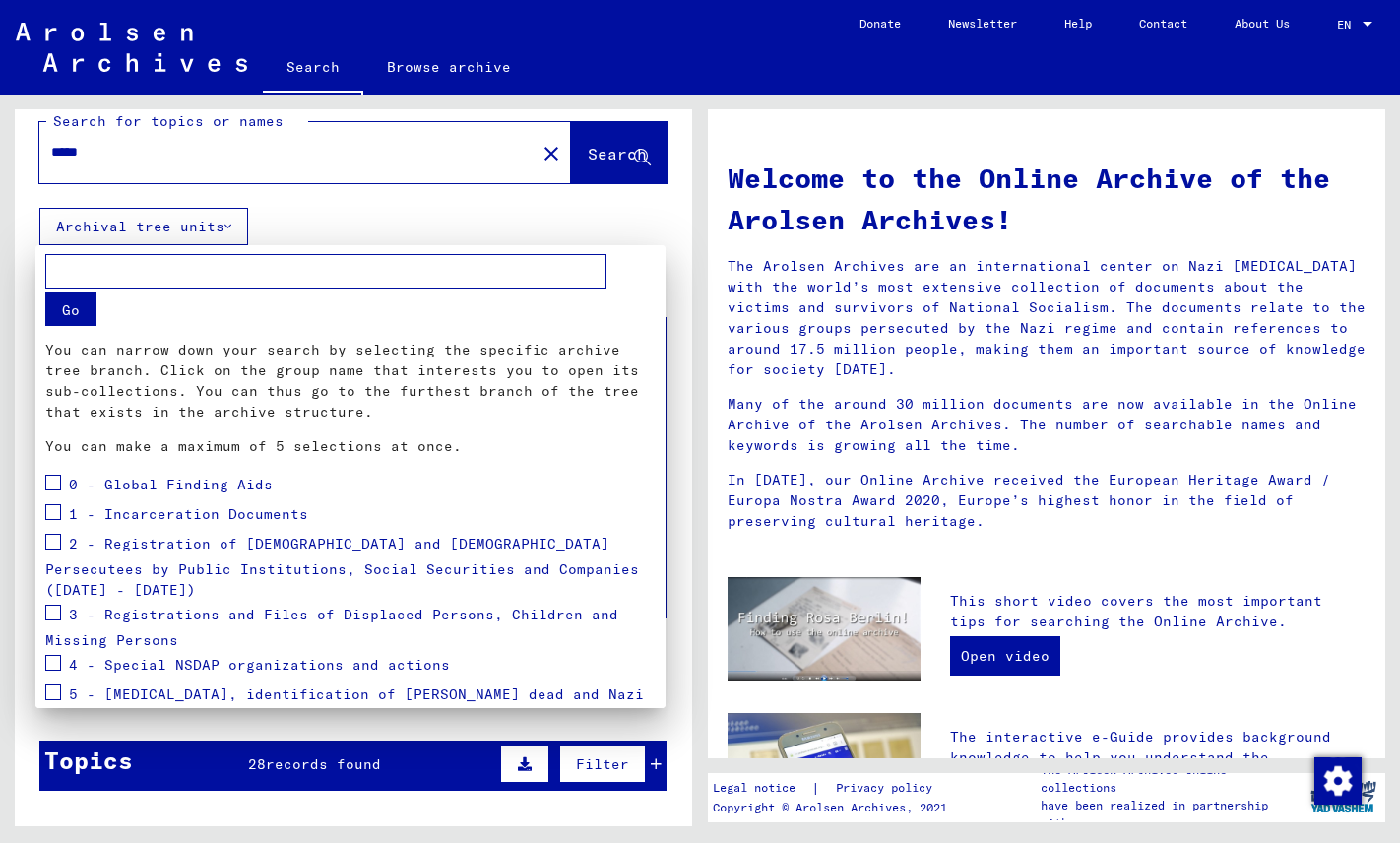 click at bounding box center (53, 542) 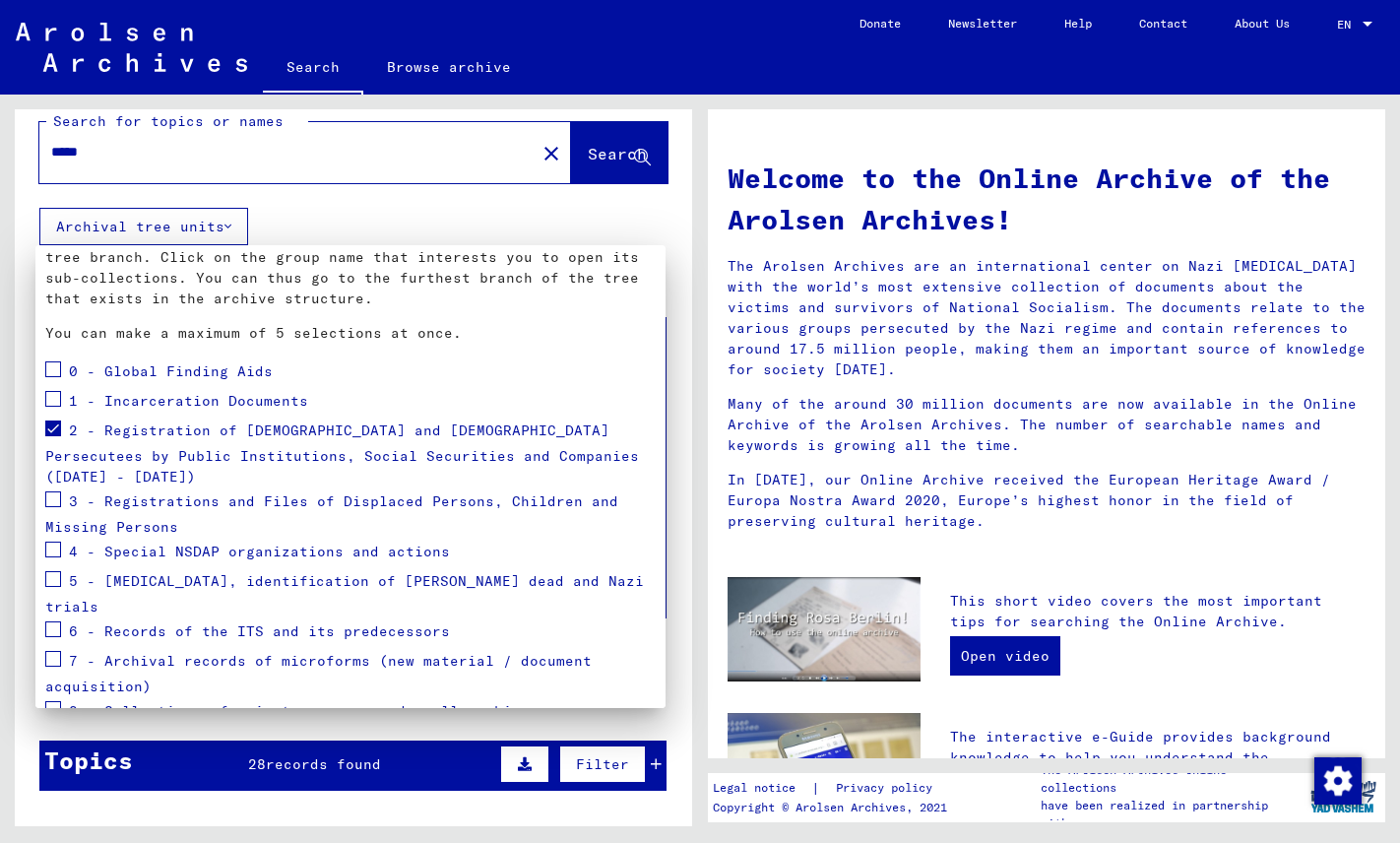scroll, scrollTop: 134, scrollLeft: 0, axis: vertical 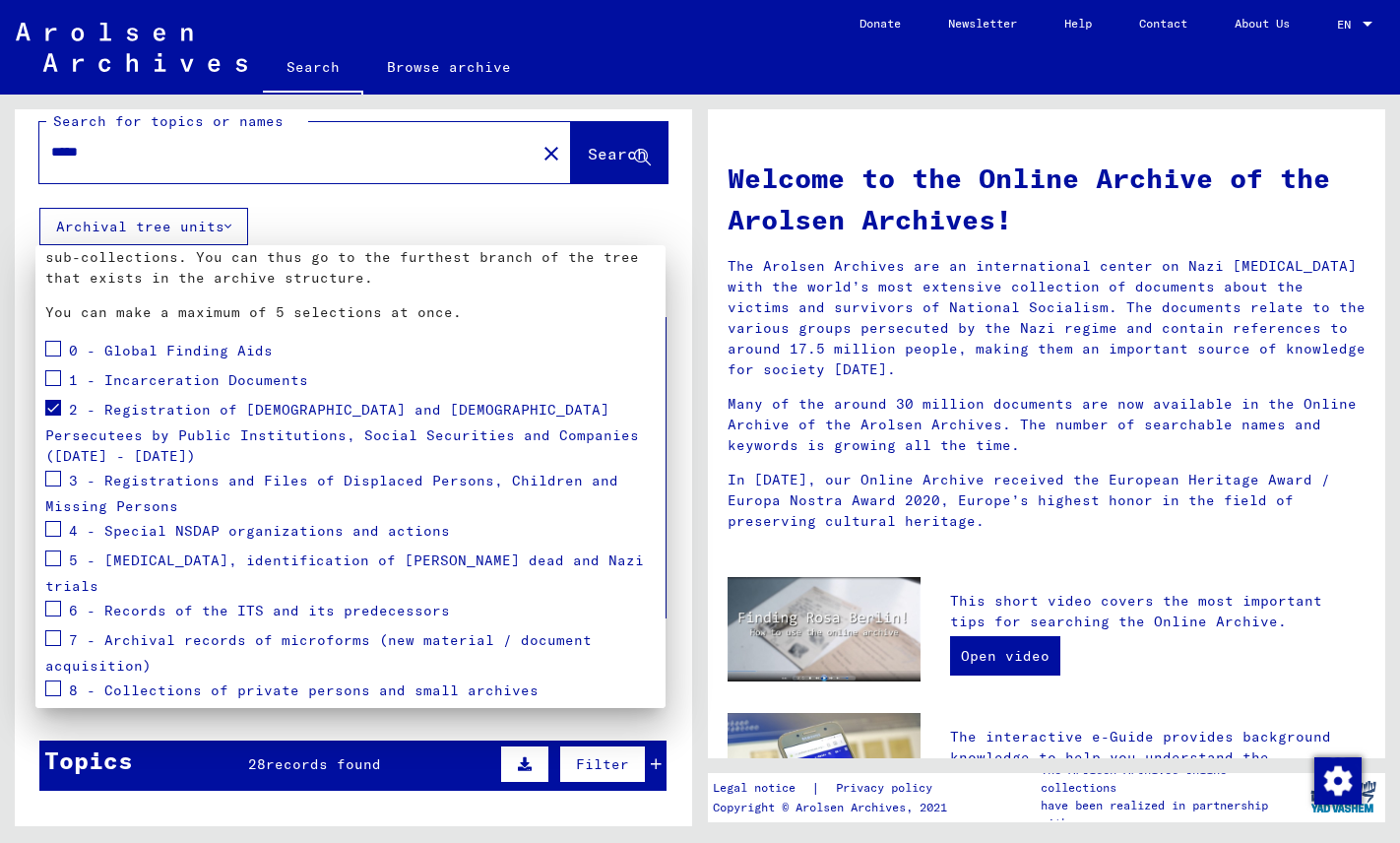 click on "Apply" at bounding box center (616, 739) 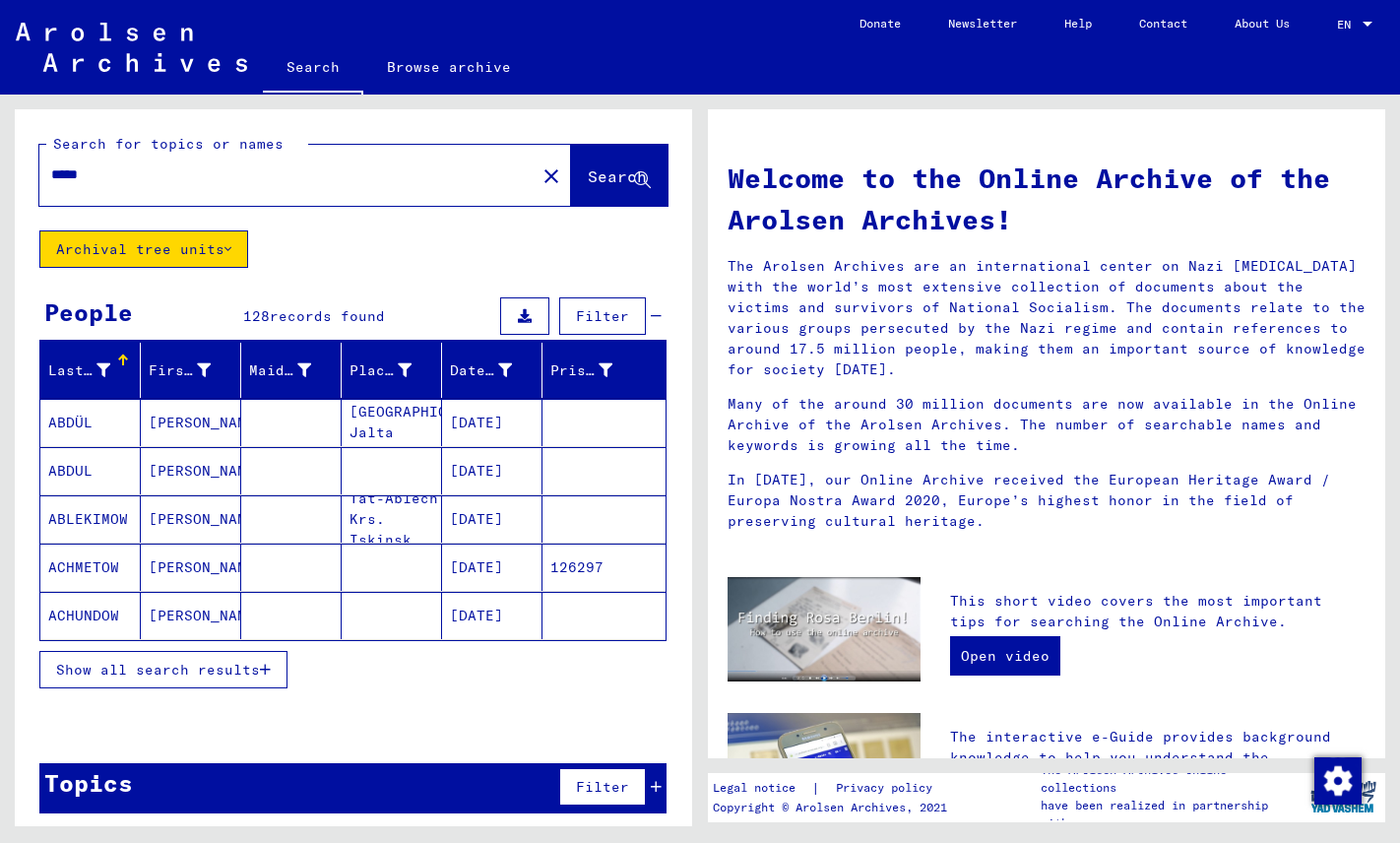 scroll, scrollTop: 0, scrollLeft: 0, axis: both 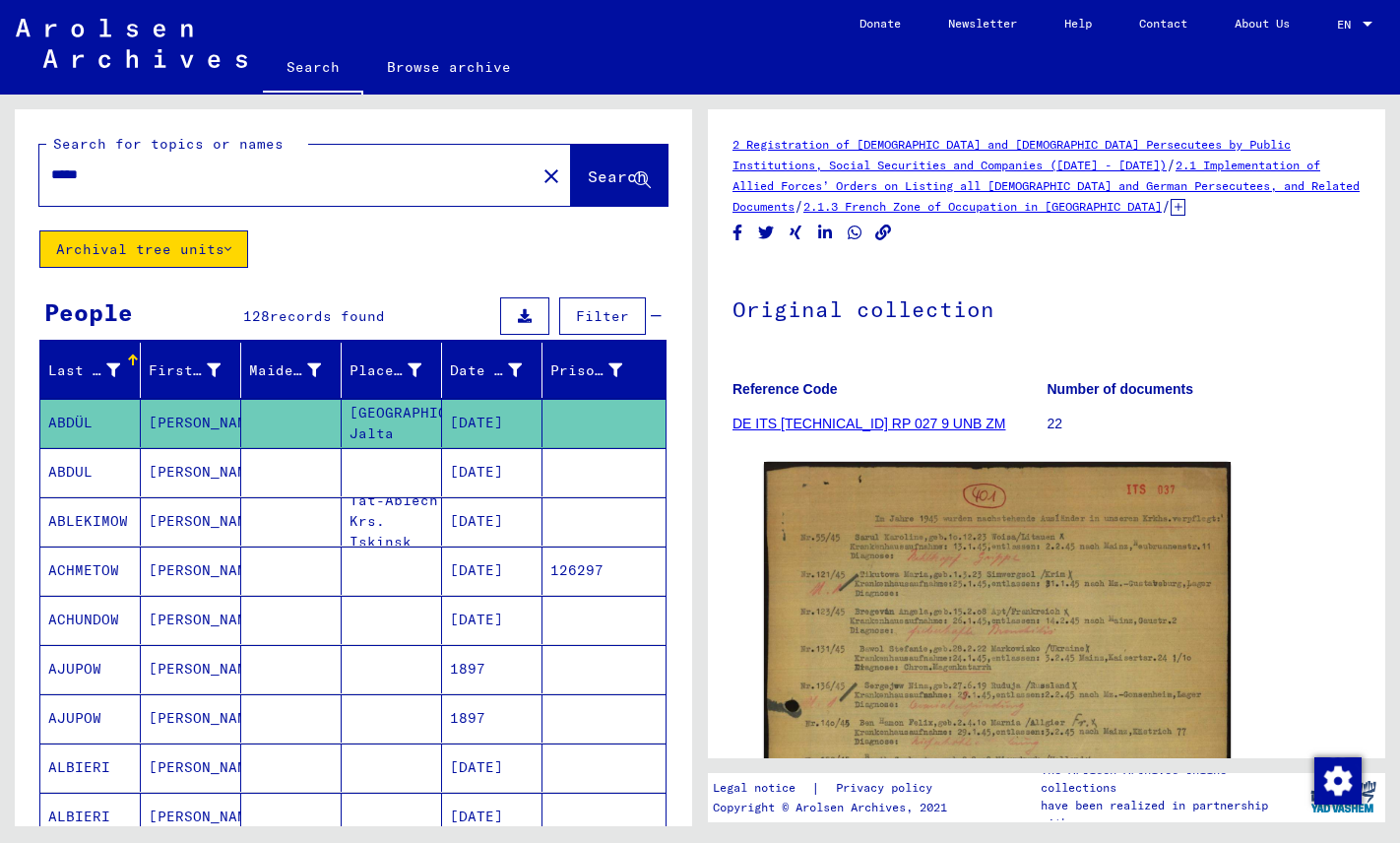 click on "[PERSON_NAME]" at bounding box center (191, 521) 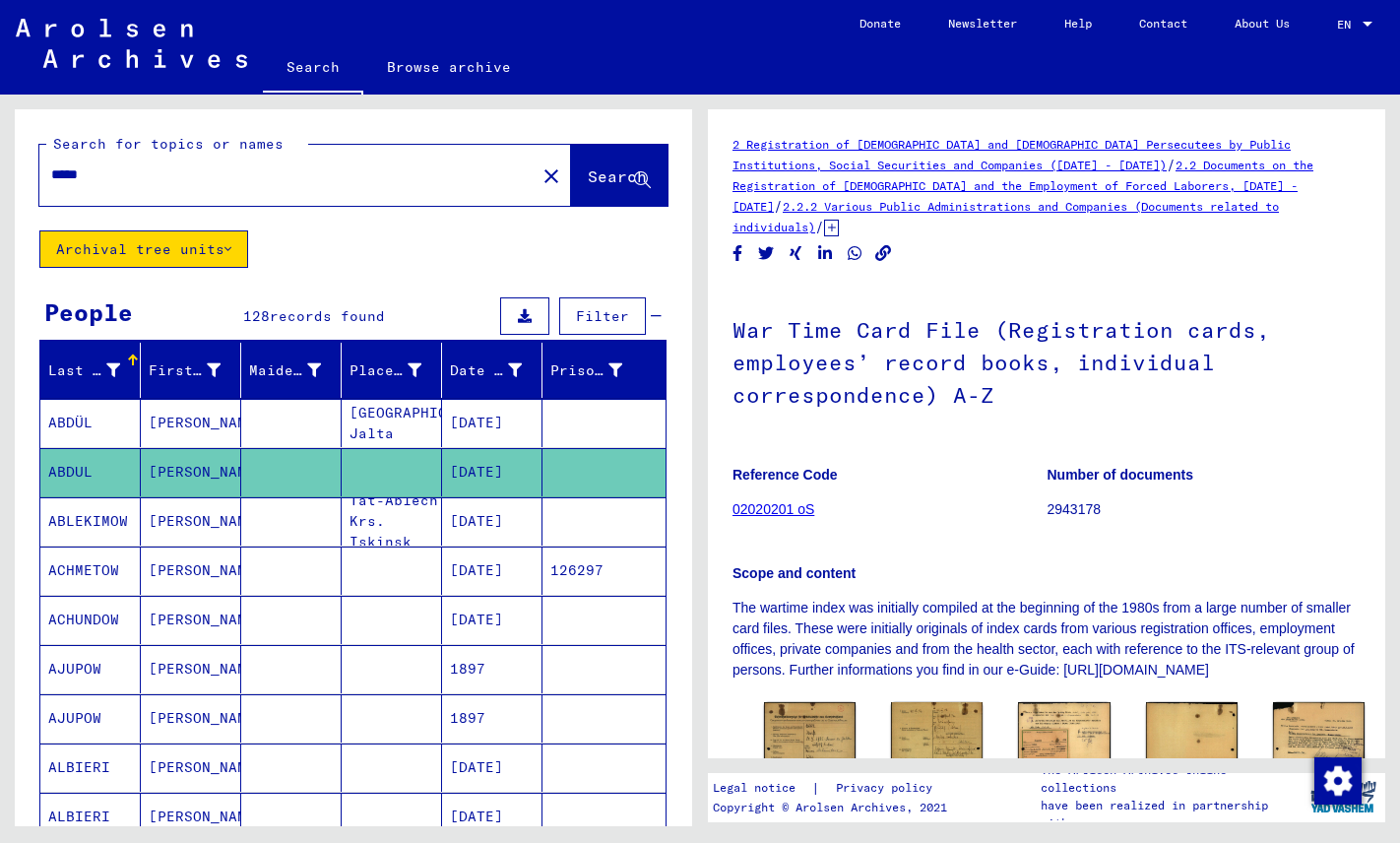 scroll, scrollTop: 0, scrollLeft: 0, axis: both 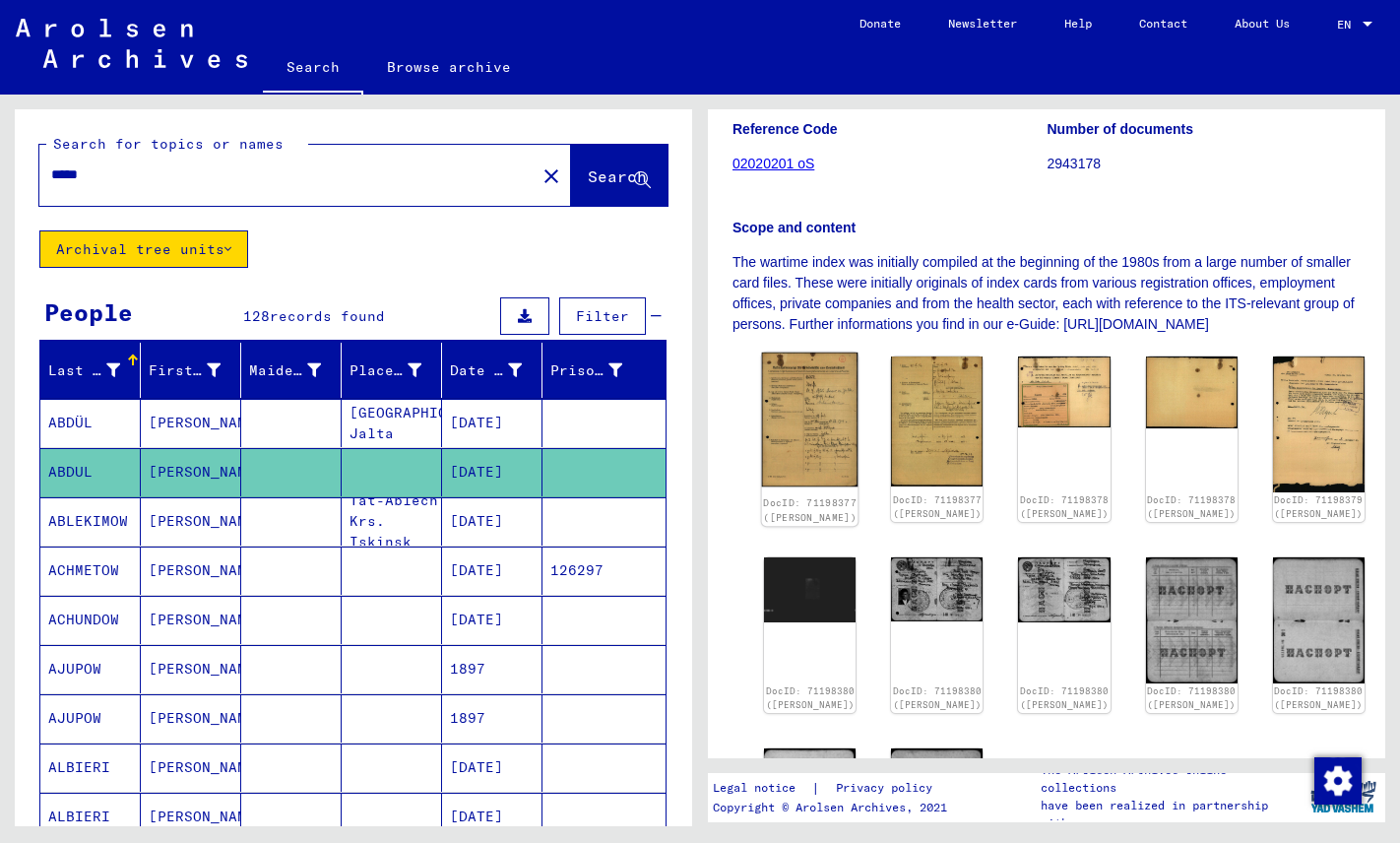click 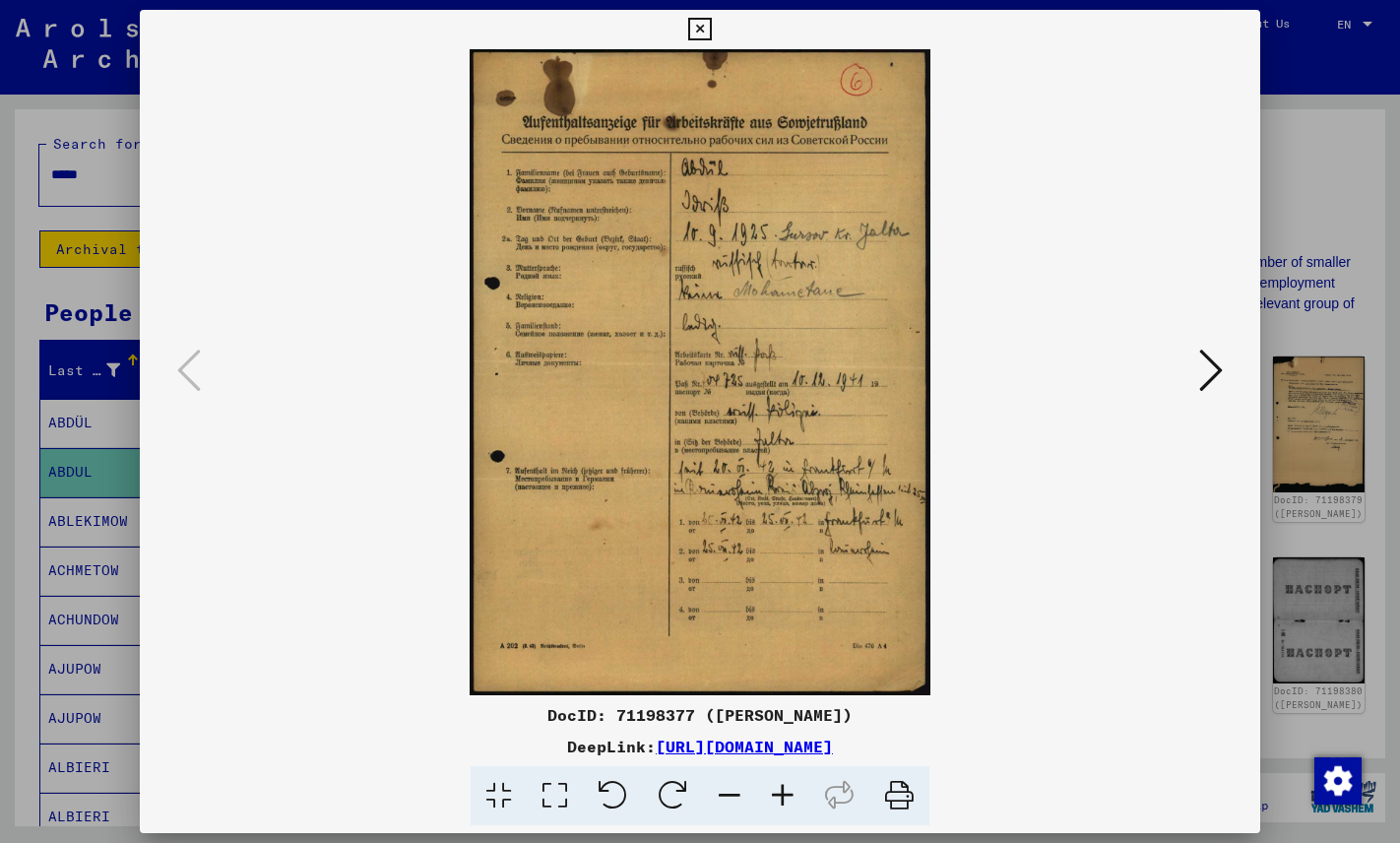 click at bounding box center (699, 30) 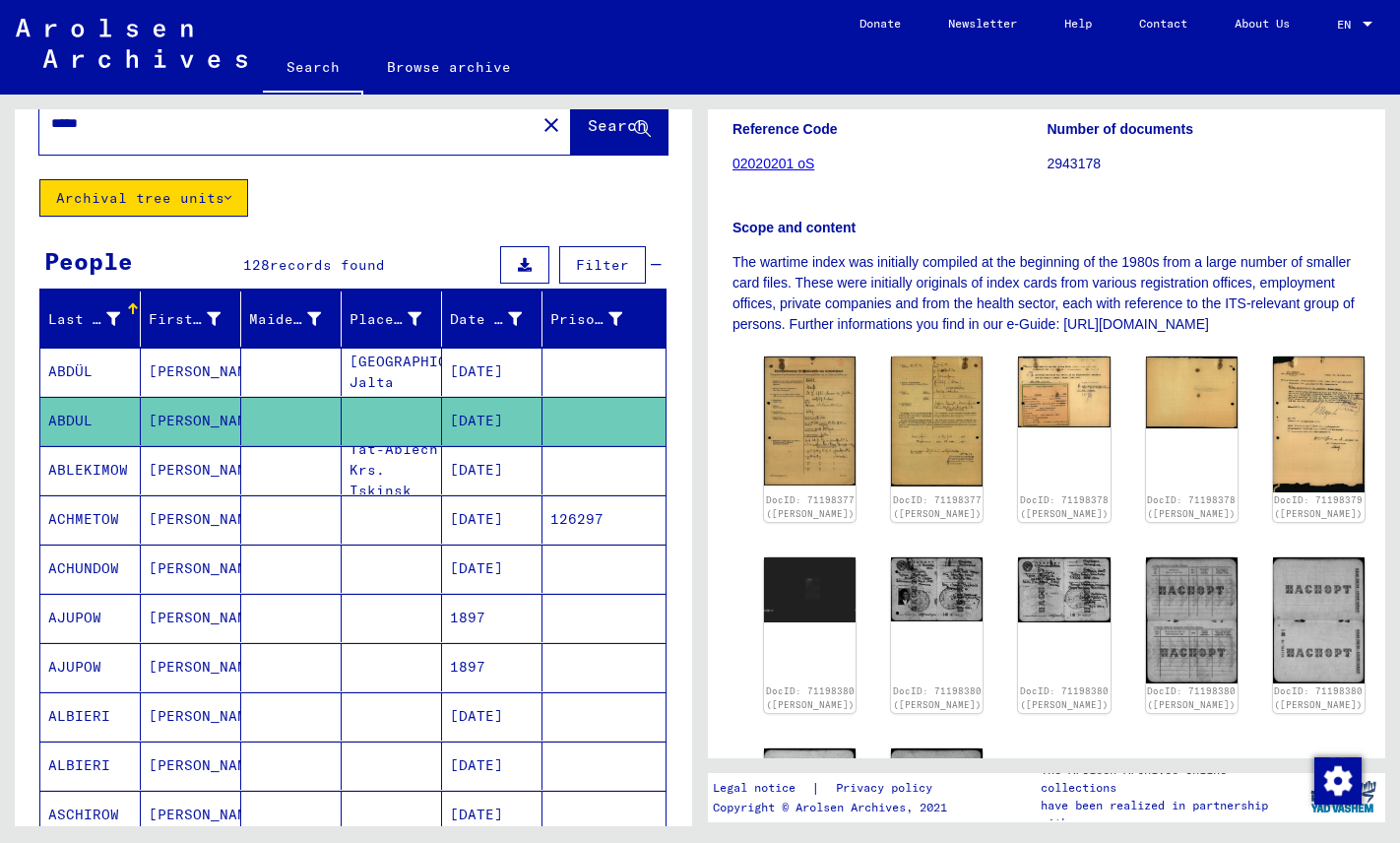 scroll, scrollTop: 53, scrollLeft: 0, axis: vertical 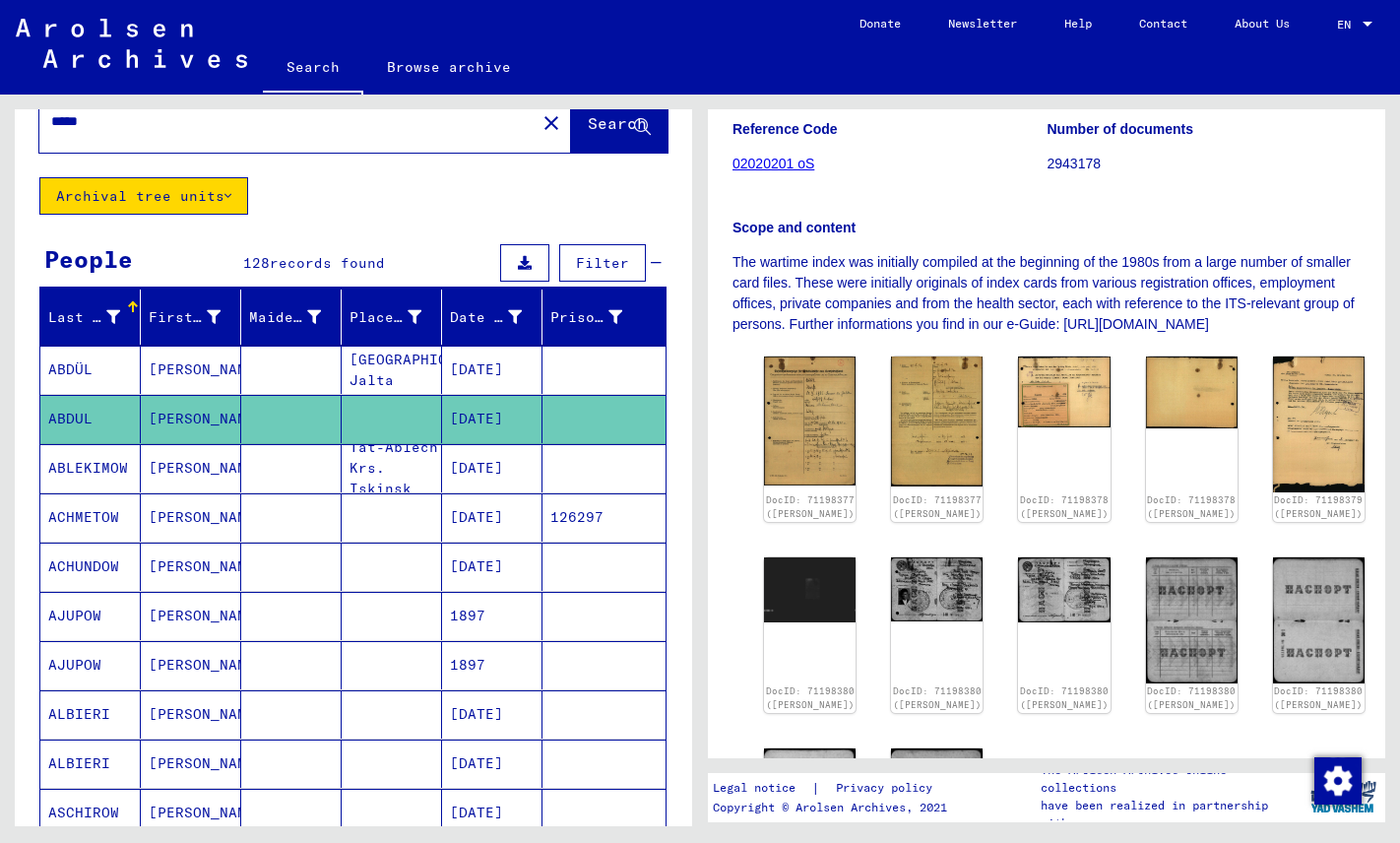 click at bounding box center (291, 517) 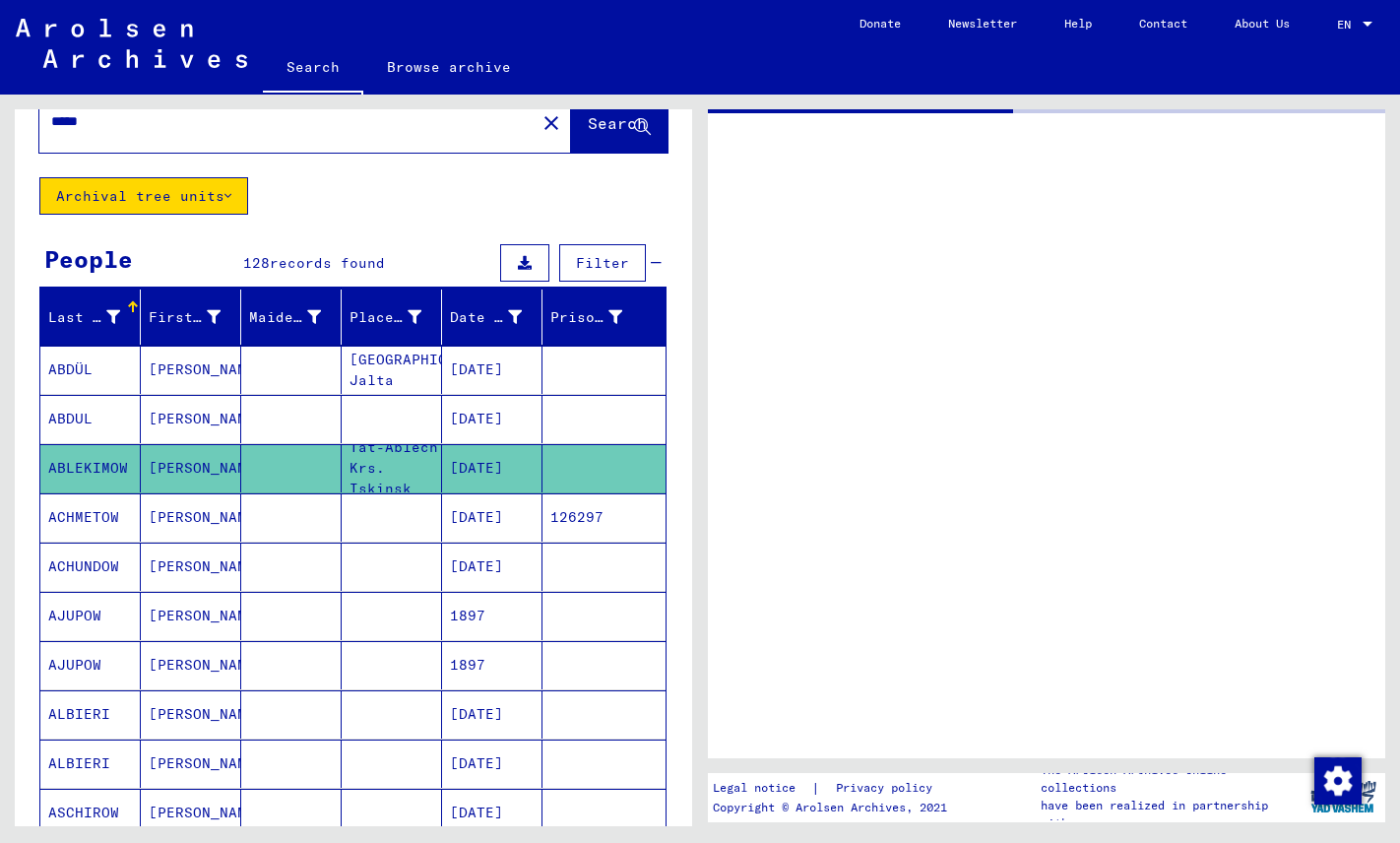scroll, scrollTop: 0, scrollLeft: 0, axis: both 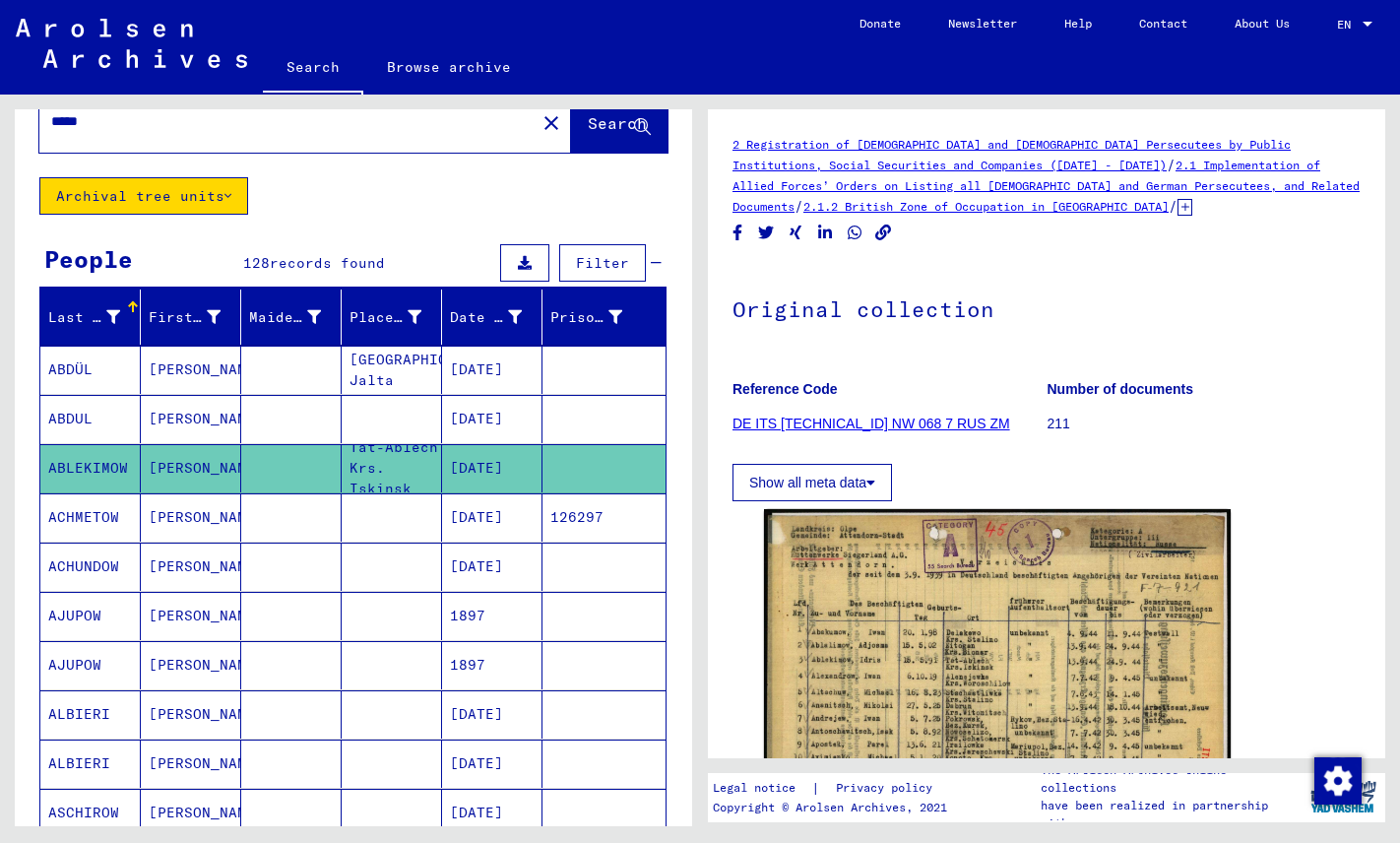 click at bounding box center [291, 566] 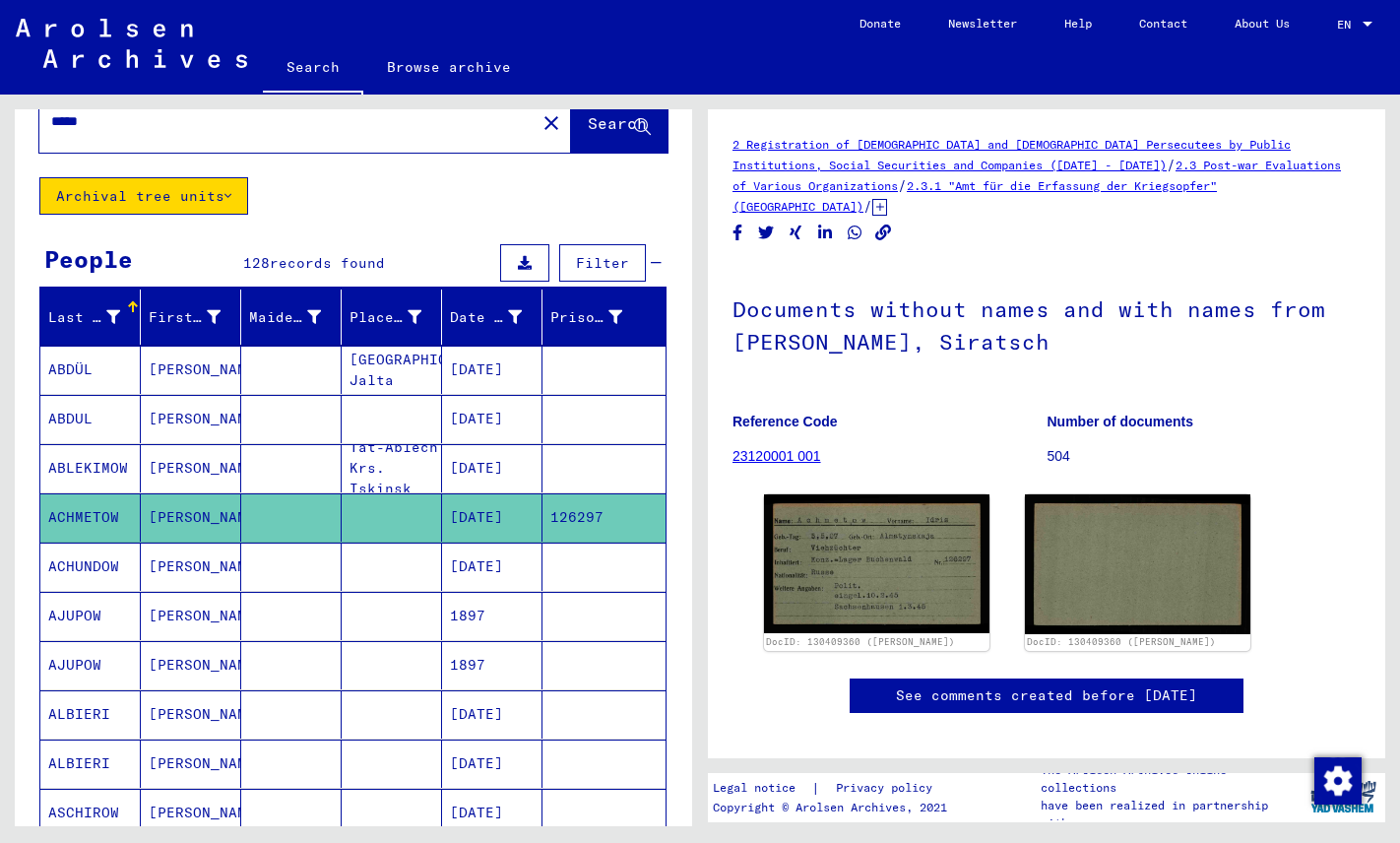 scroll, scrollTop: 0, scrollLeft: 0, axis: both 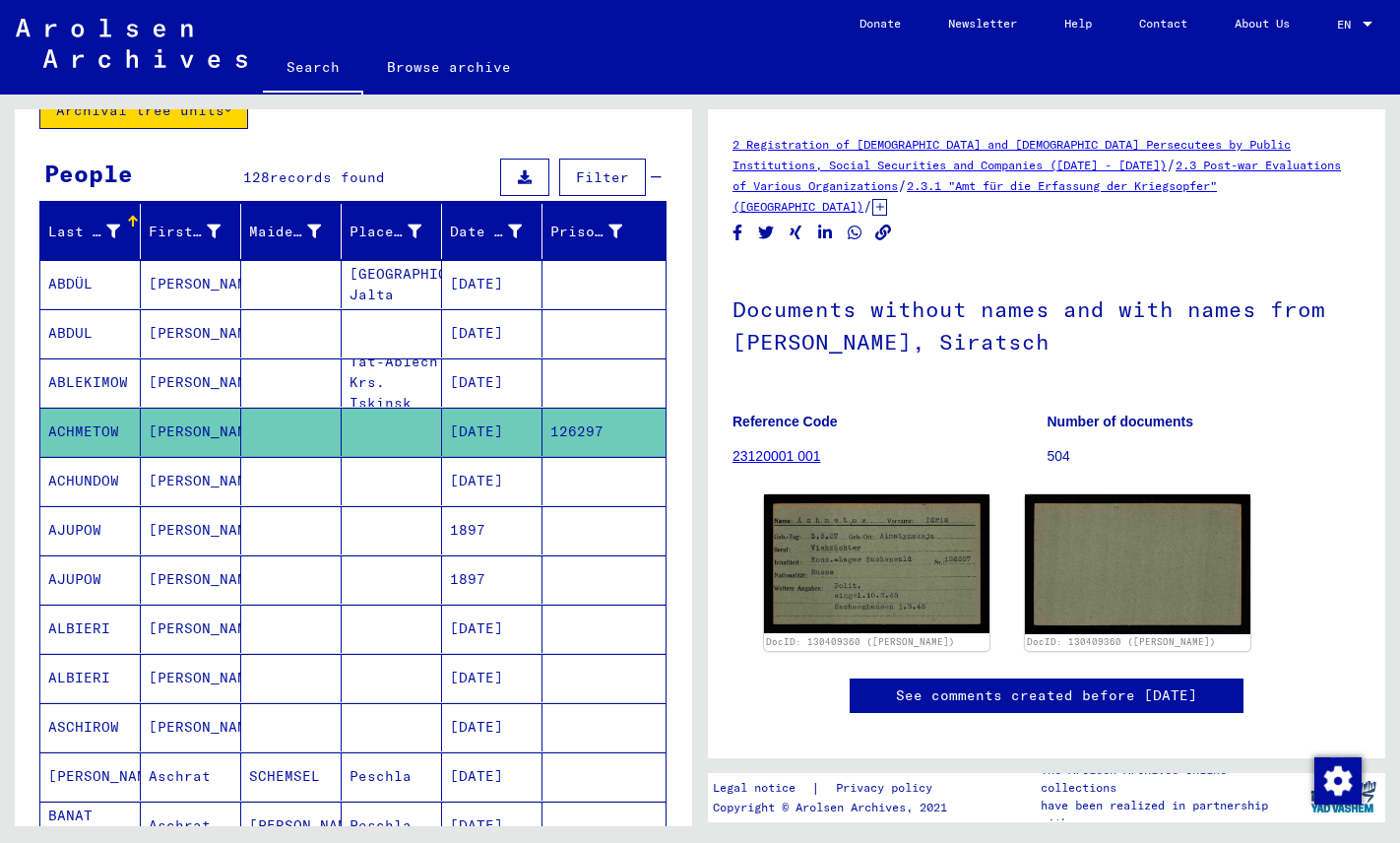 click at bounding box center [291, 530] 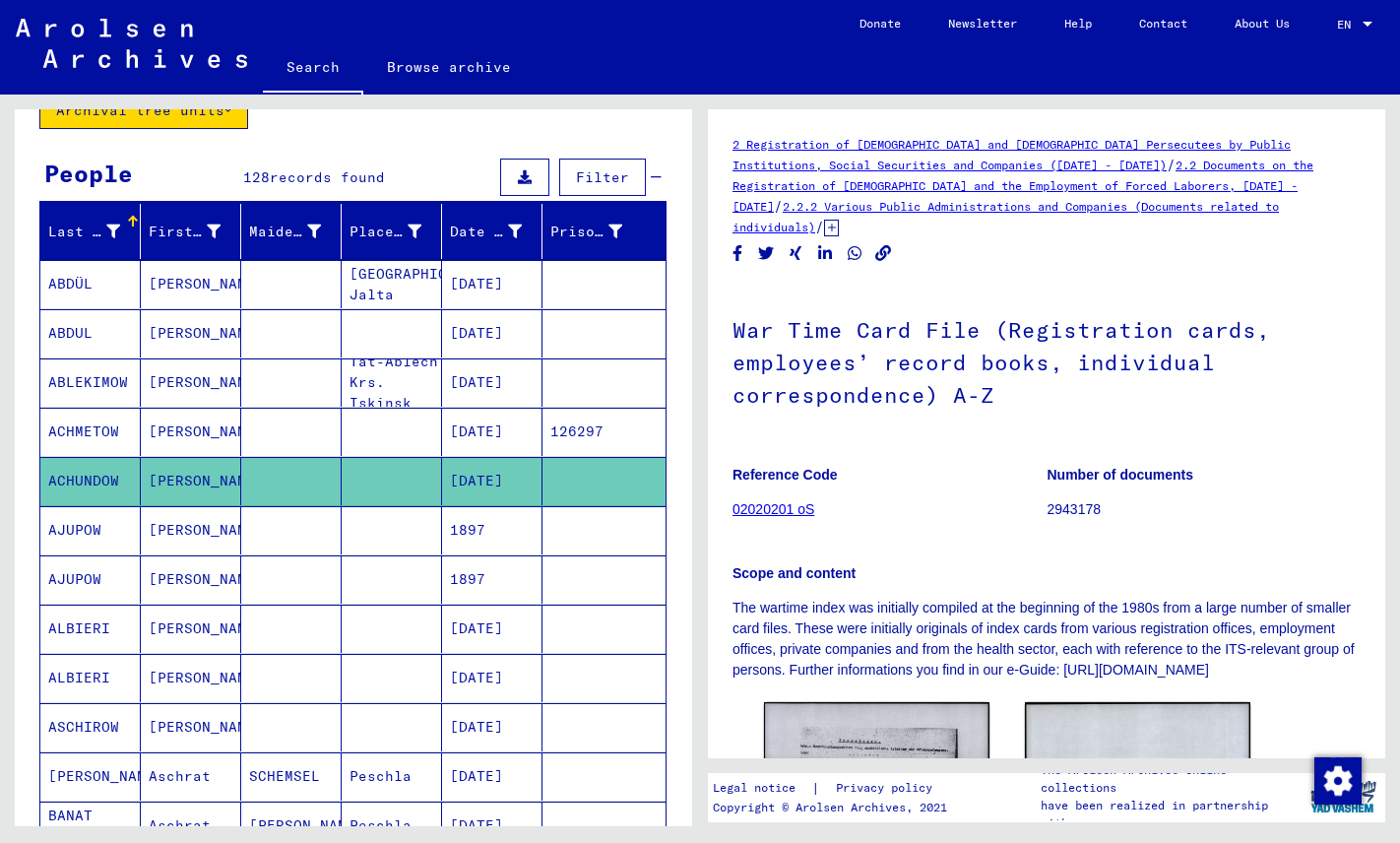 scroll, scrollTop: 0, scrollLeft: 0, axis: both 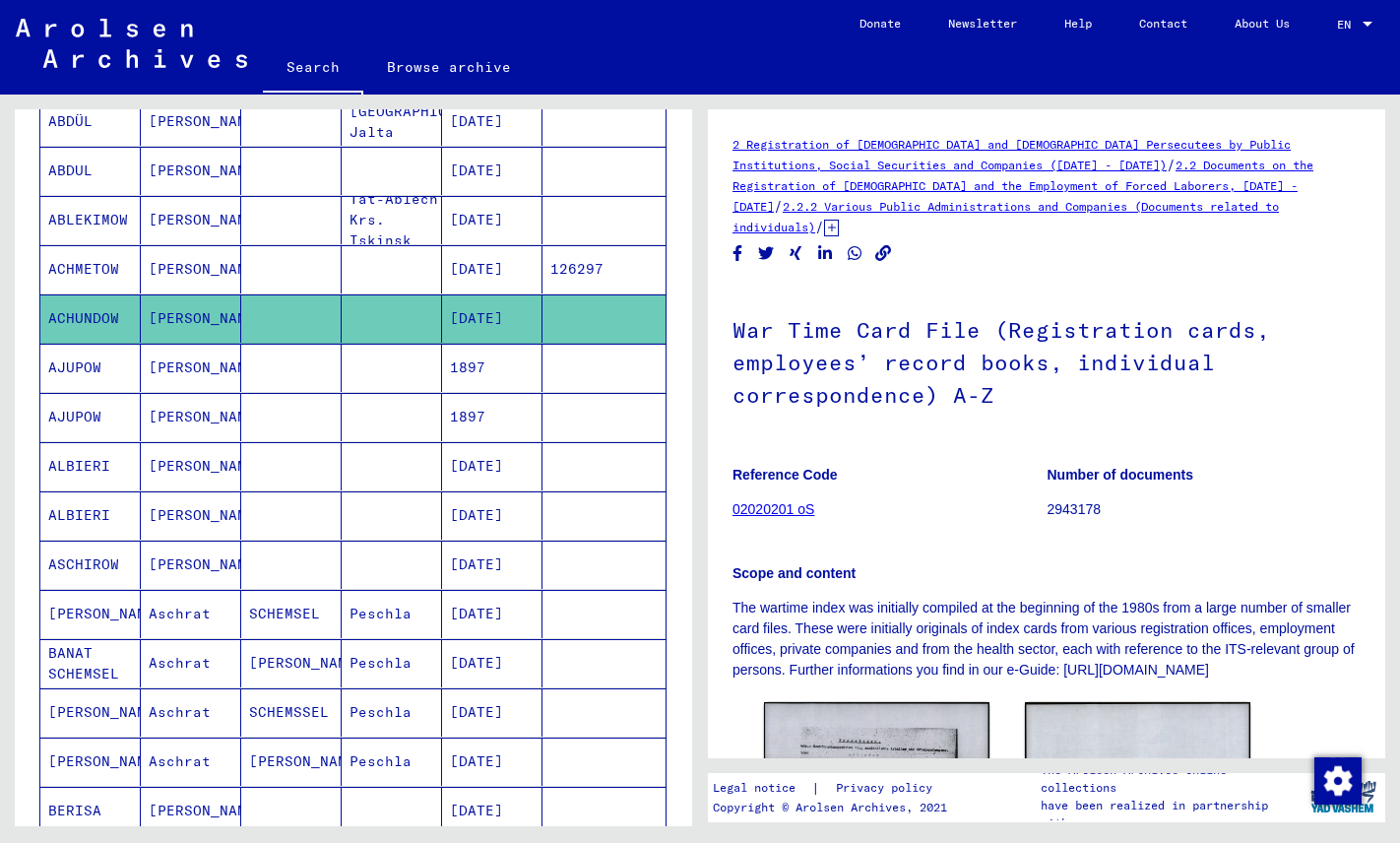 click at bounding box center (291, 417) 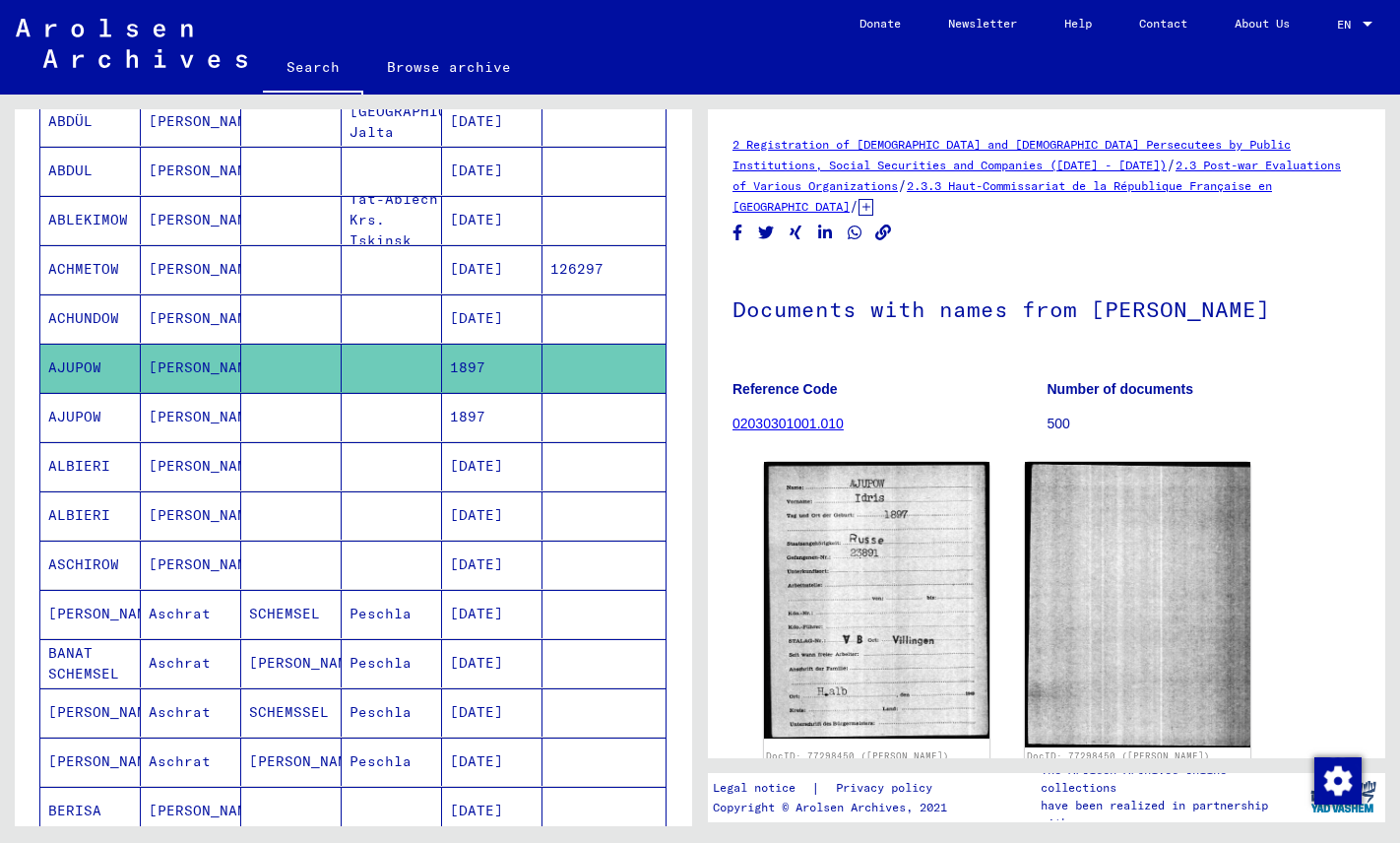 scroll, scrollTop: 0, scrollLeft: 0, axis: both 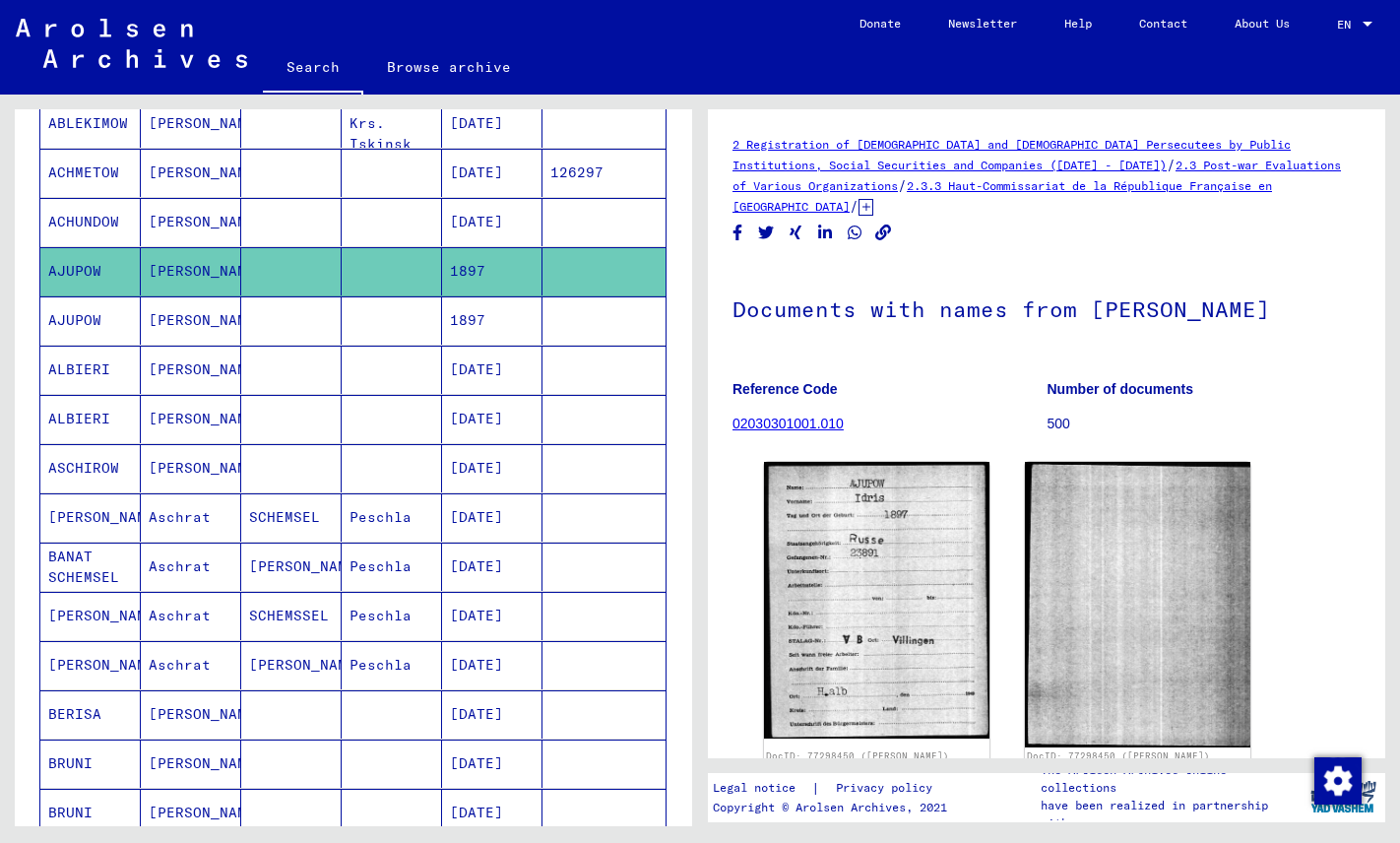 click on "Aschrat" at bounding box center (191, 566) 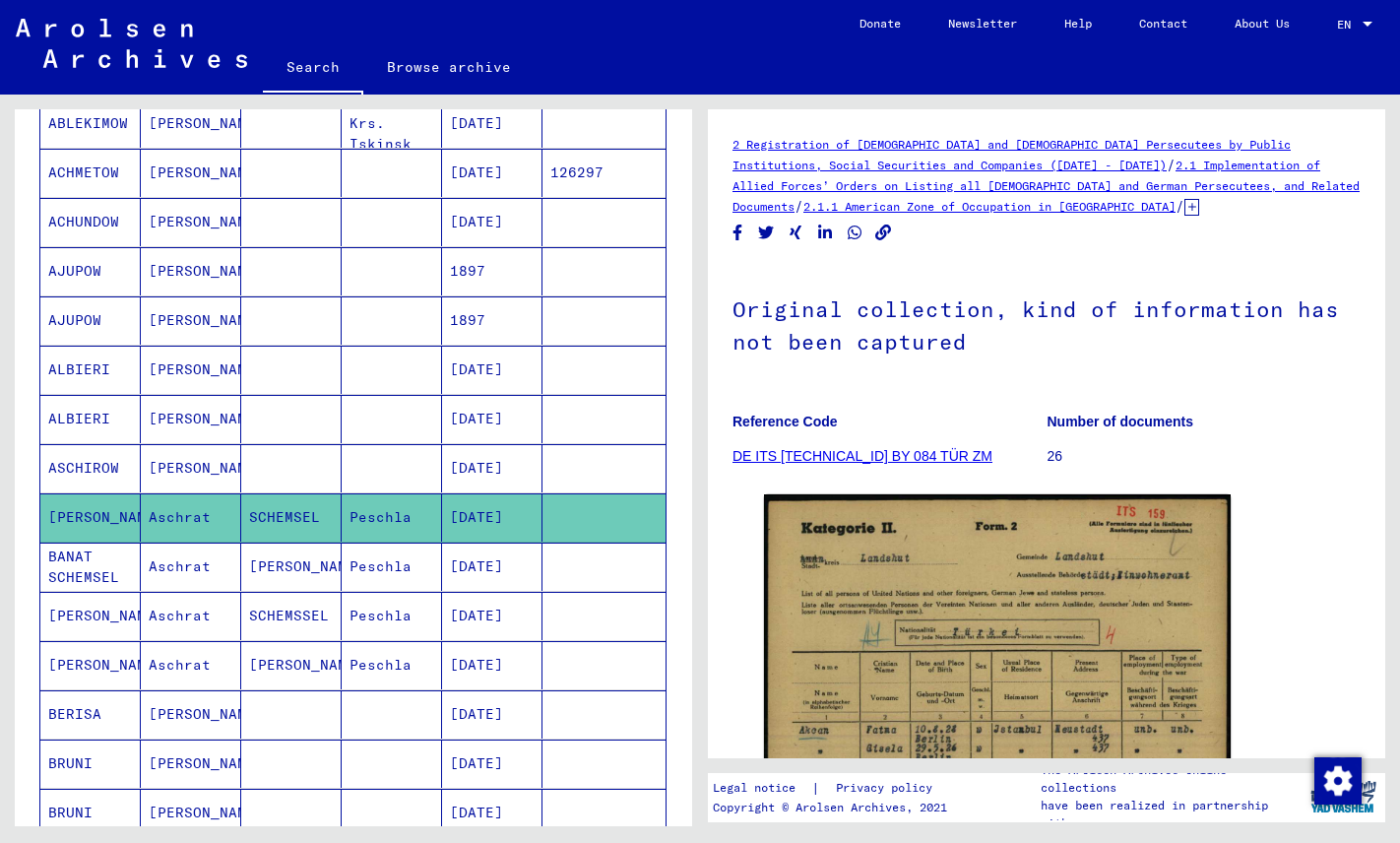 scroll, scrollTop: 0, scrollLeft: 0, axis: both 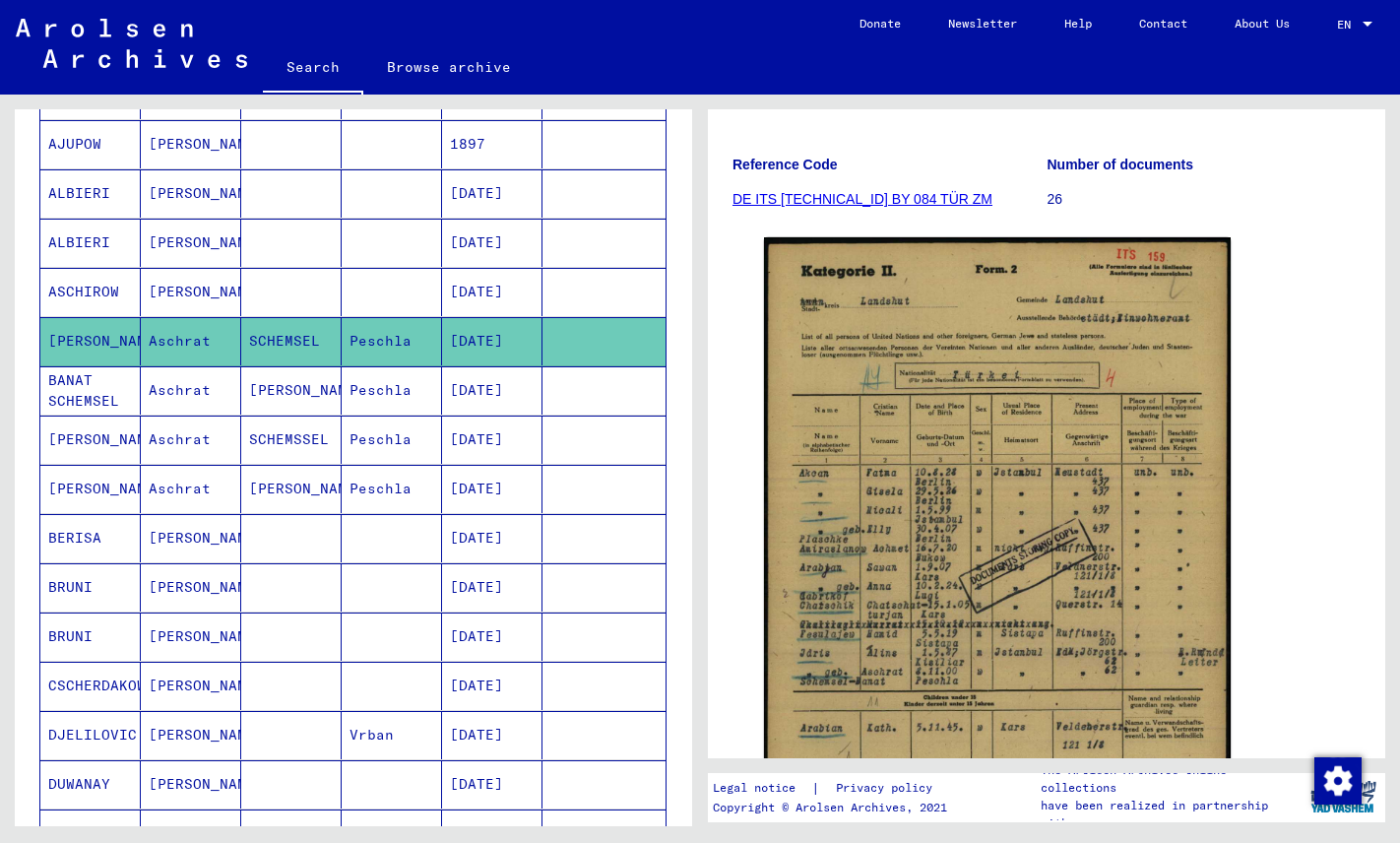 click on "[PERSON_NAME]" at bounding box center (291, 538) 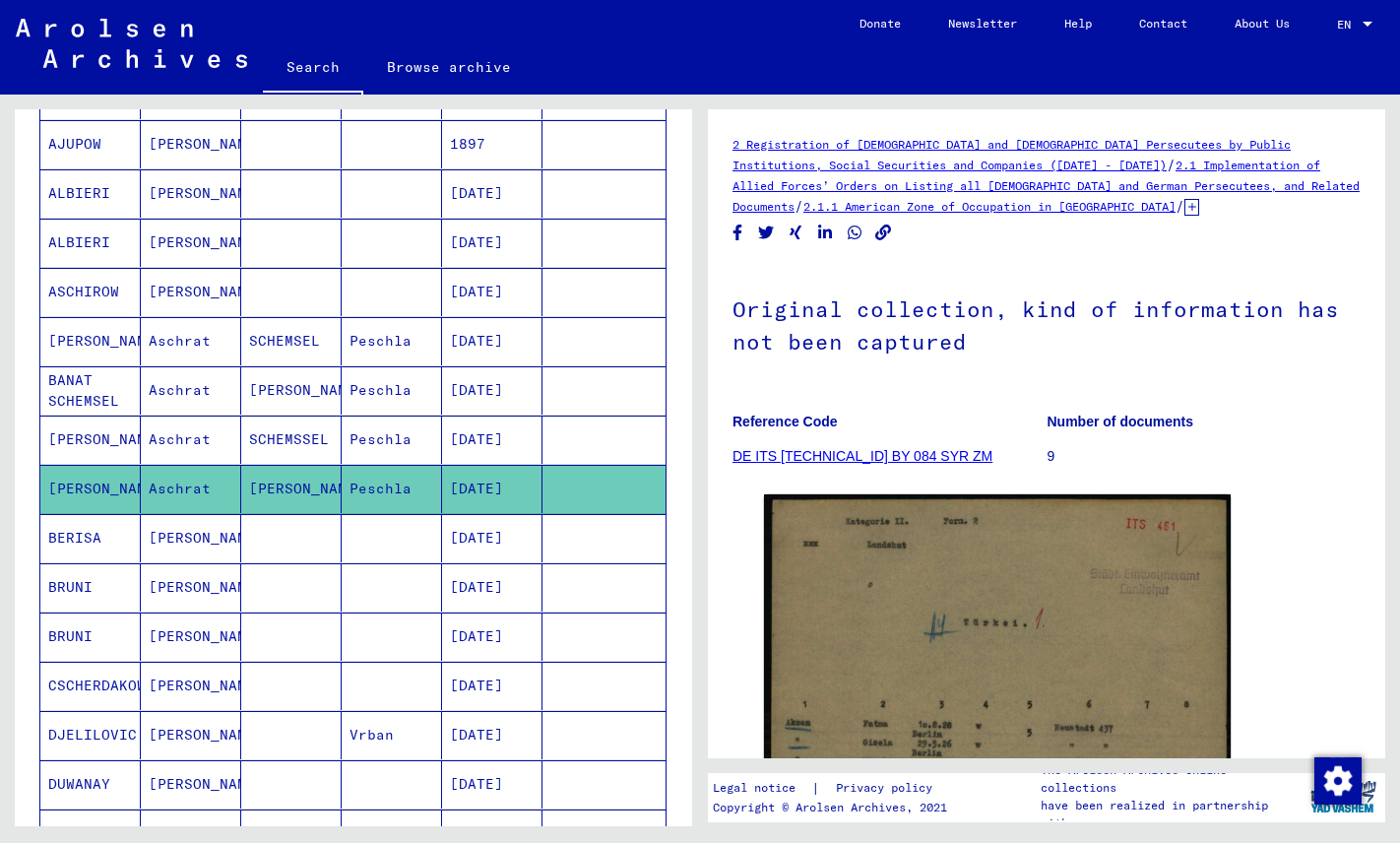 scroll, scrollTop: 0, scrollLeft: 0, axis: both 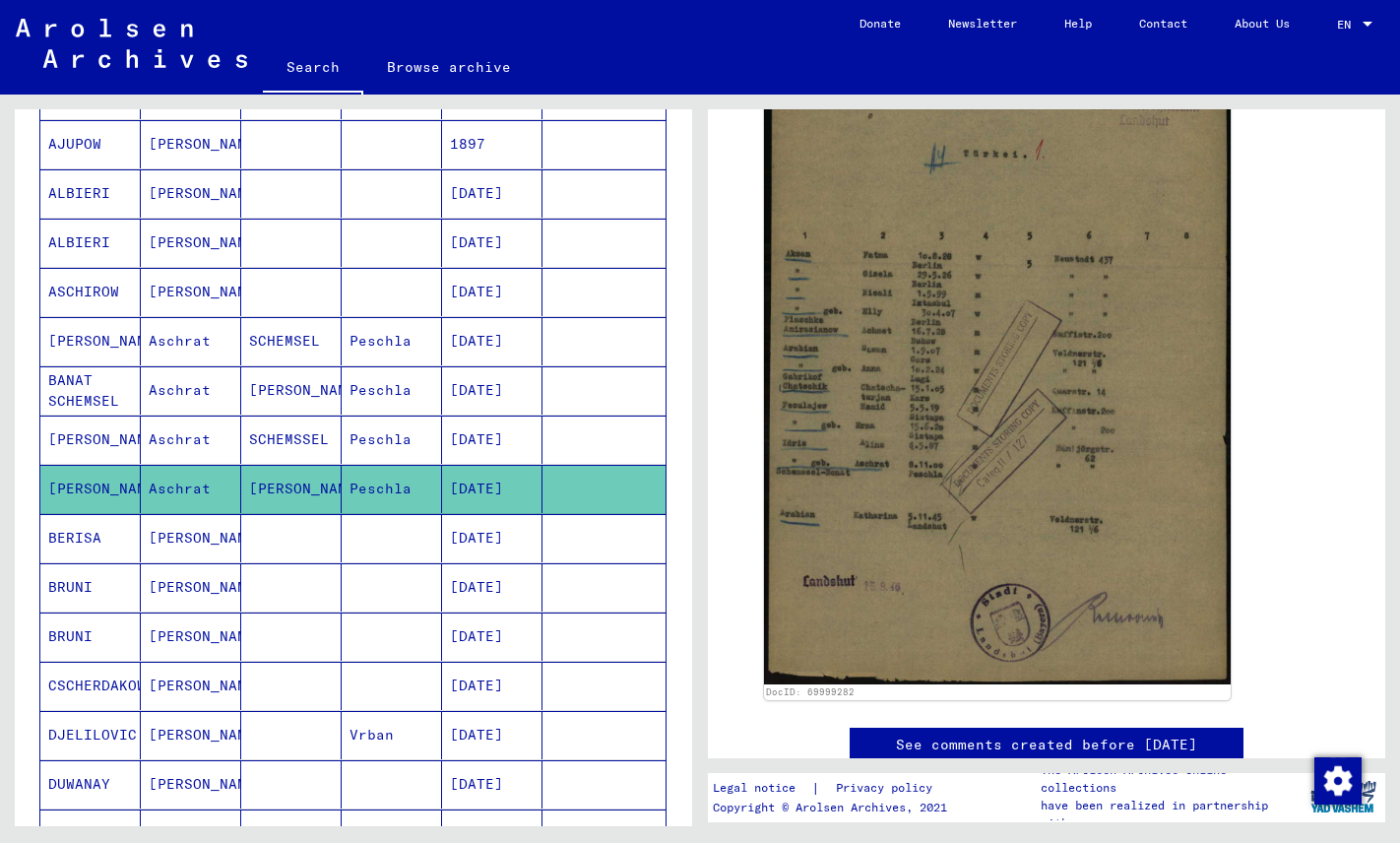click on "[PERSON_NAME]" at bounding box center (191, 685) 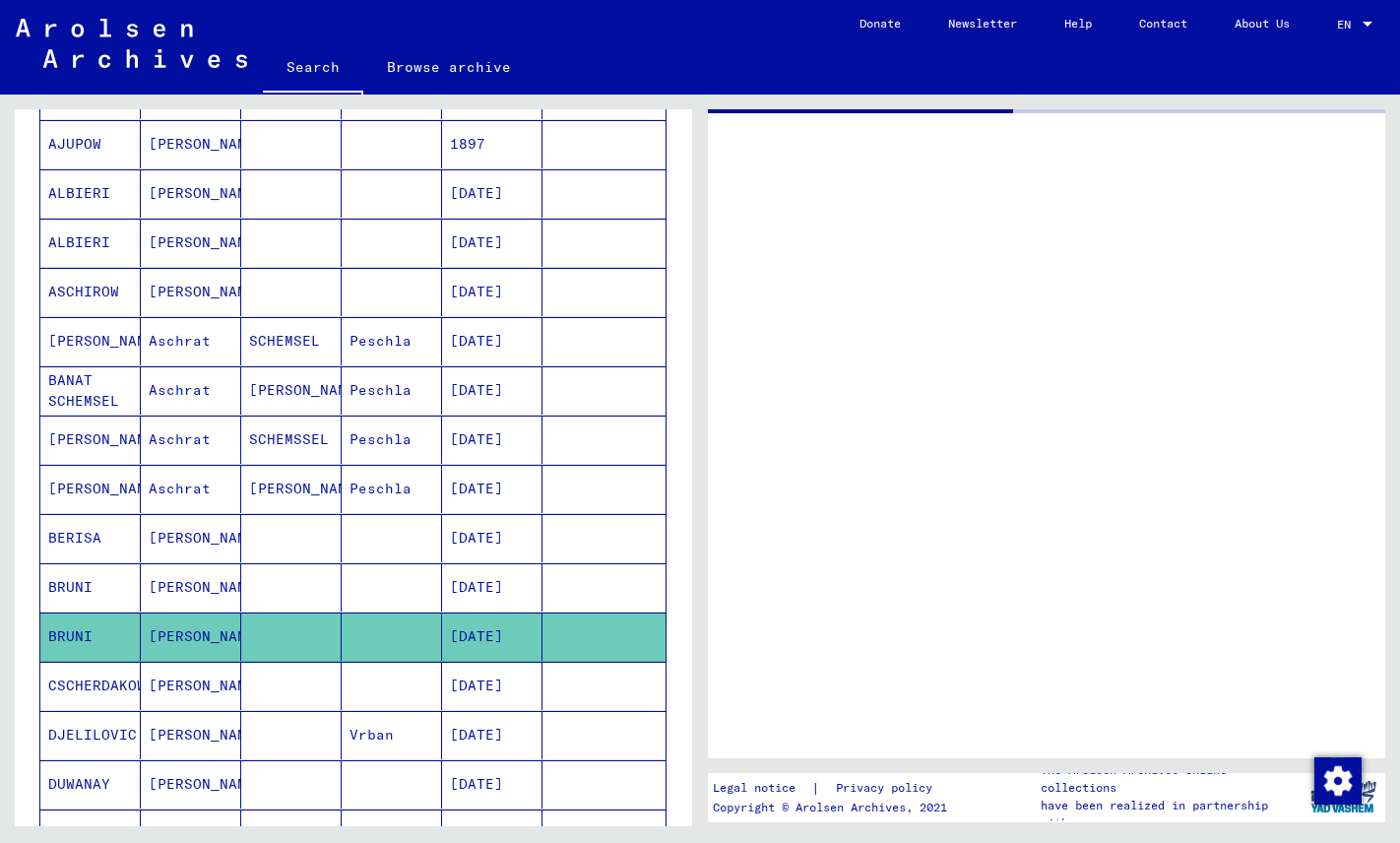scroll, scrollTop: 0, scrollLeft: 0, axis: both 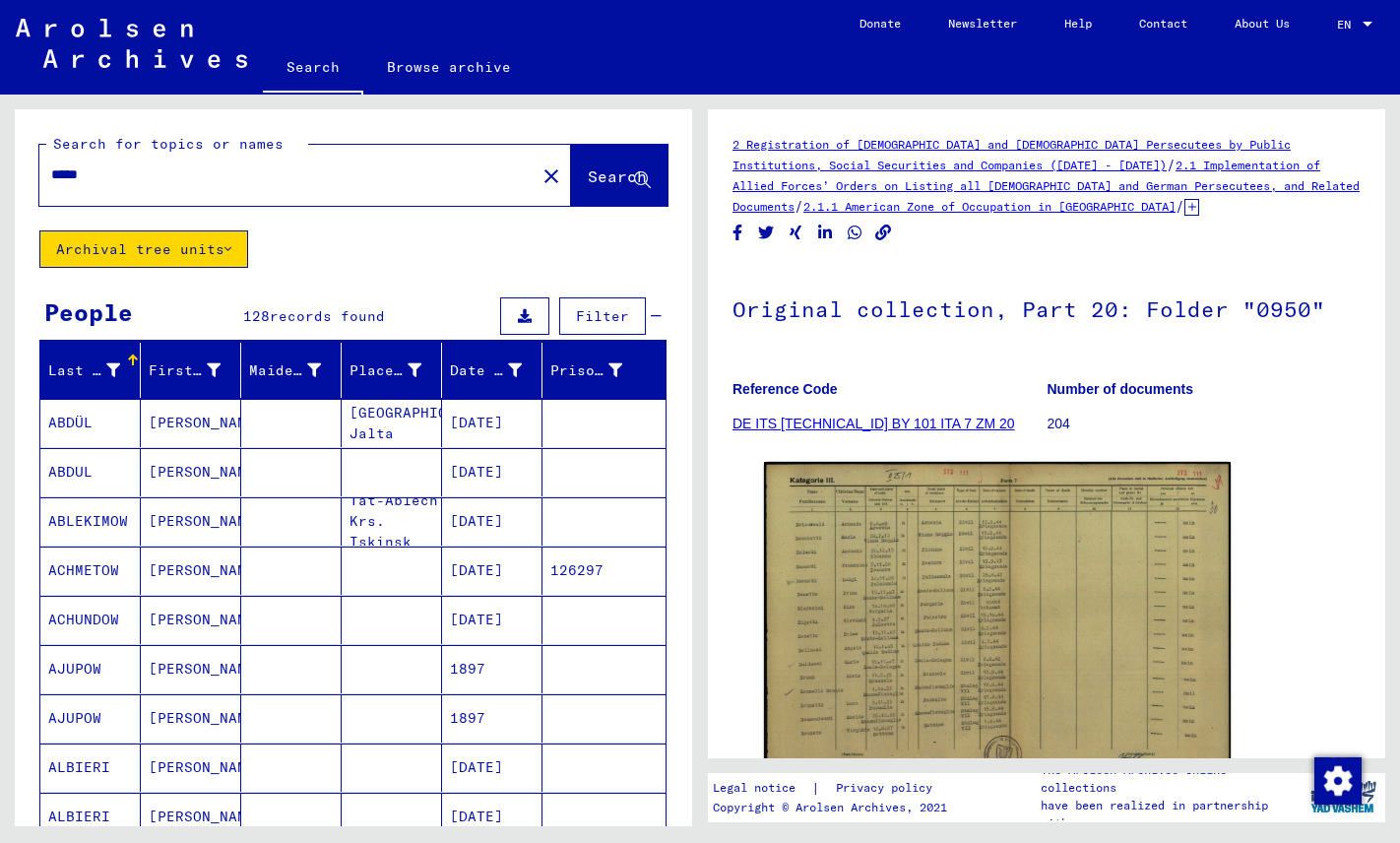 click on "*****" at bounding box center (287, 174) 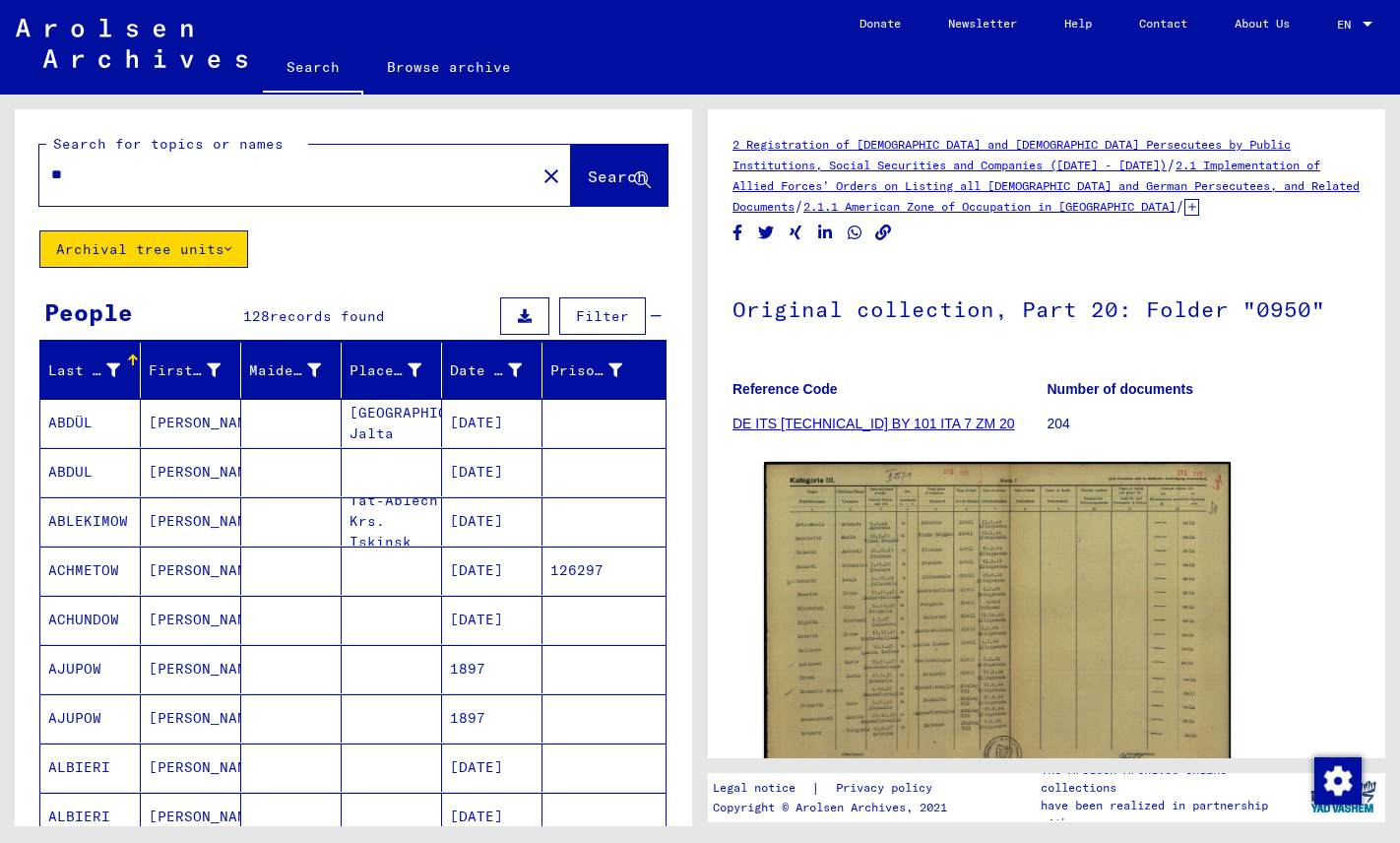 type on "*" 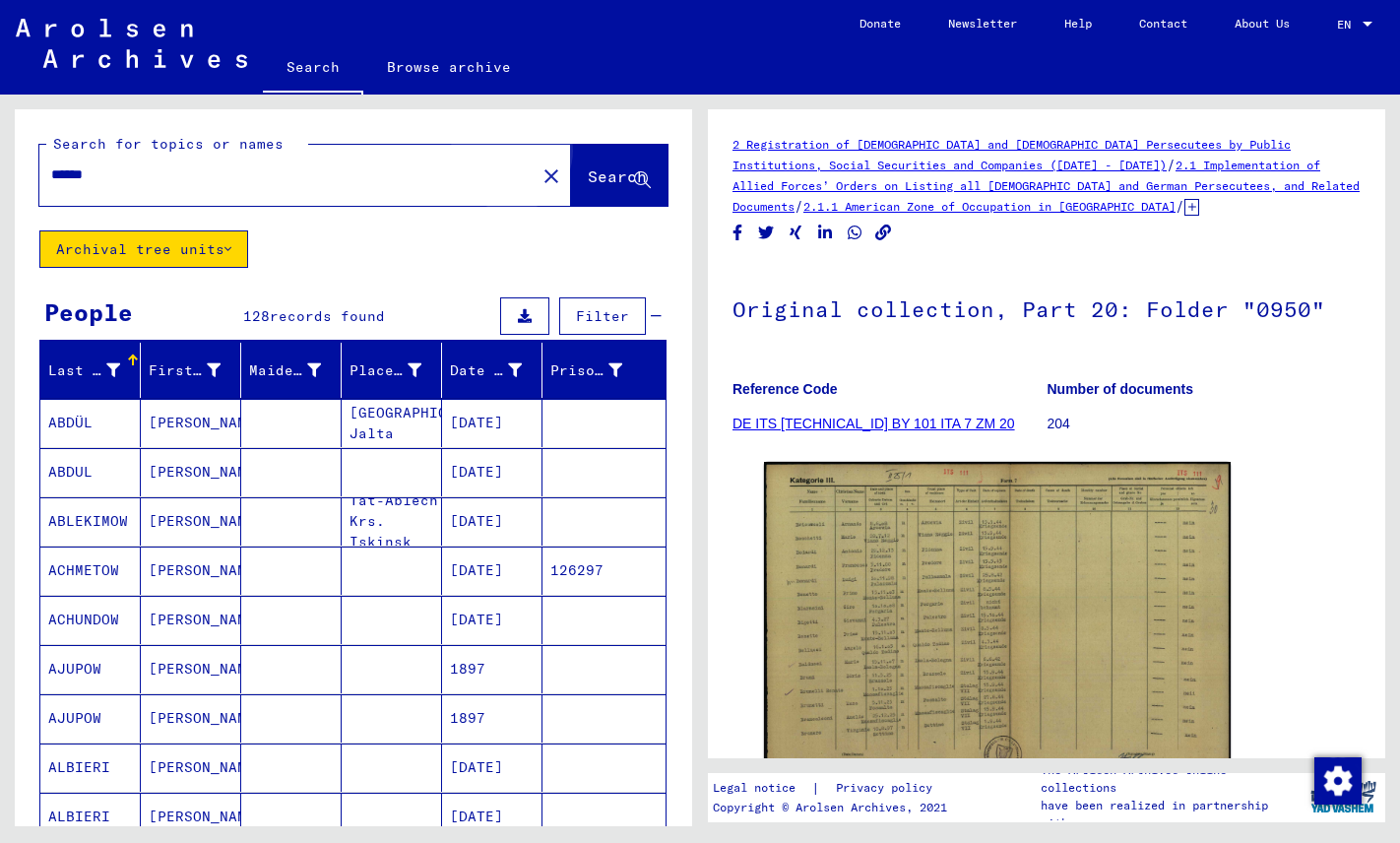 click on "Search" 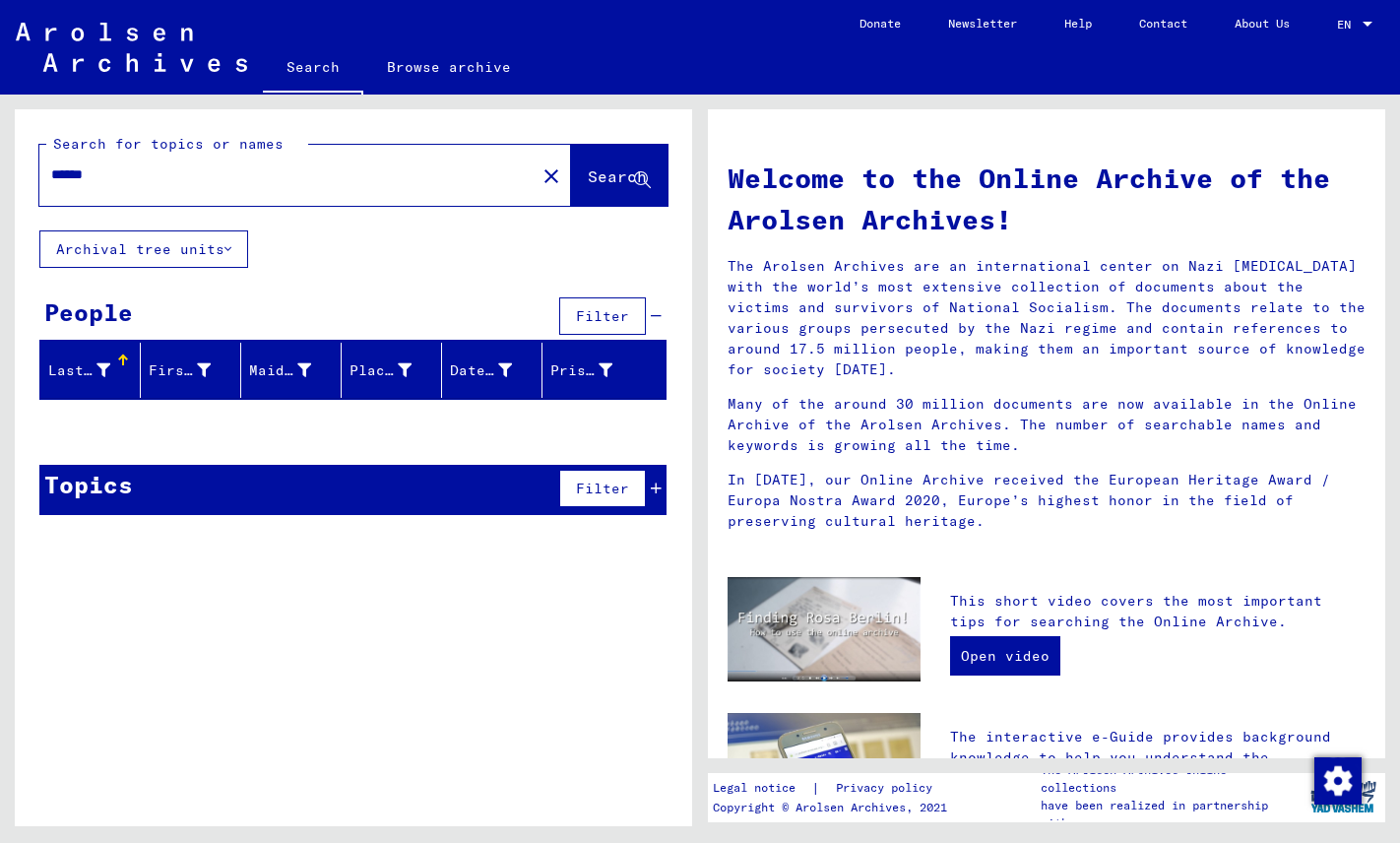 click on "******" at bounding box center [282, 174] 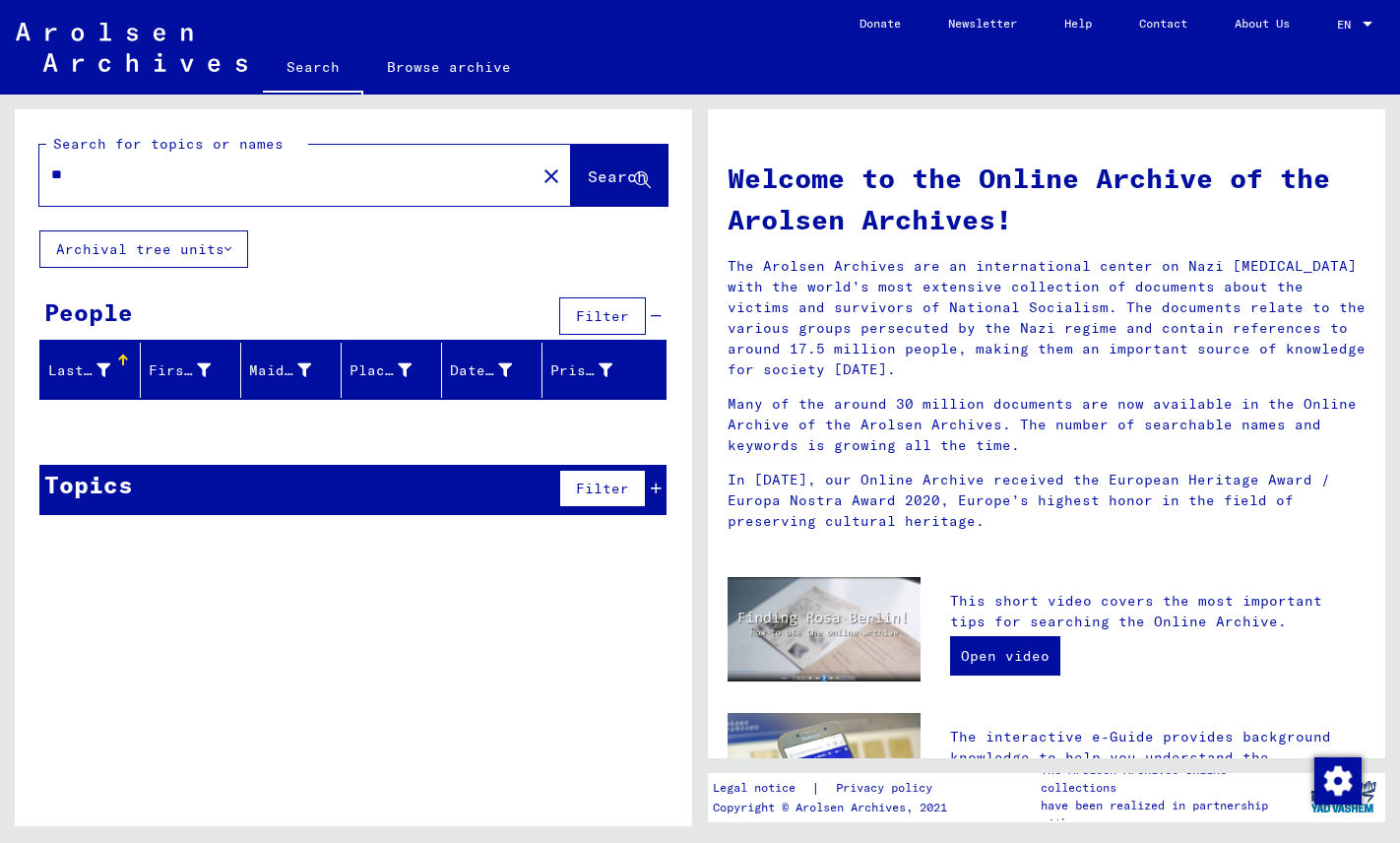 type on "*" 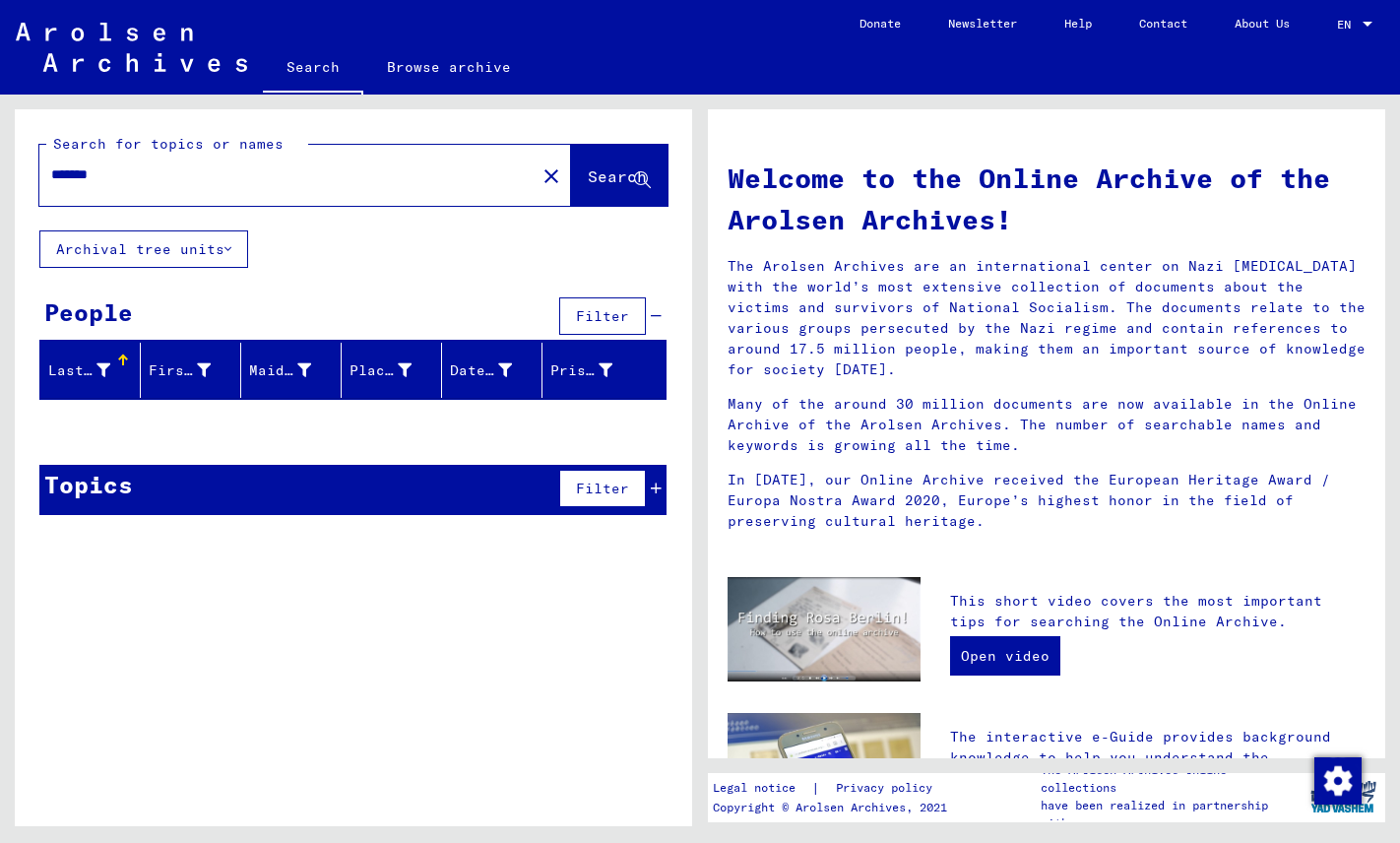 type on "*******" 